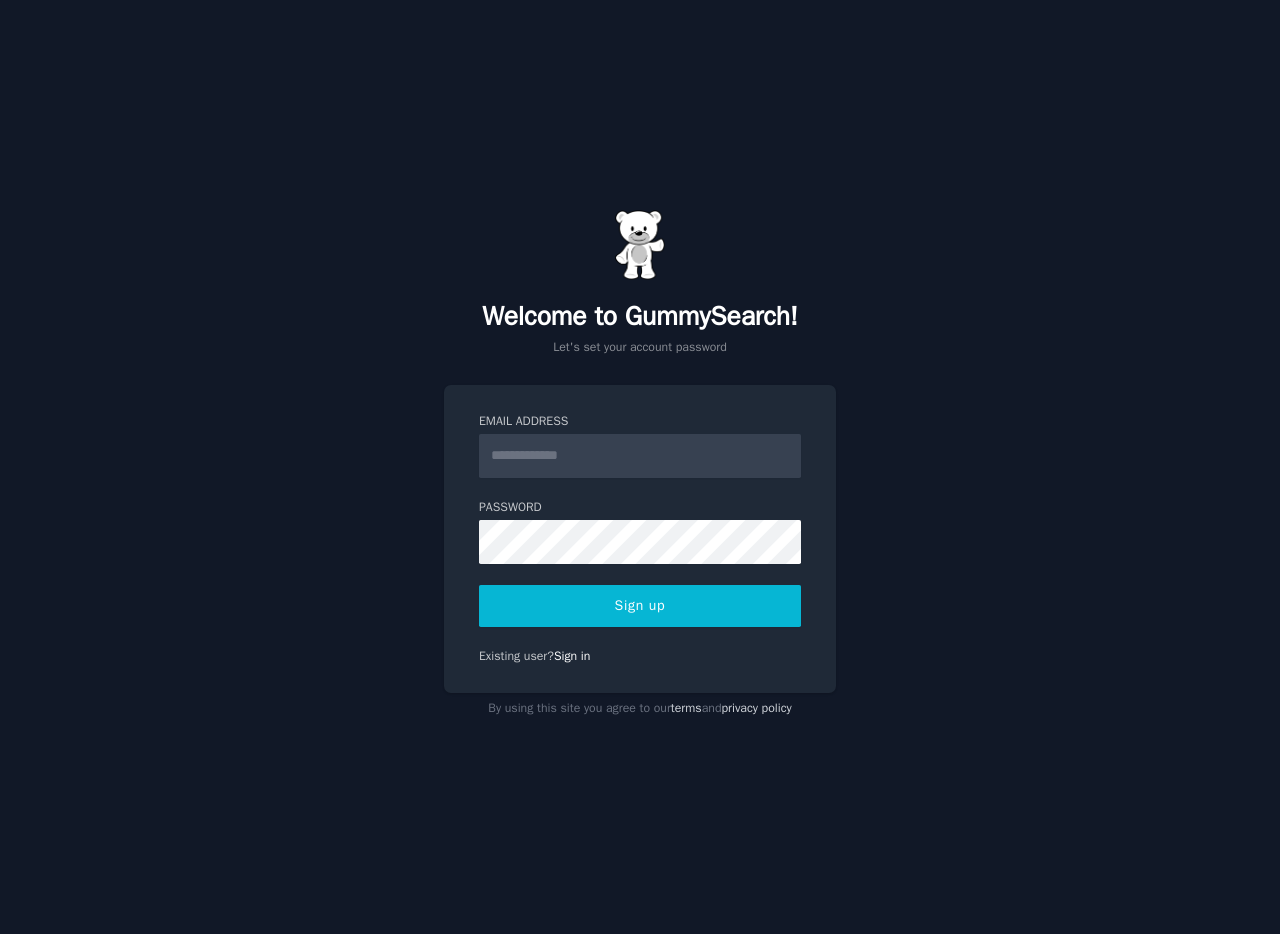 scroll, scrollTop: 0, scrollLeft: 0, axis: both 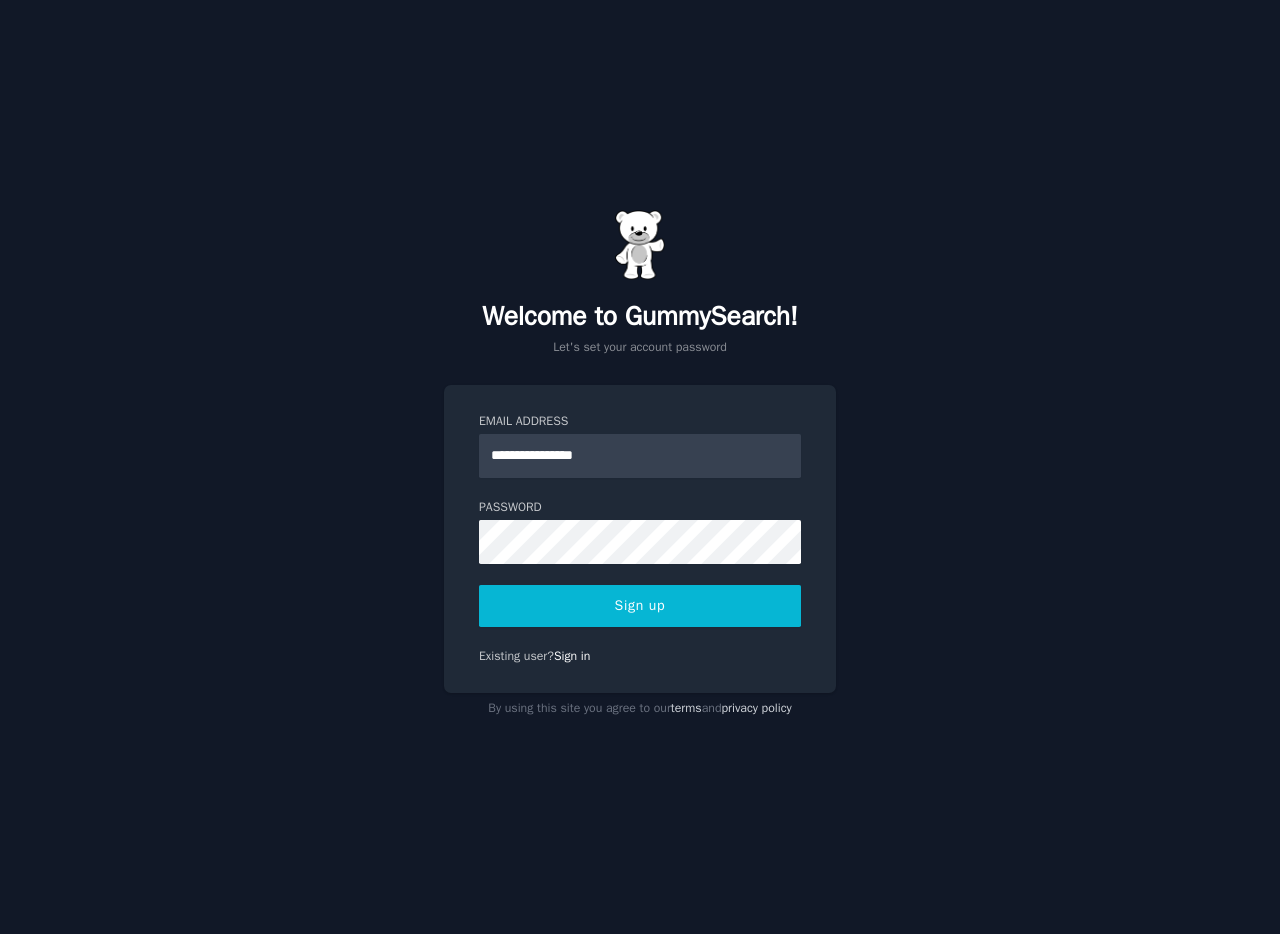 type on "**********" 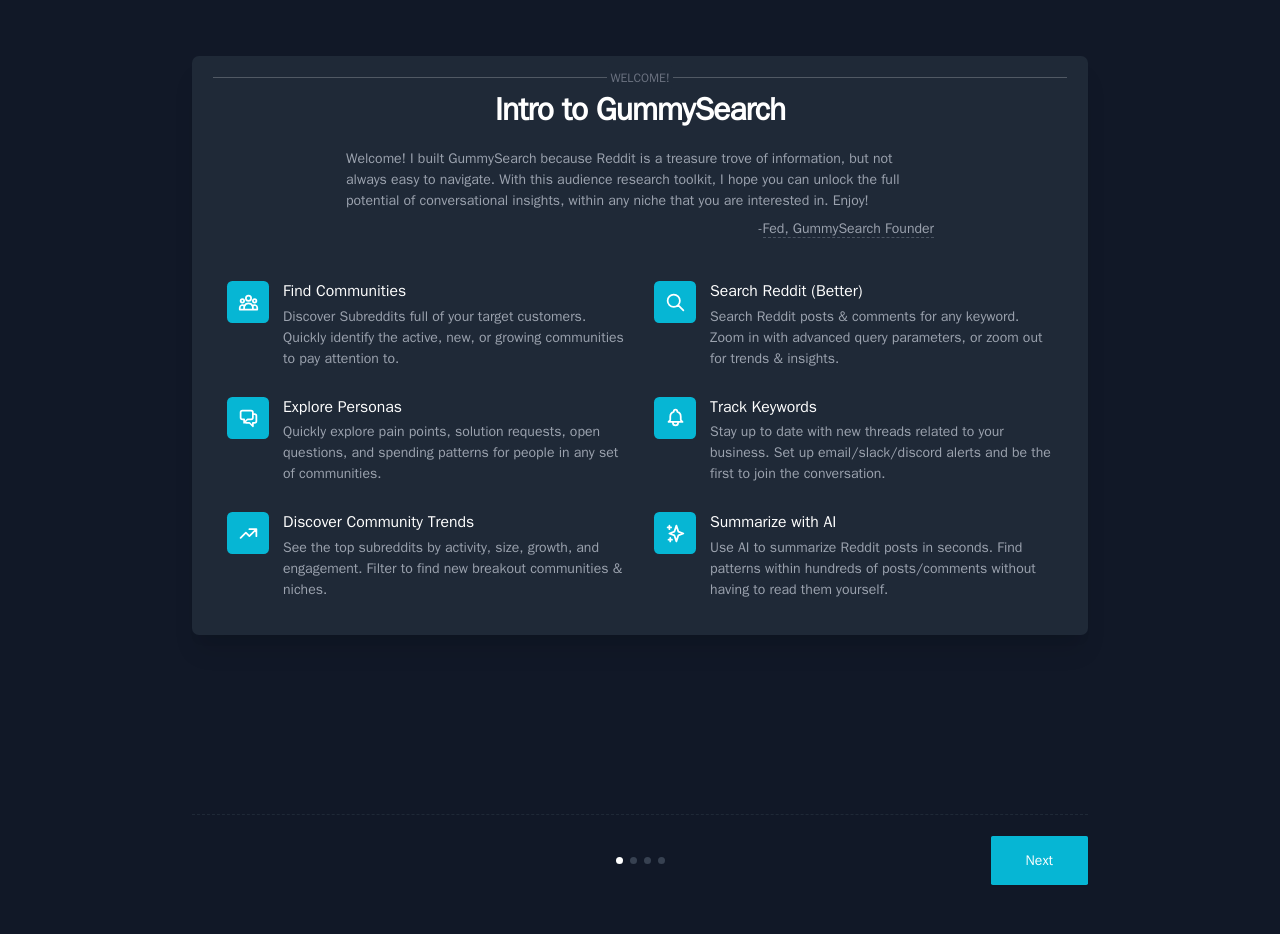 scroll, scrollTop: 0, scrollLeft: 0, axis: both 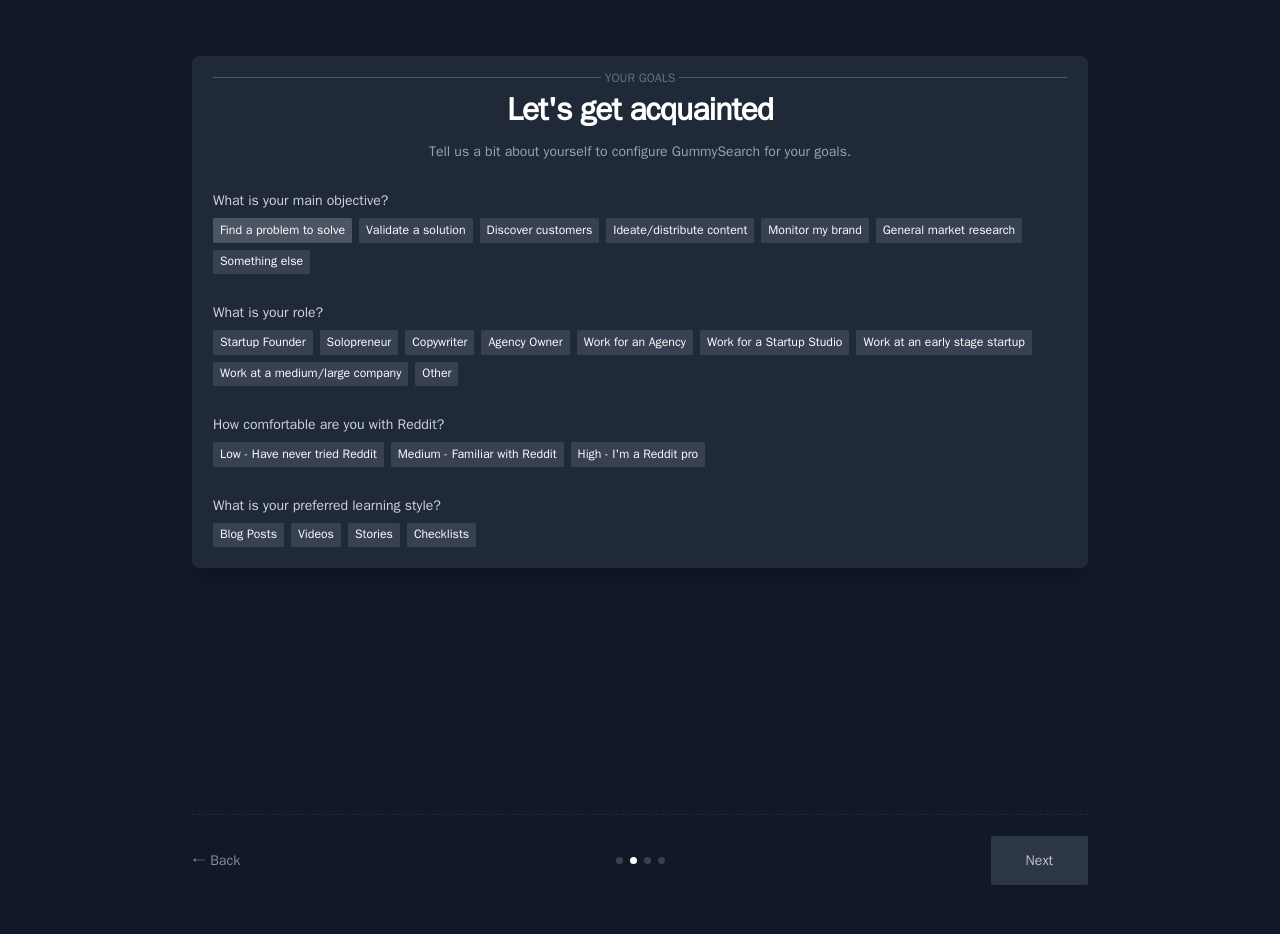 click on "Find a problem to solve" at bounding box center [282, 230] 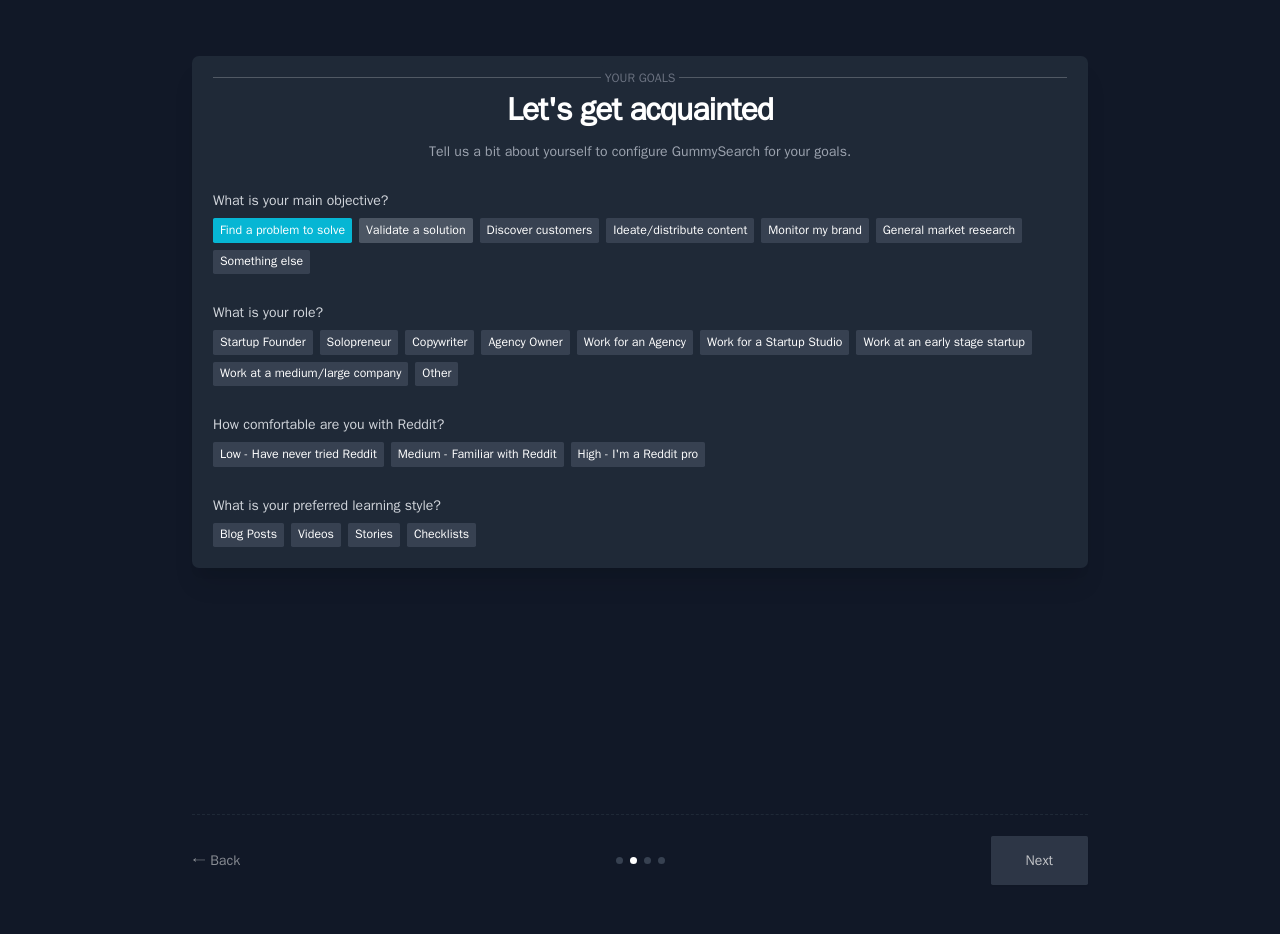 click on "Validate a solution" at bounding box center [416, 230] 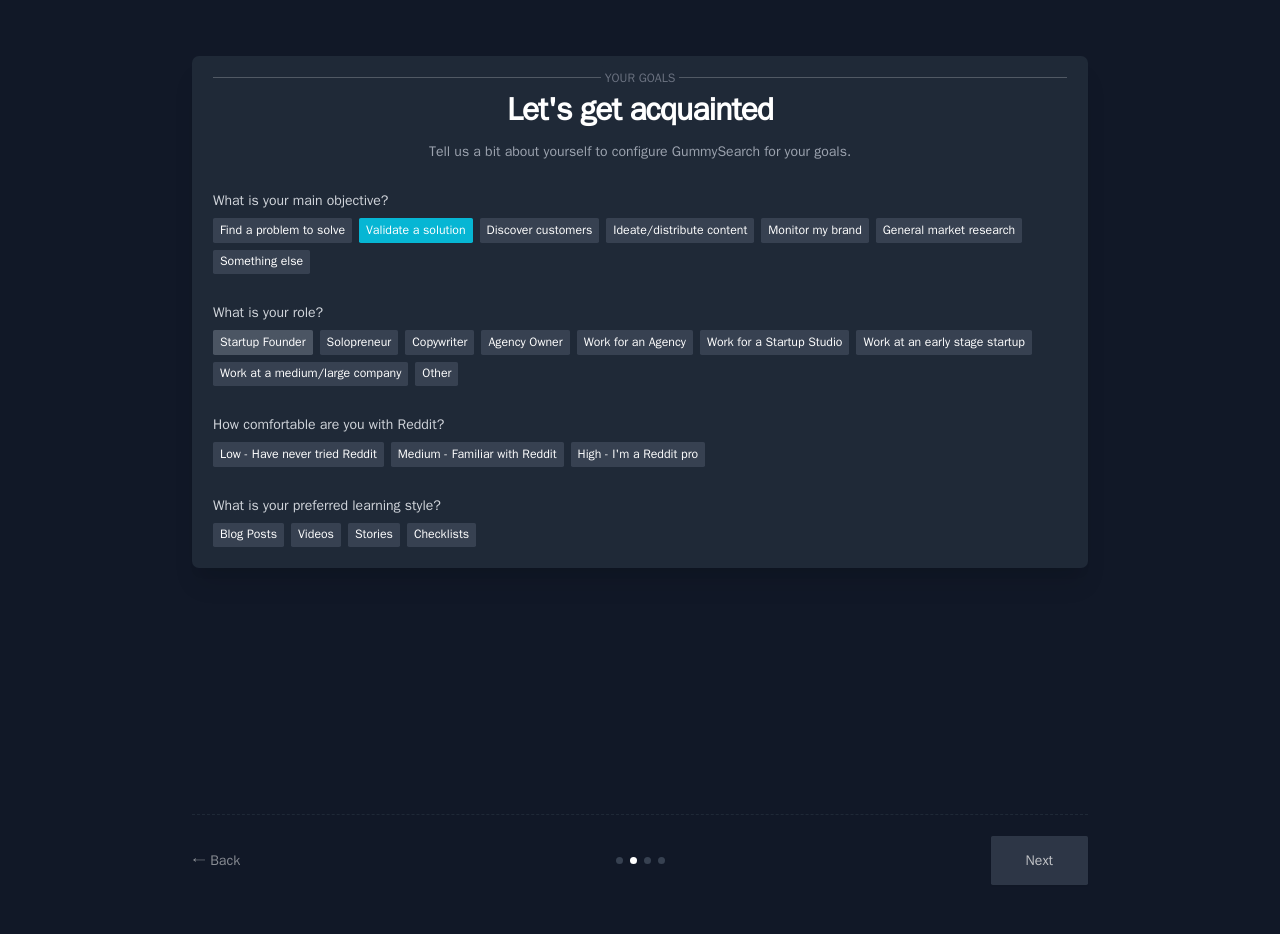 click on "Startup Founder" at bounding box center [263, 342] 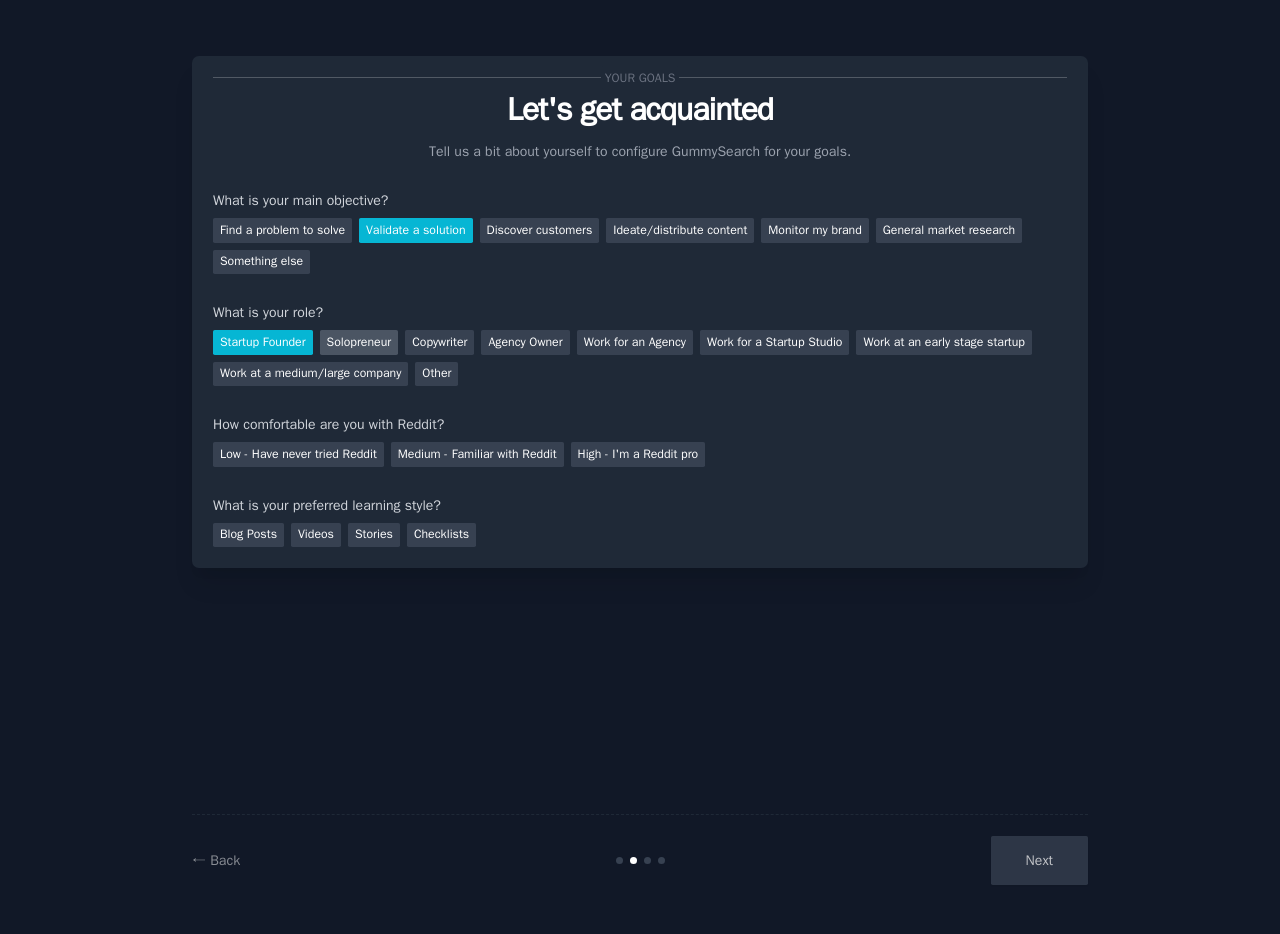 click on "Solopreneur" at bounding box center (359, 342) 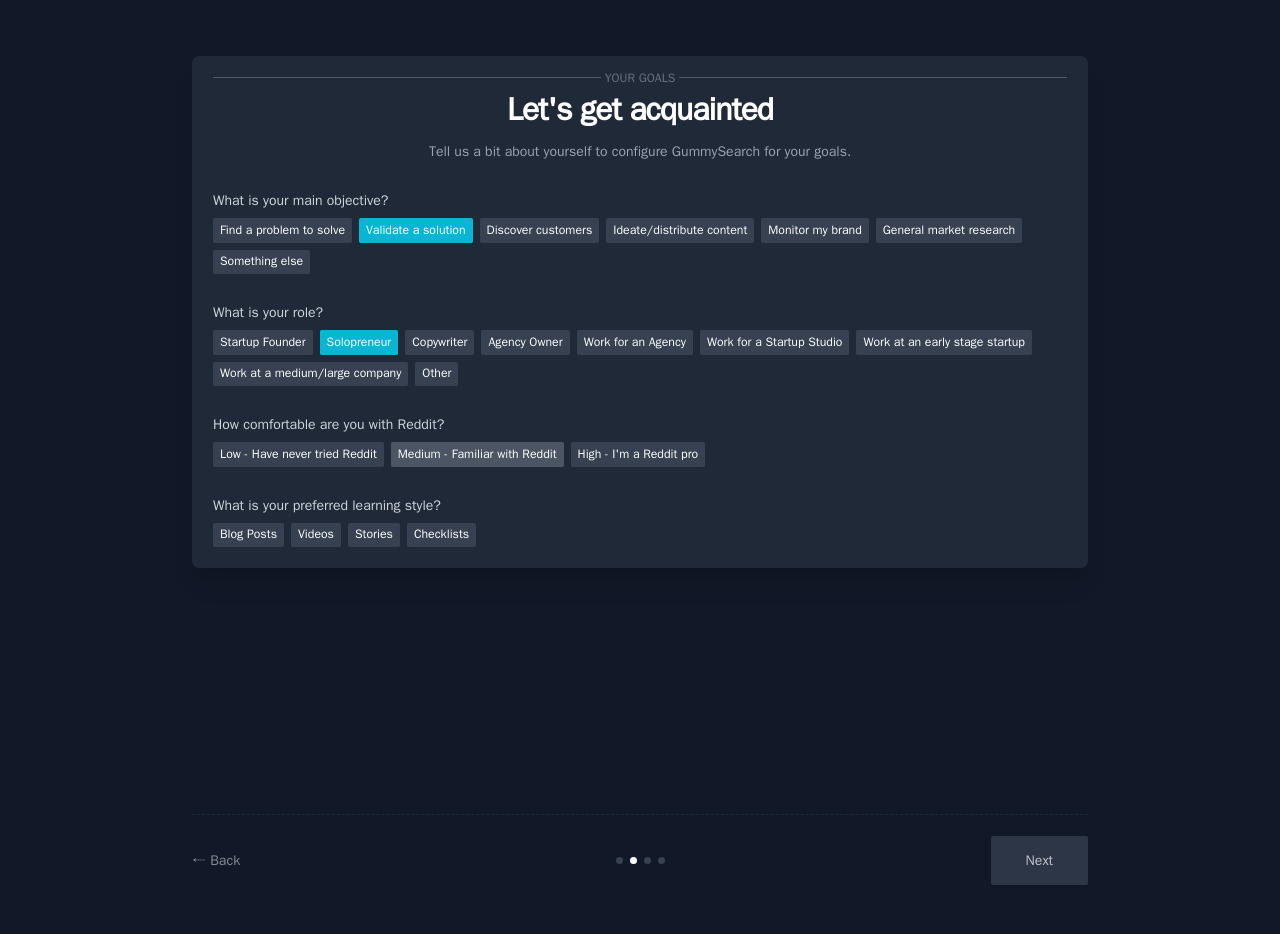 click on "Medium - Familiar with Reddit" at bounding box center (477, 454) 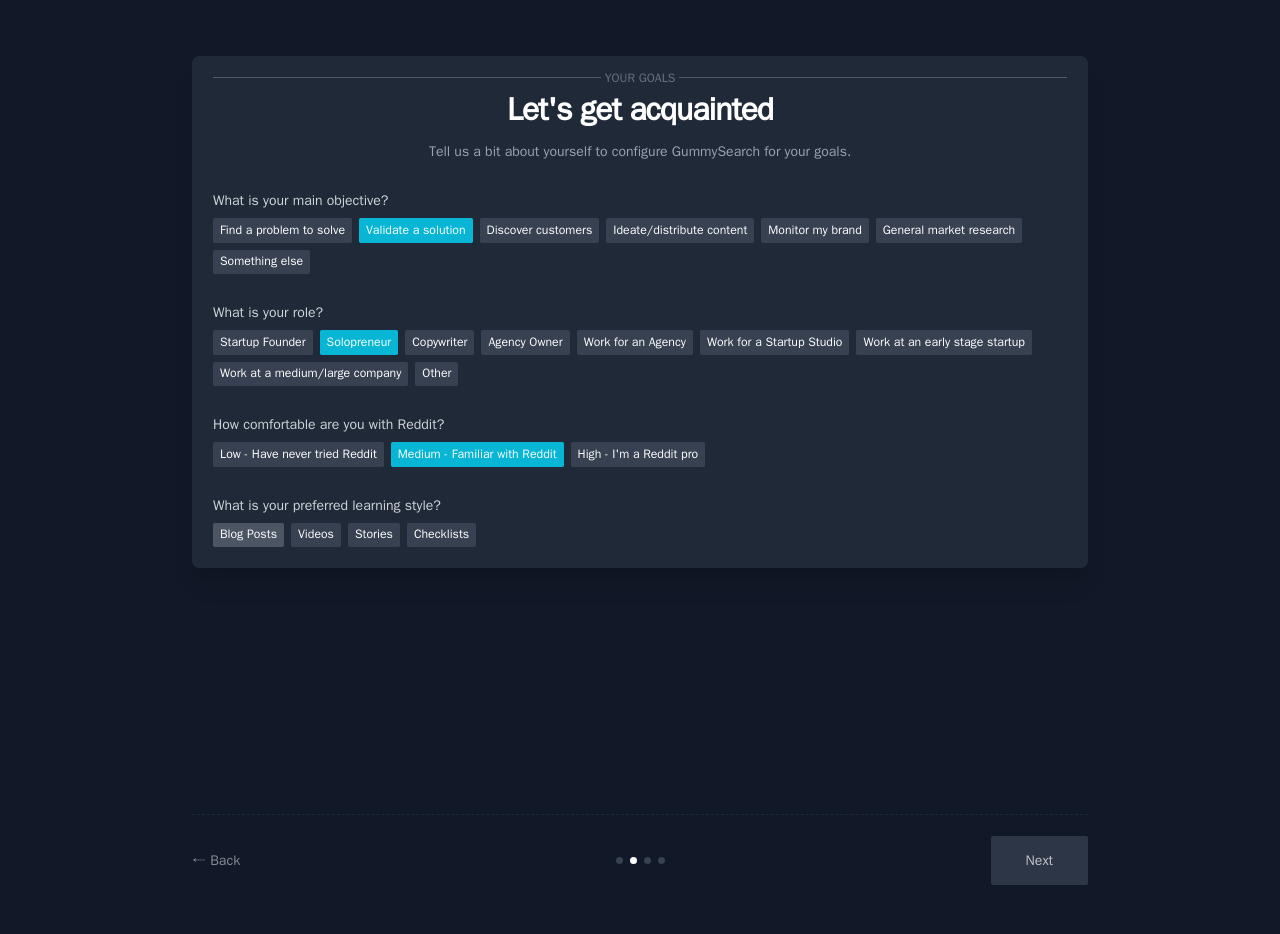 click on "Blog Posts" at bounding box center (248, 535) 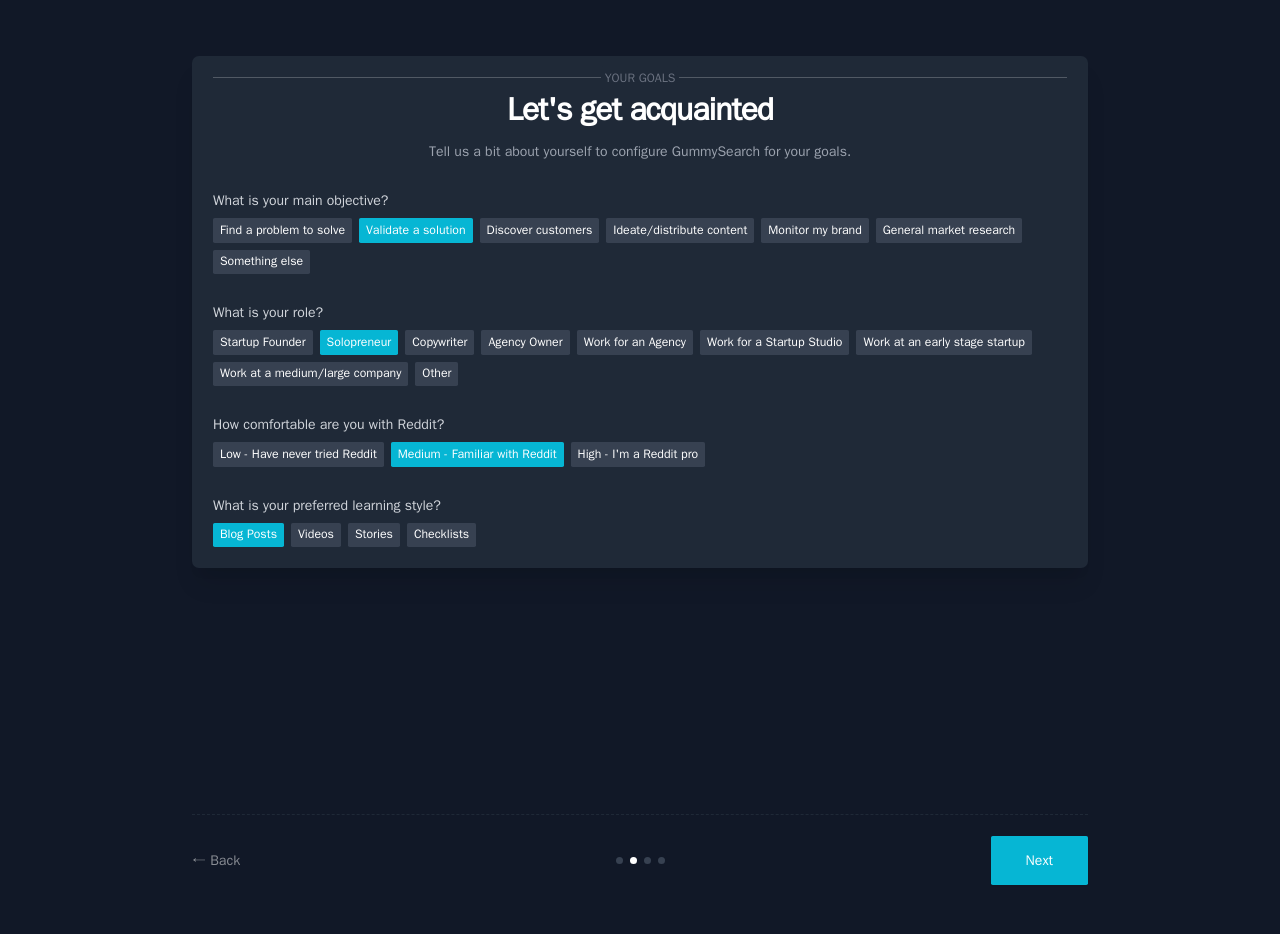 click on "Next" at bounding box center (1039, 860) 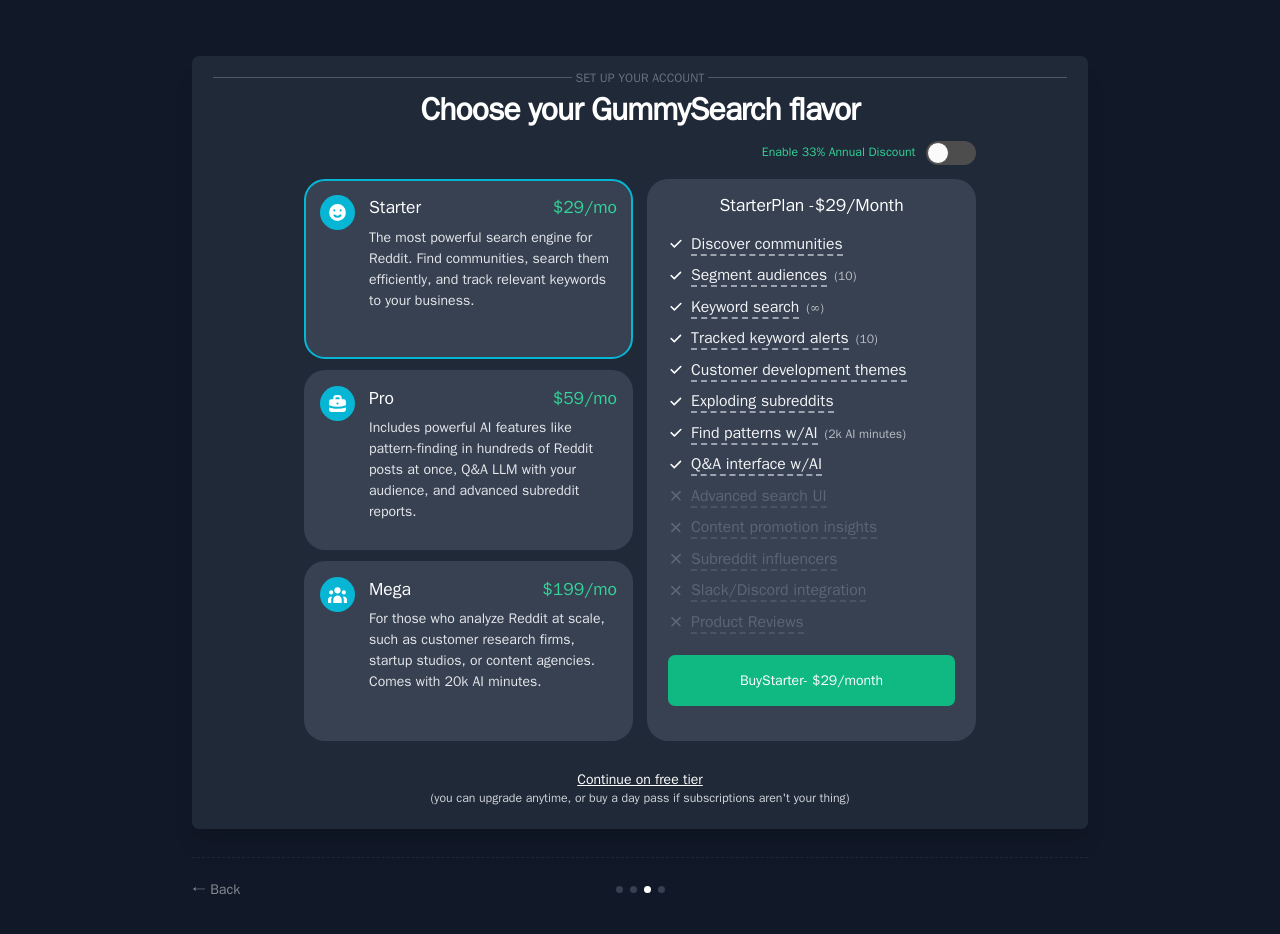 click on "Continue on free tier" at bounding box center [640, 779] 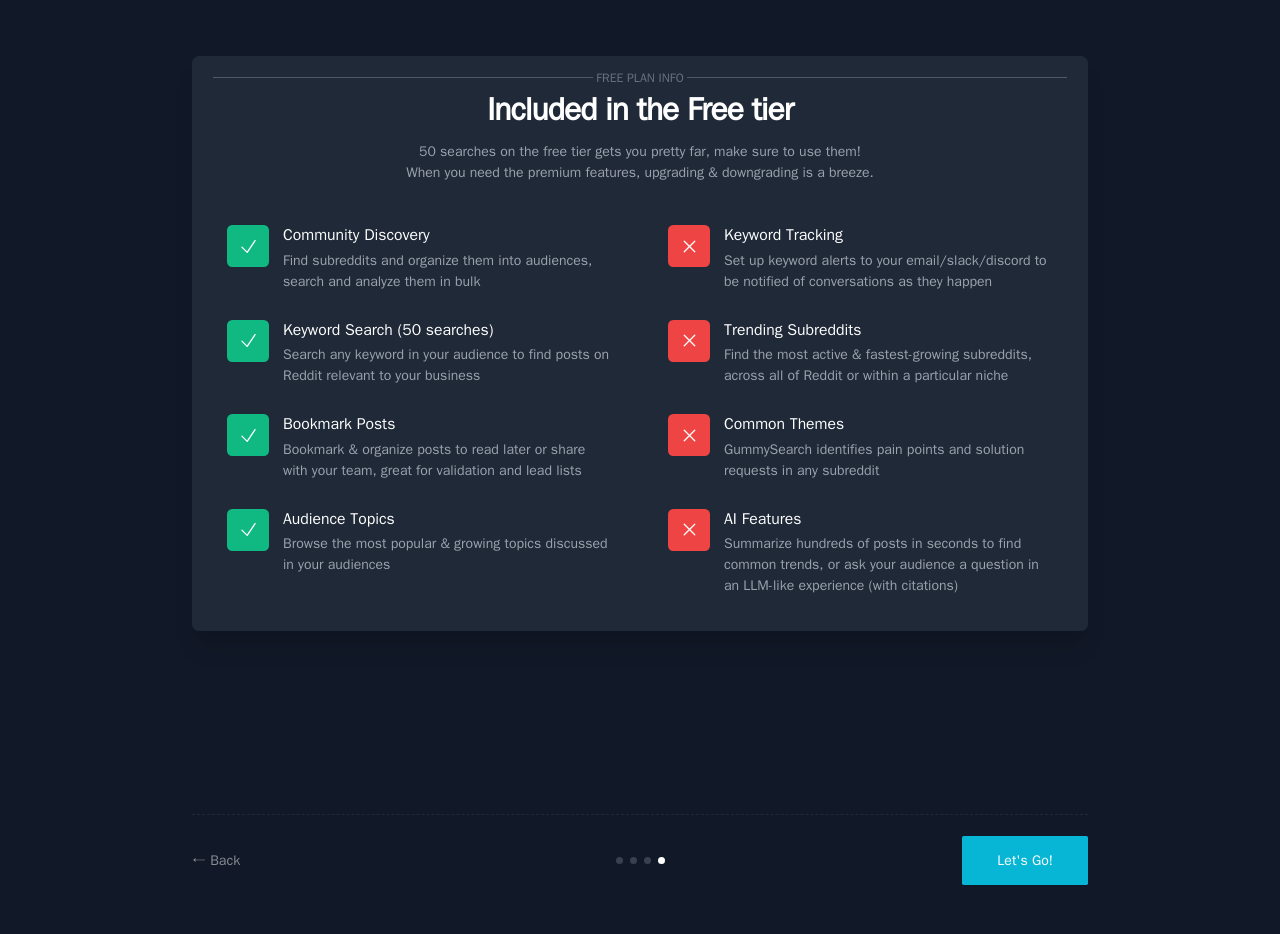 click on "Let's Go!" at bounding box center [1025, 860] 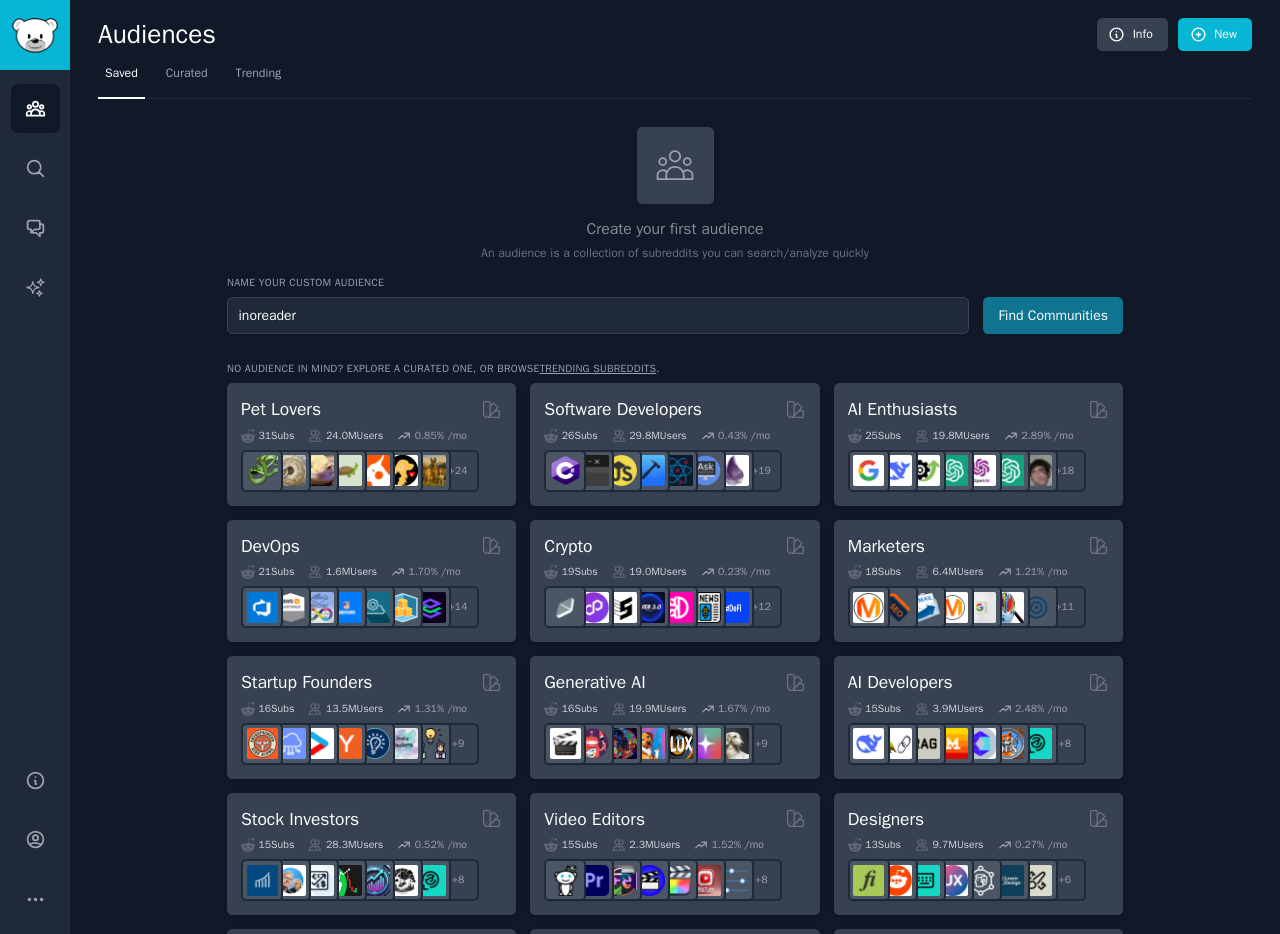 type on "inoreader" 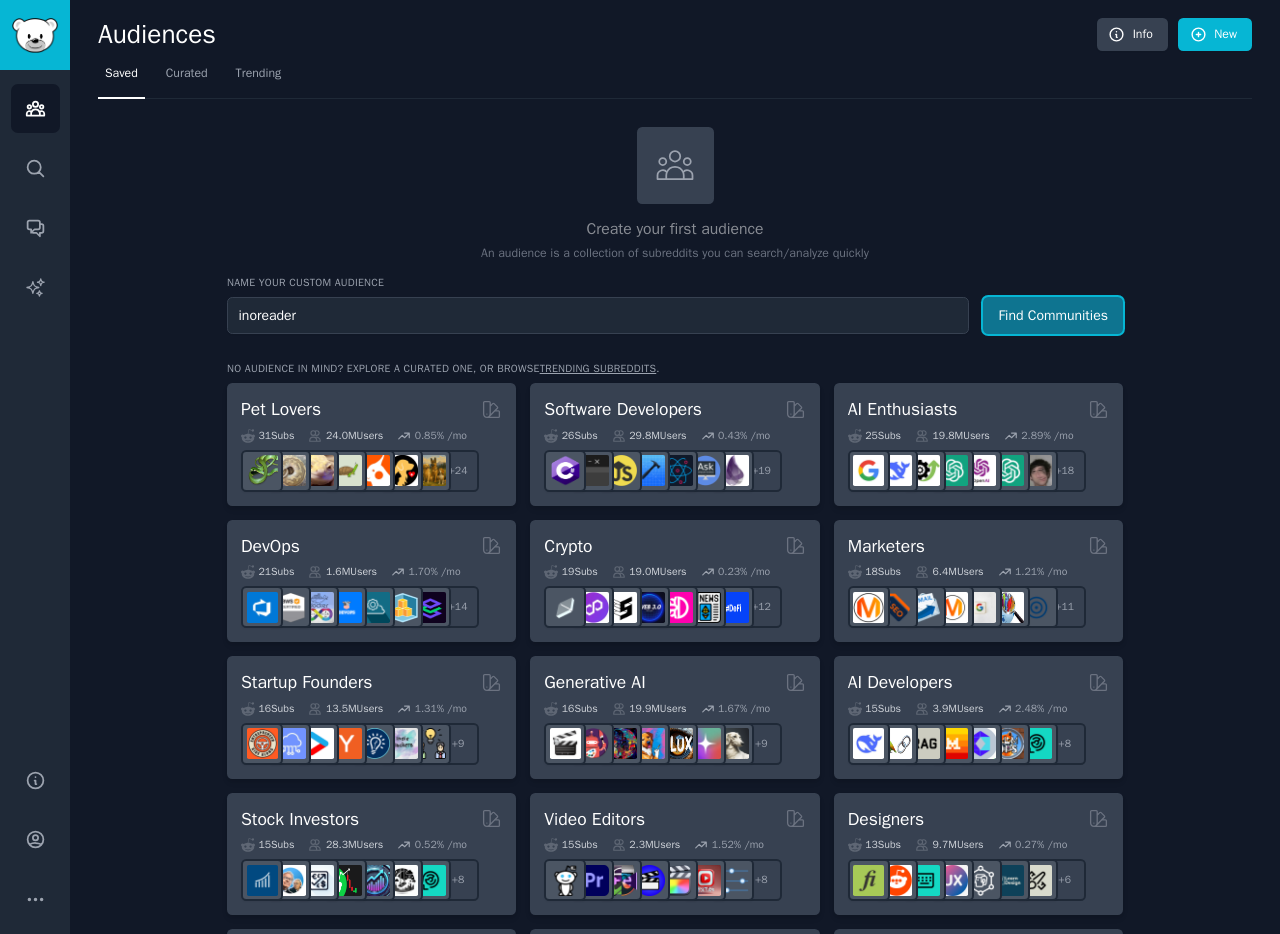 click on "Find Communities" at bounding box center (1053, 315) 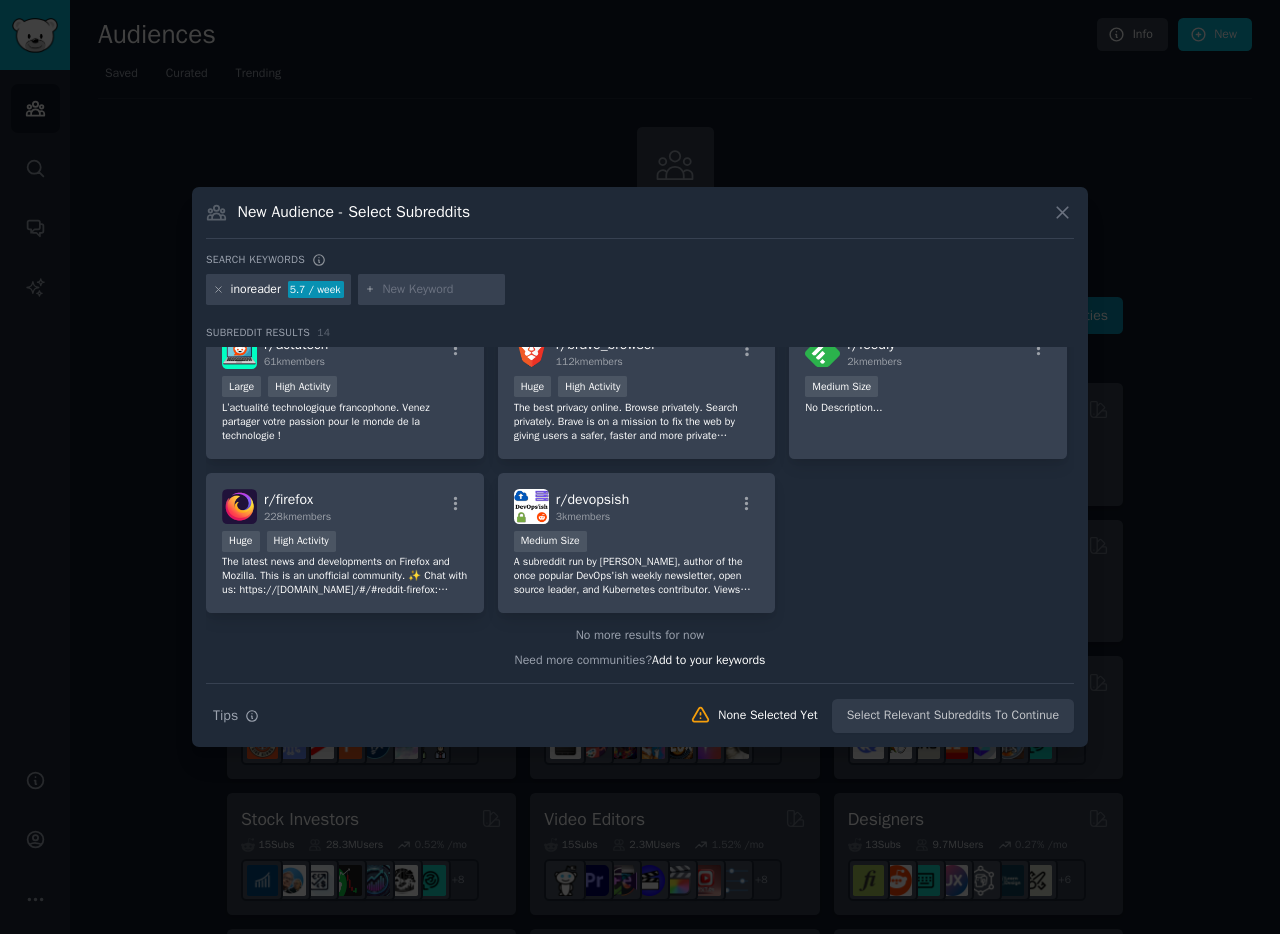 scroll, scrollTop: 0, scrollLeft: 0, axis: both 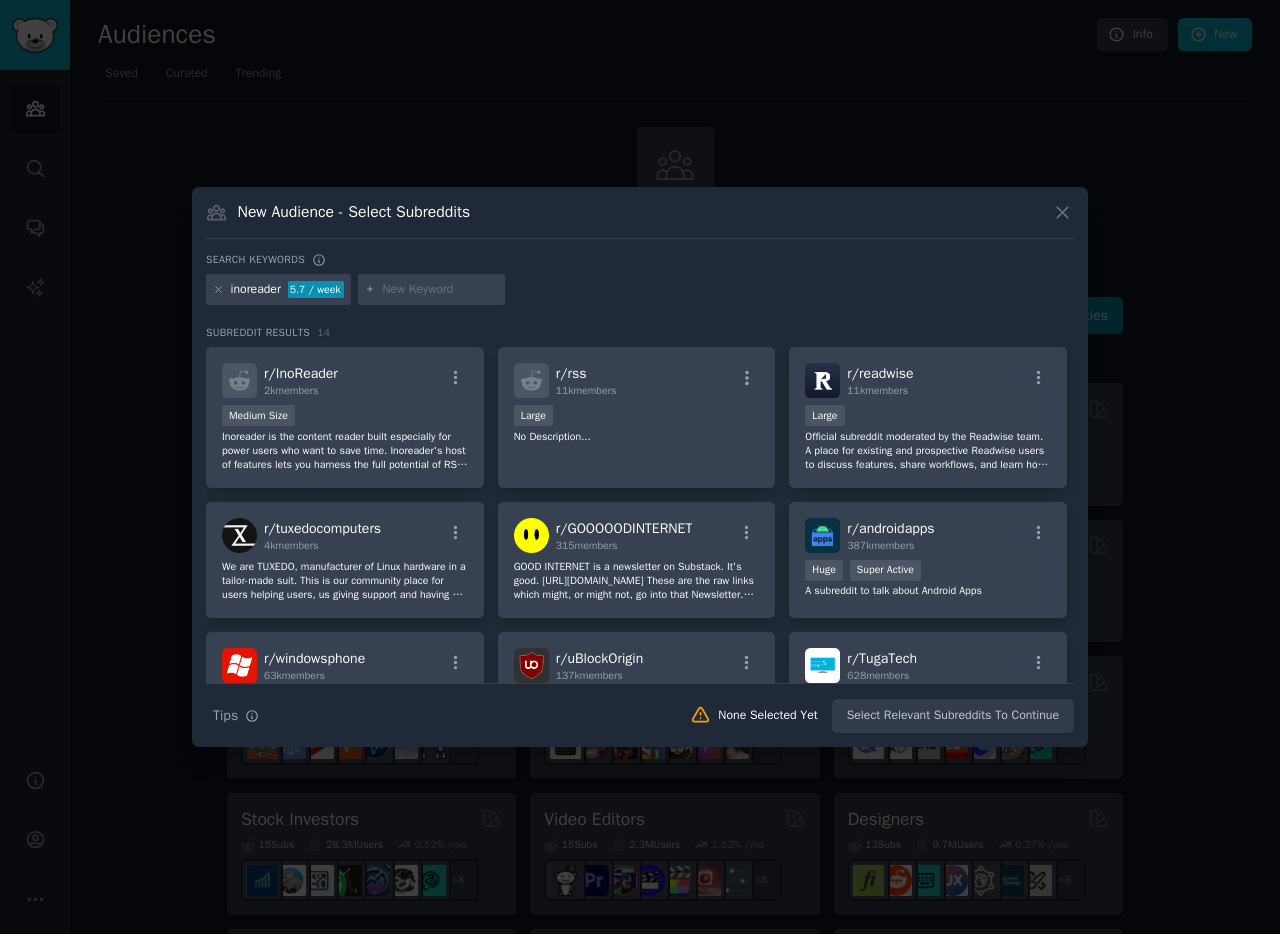 click at bounding box center [440, 290] 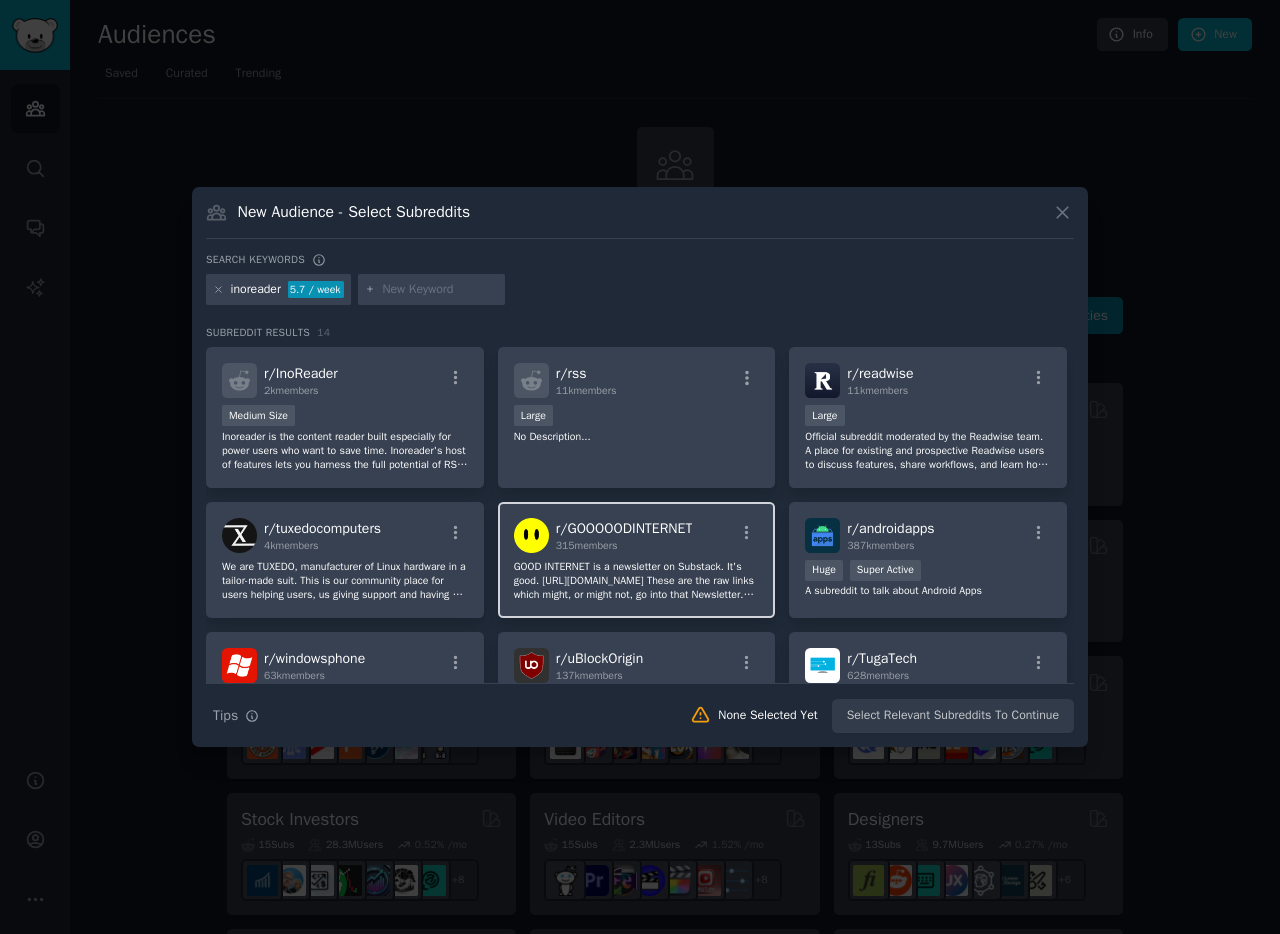 scroll, scrollTop: 235, scrollLeft: 0, axis: vertical 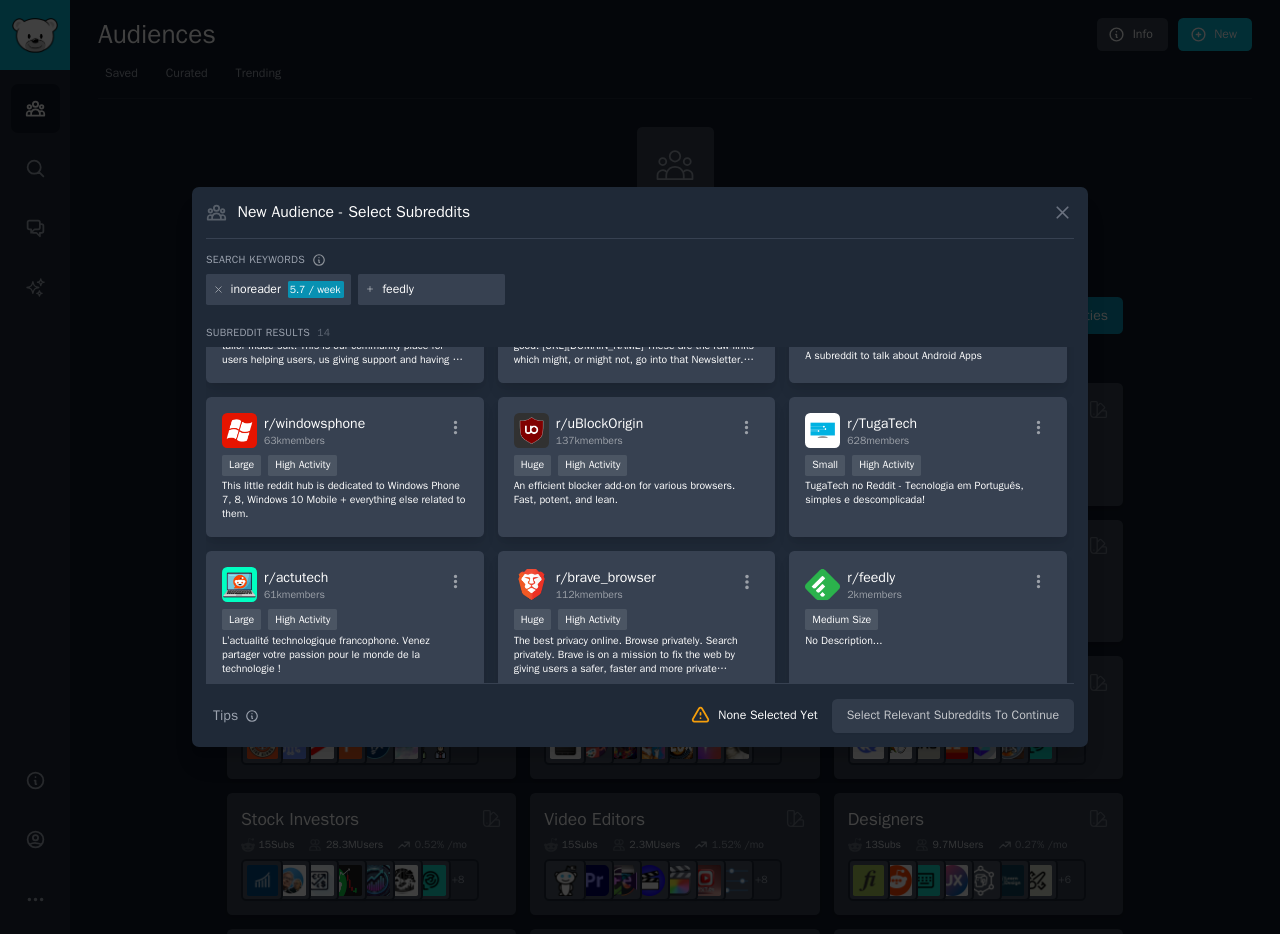 type on "feedly" 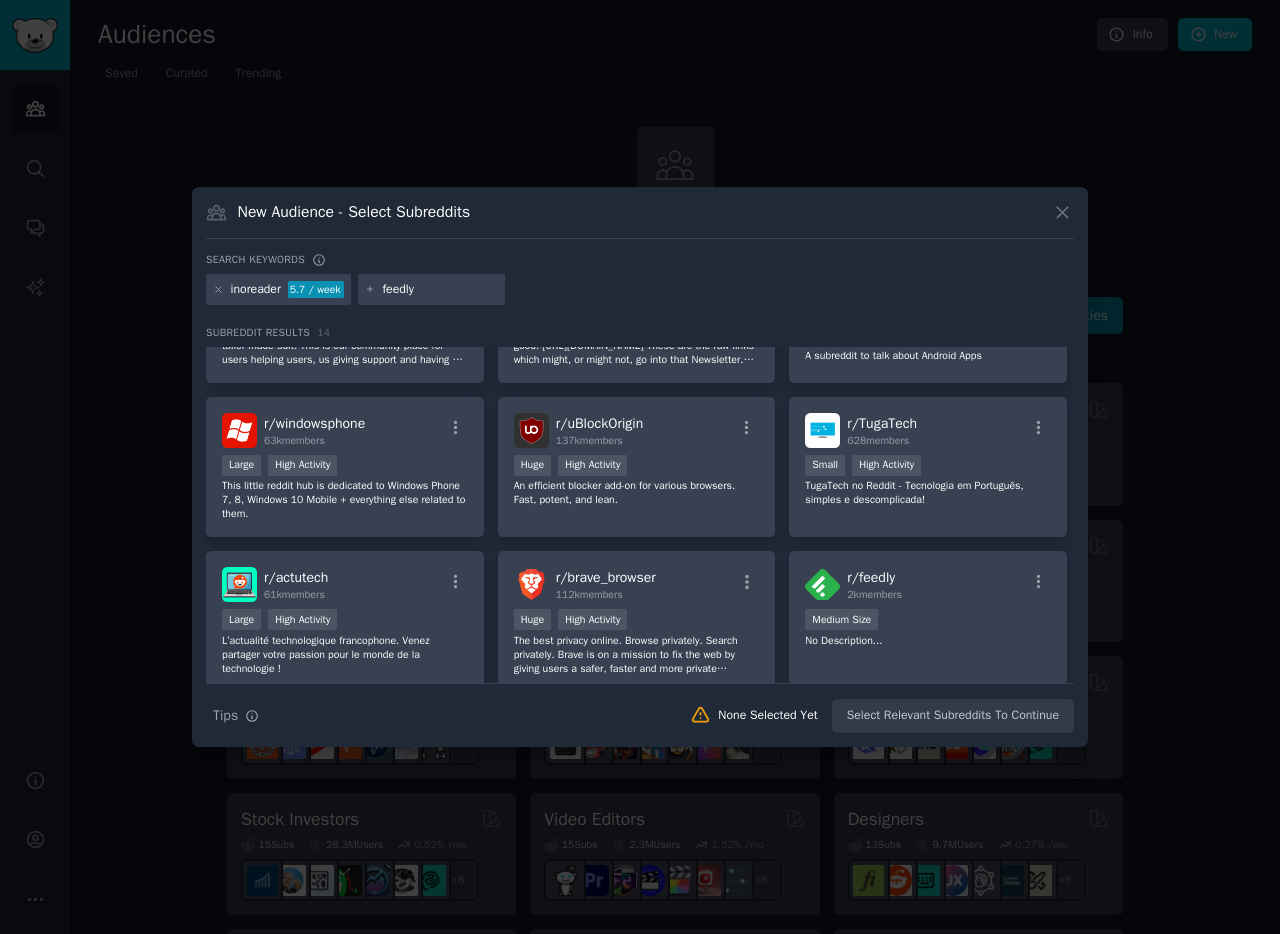 click 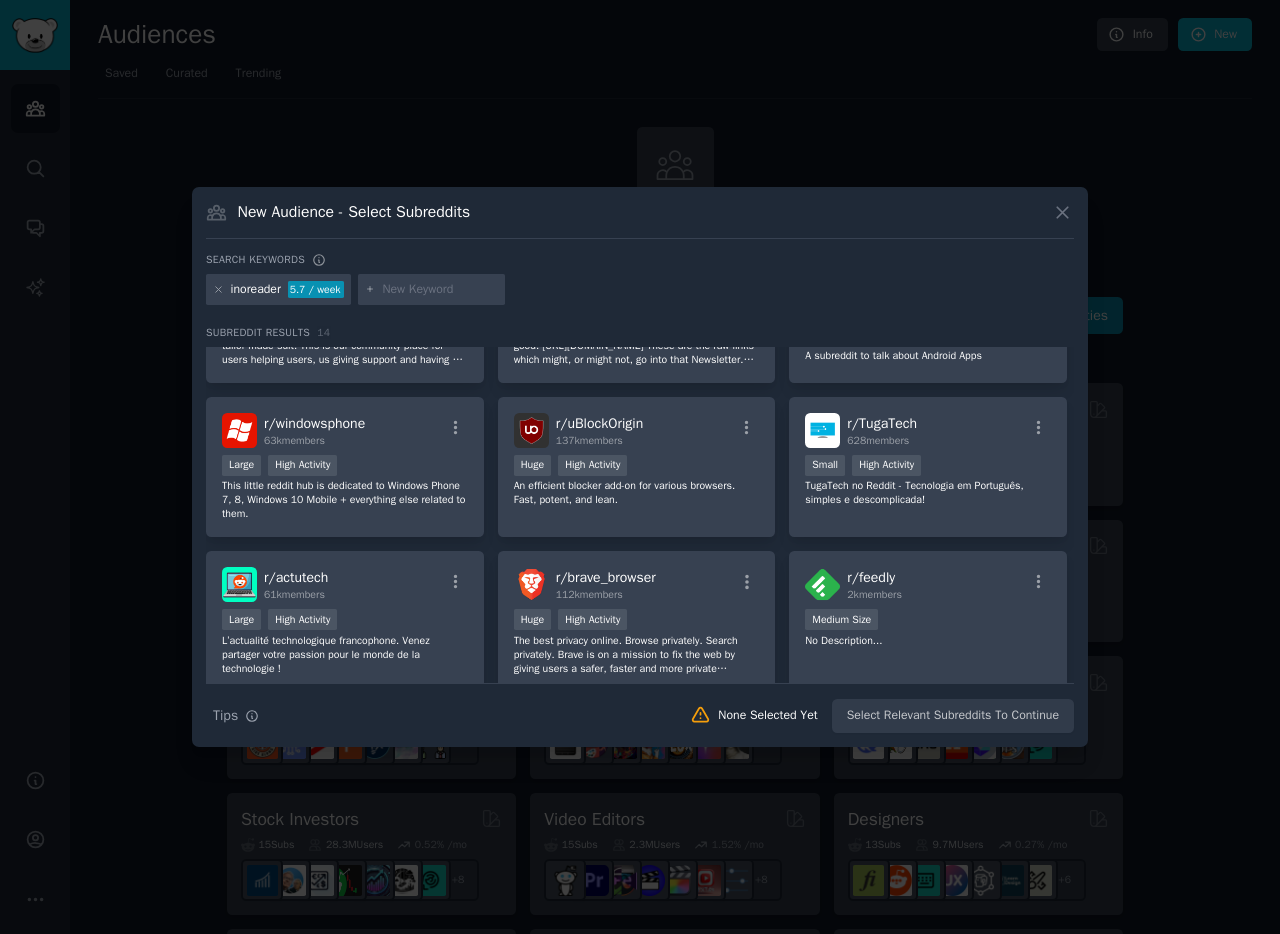 scroll, scrollTop: 0, scrollLeft: 0, axis: both 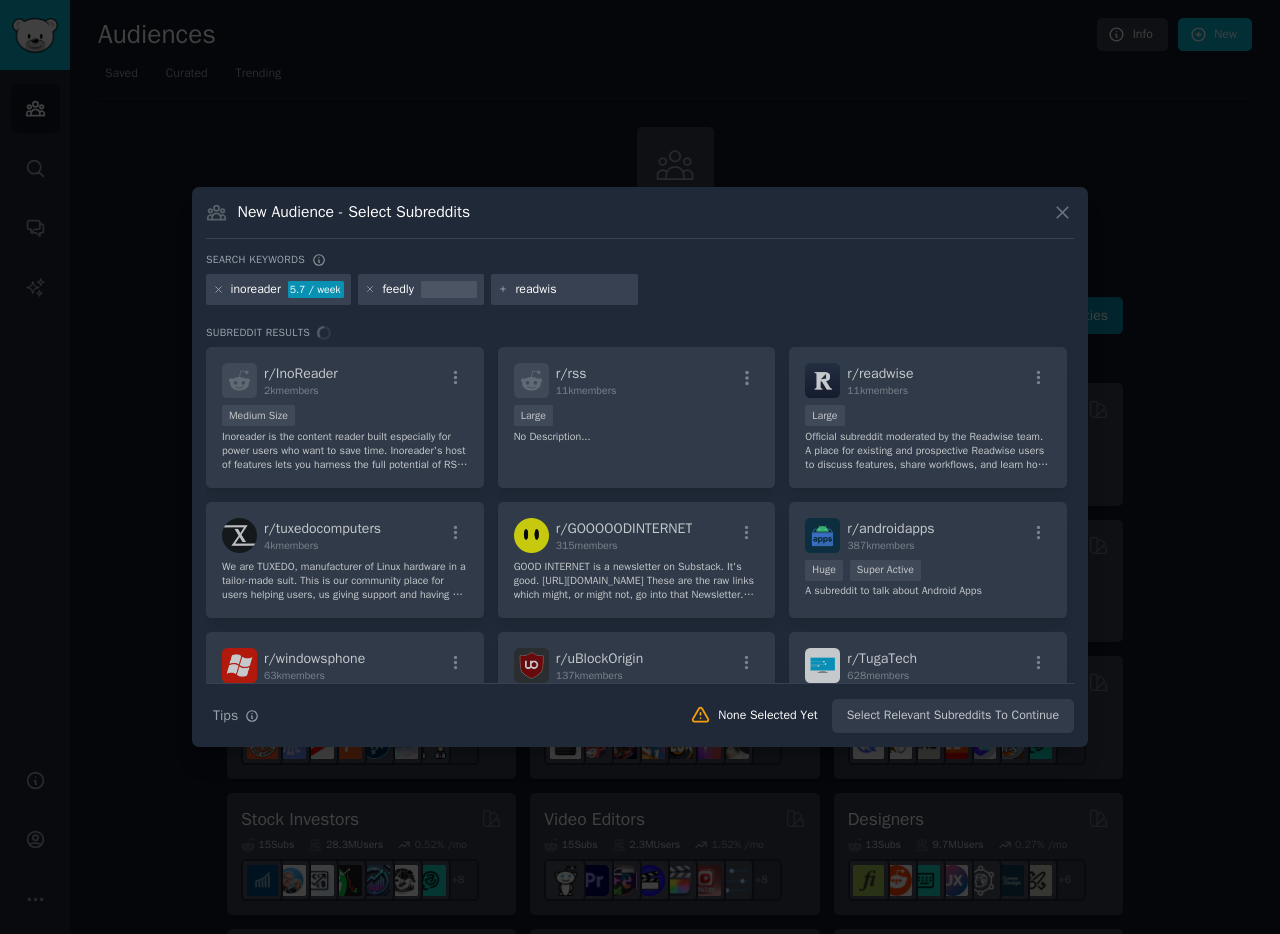 type on "readwise" 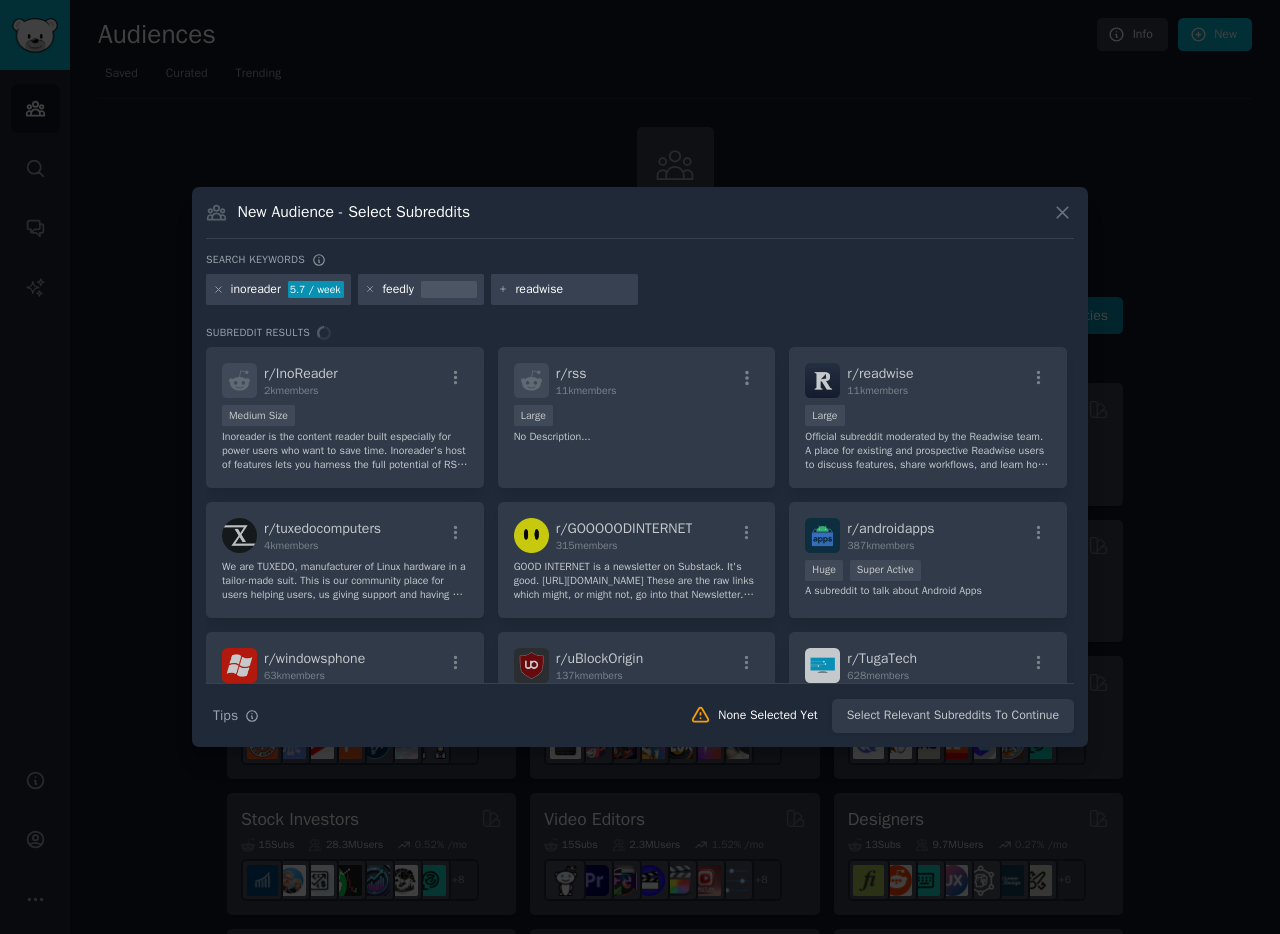 type 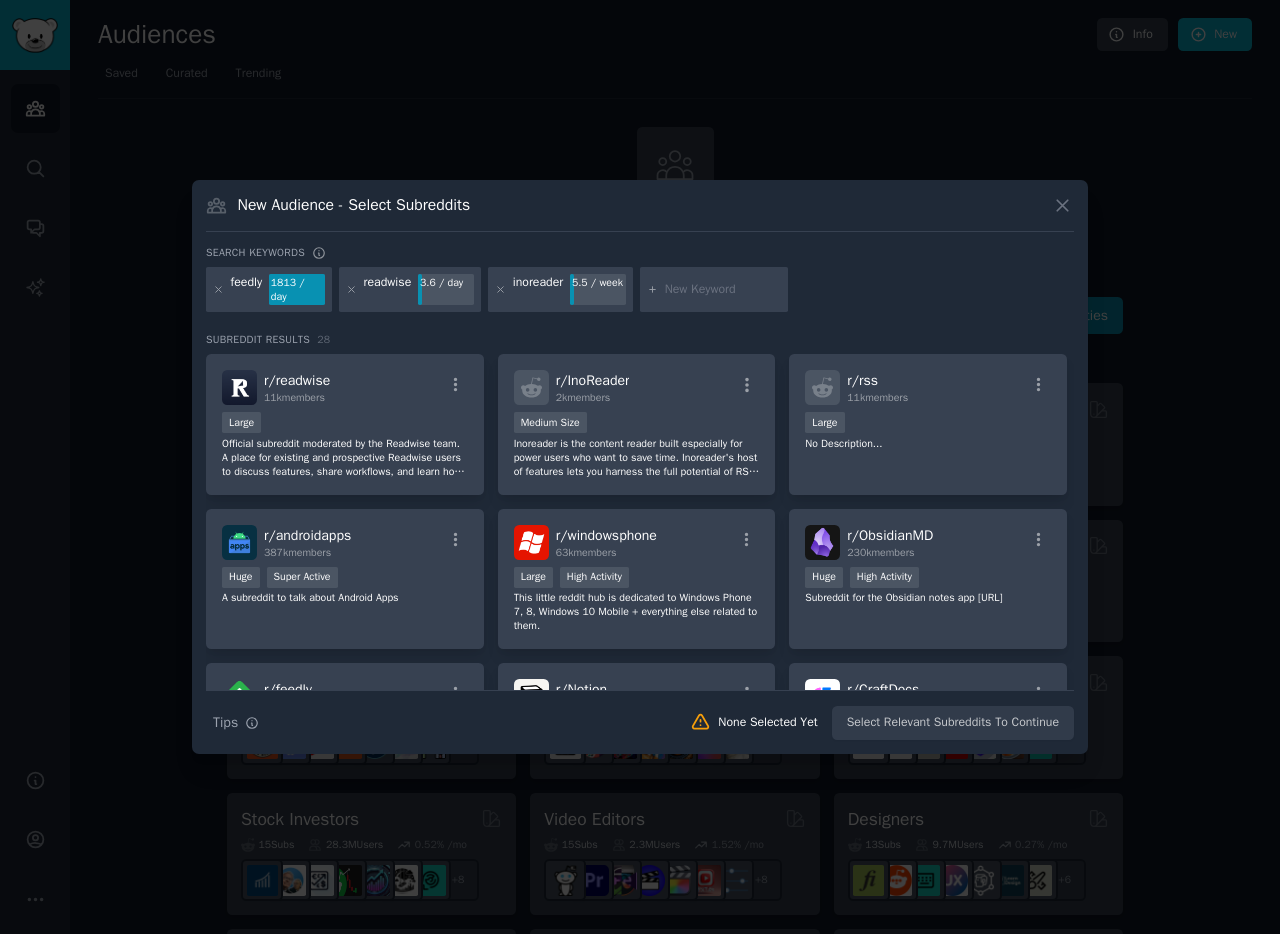 click on "Search keywords" at bounding box center (640, 256) 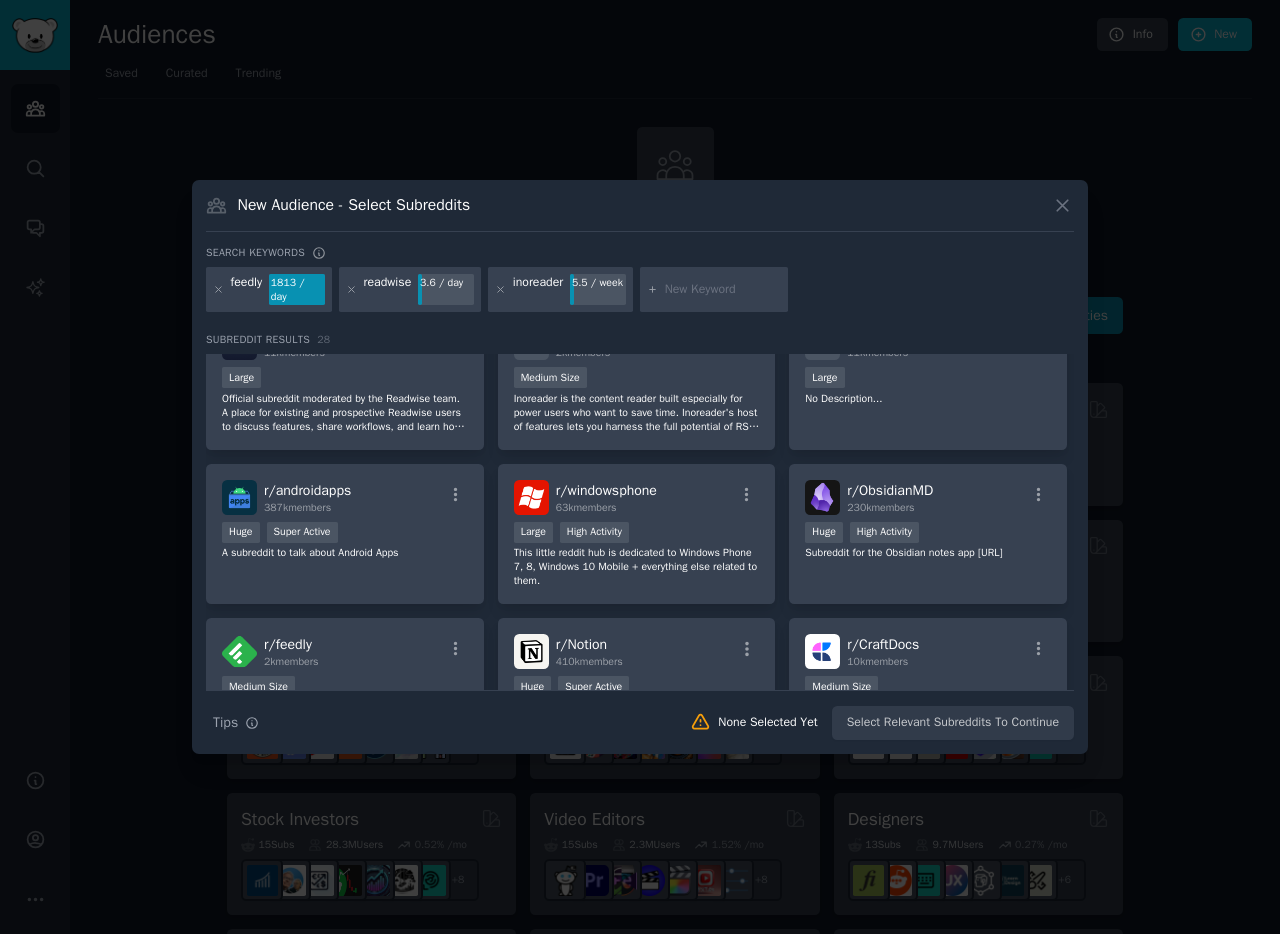 scroll, scrollTop: 0, scrollLeft: 0, axis: both 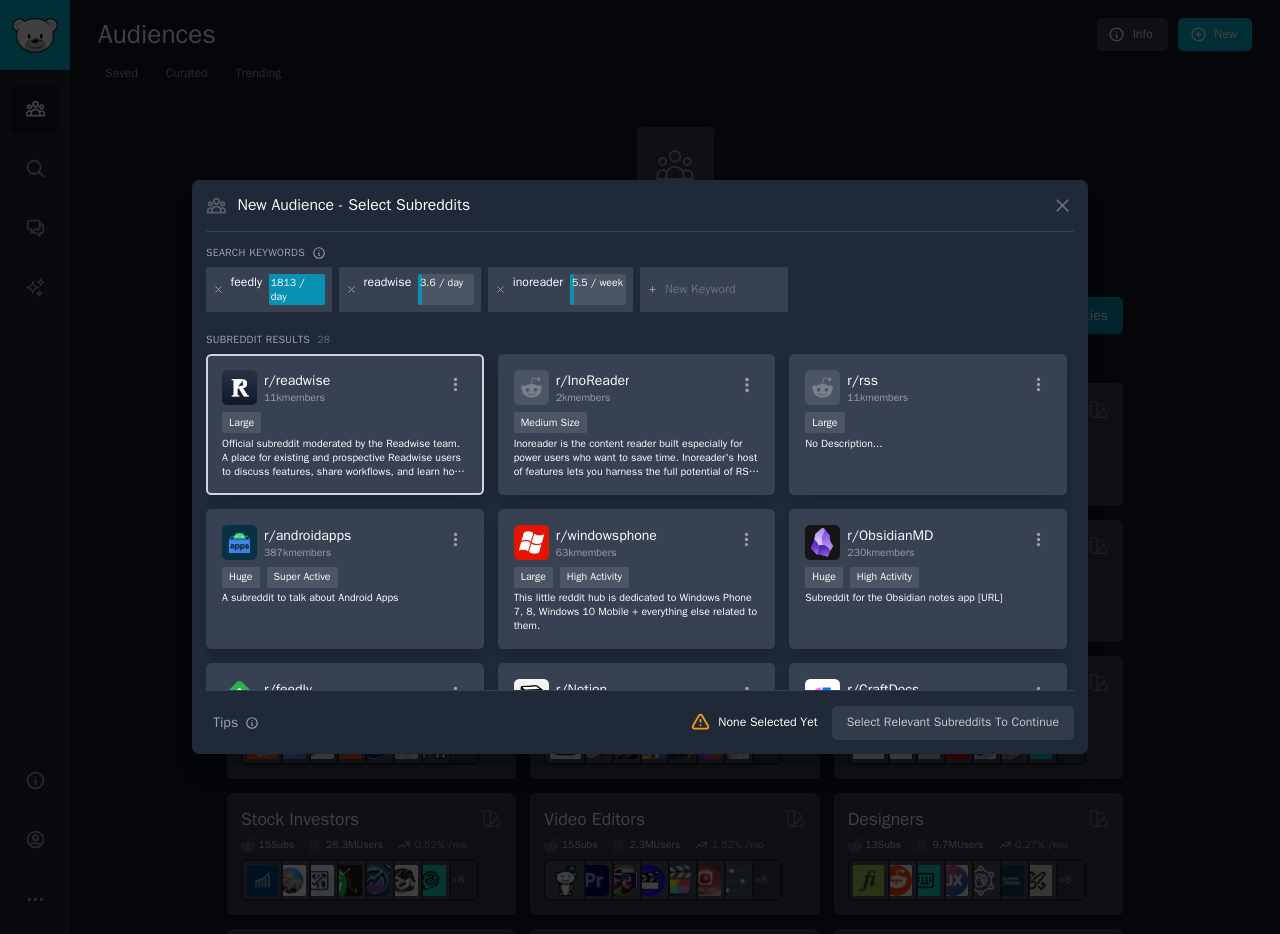 click on "Large" at bounding box center (345, 424) 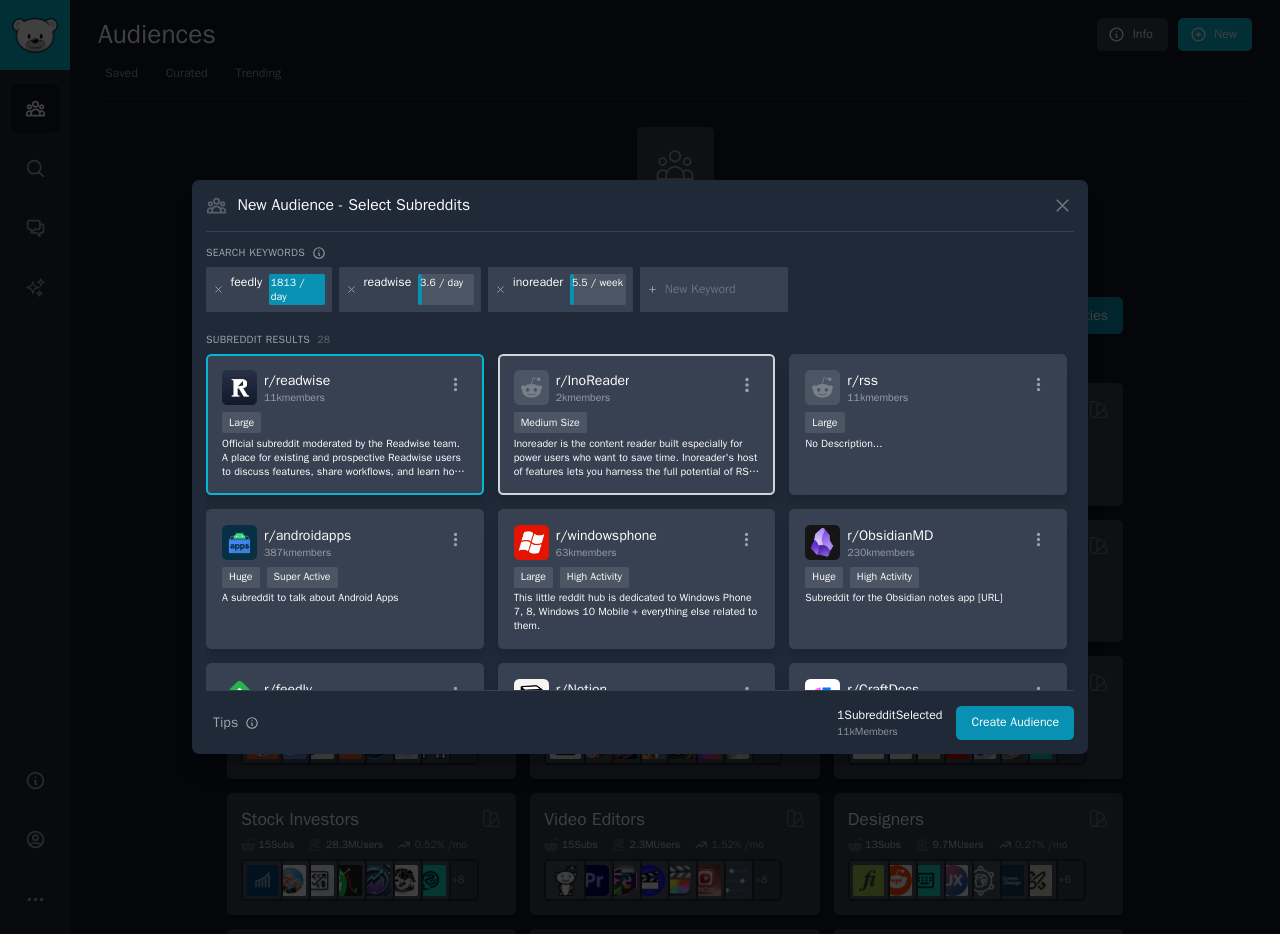 click on "1000 - 10,000 members Medium Size" at bounding box center (637, 424) 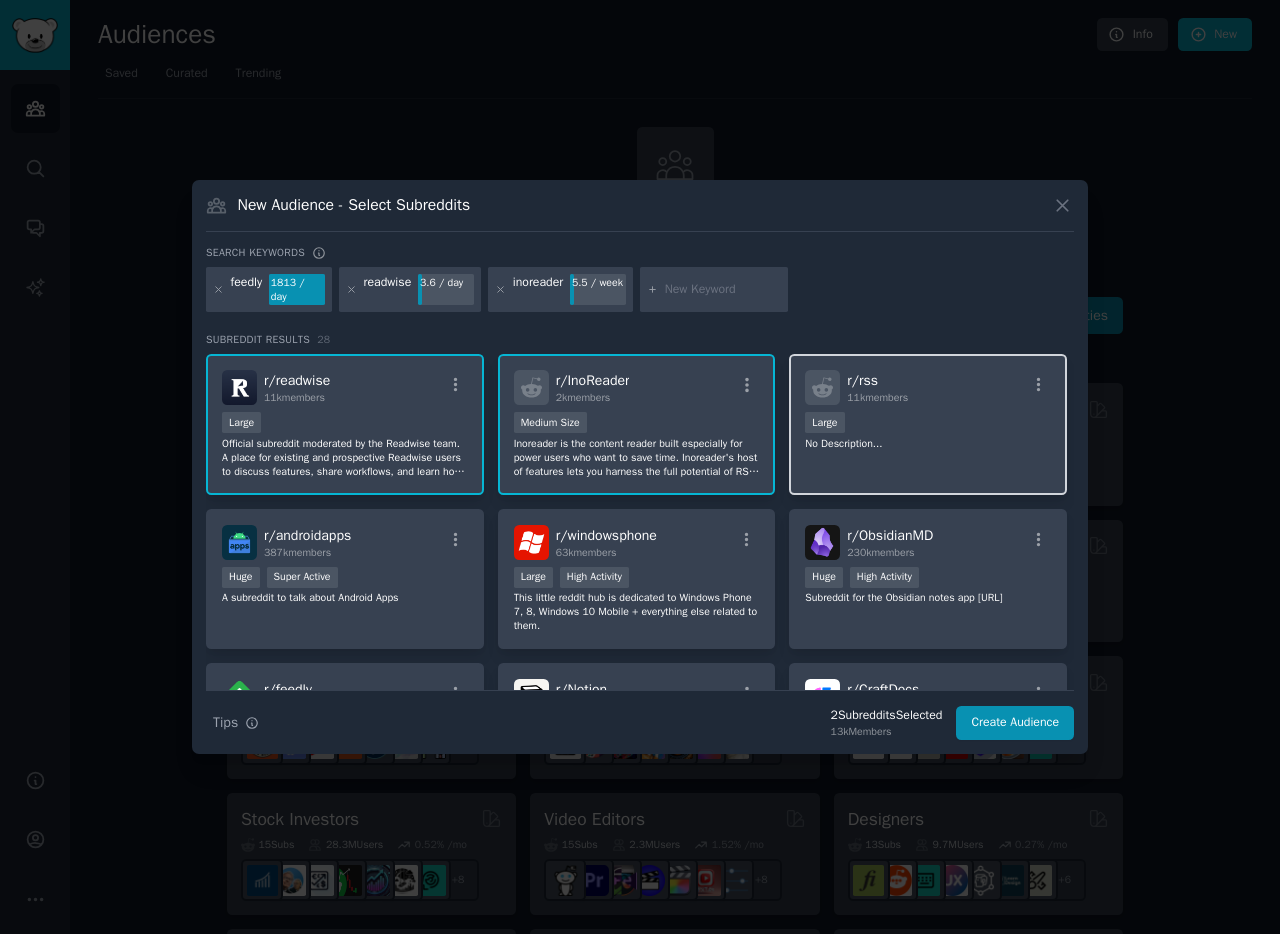 click on "10,000 - 100,000 members Large" at bounding box center (928, 424) 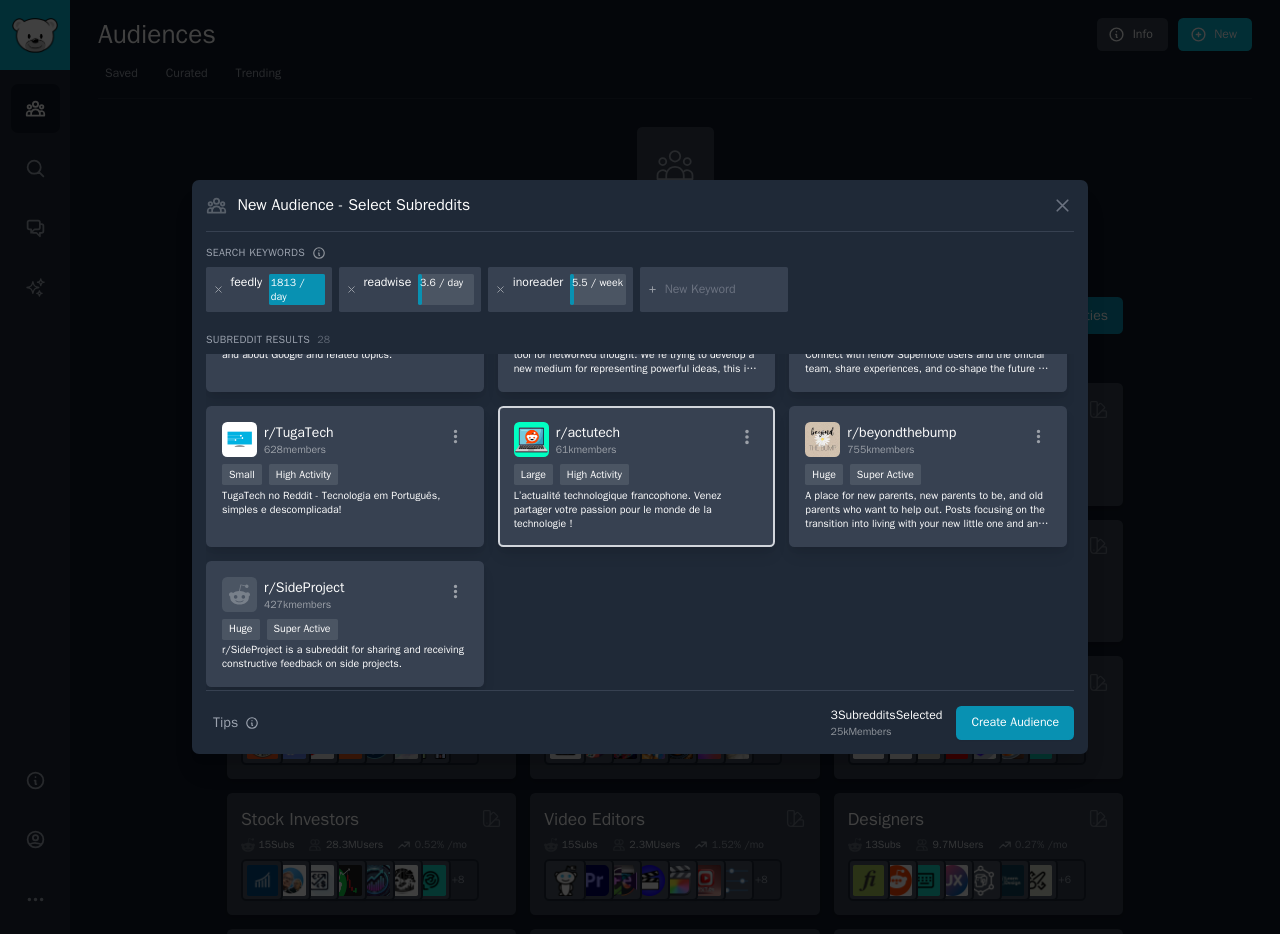 scroll, scrollTop: 1265, scrollLeft: 0, axis: vertical 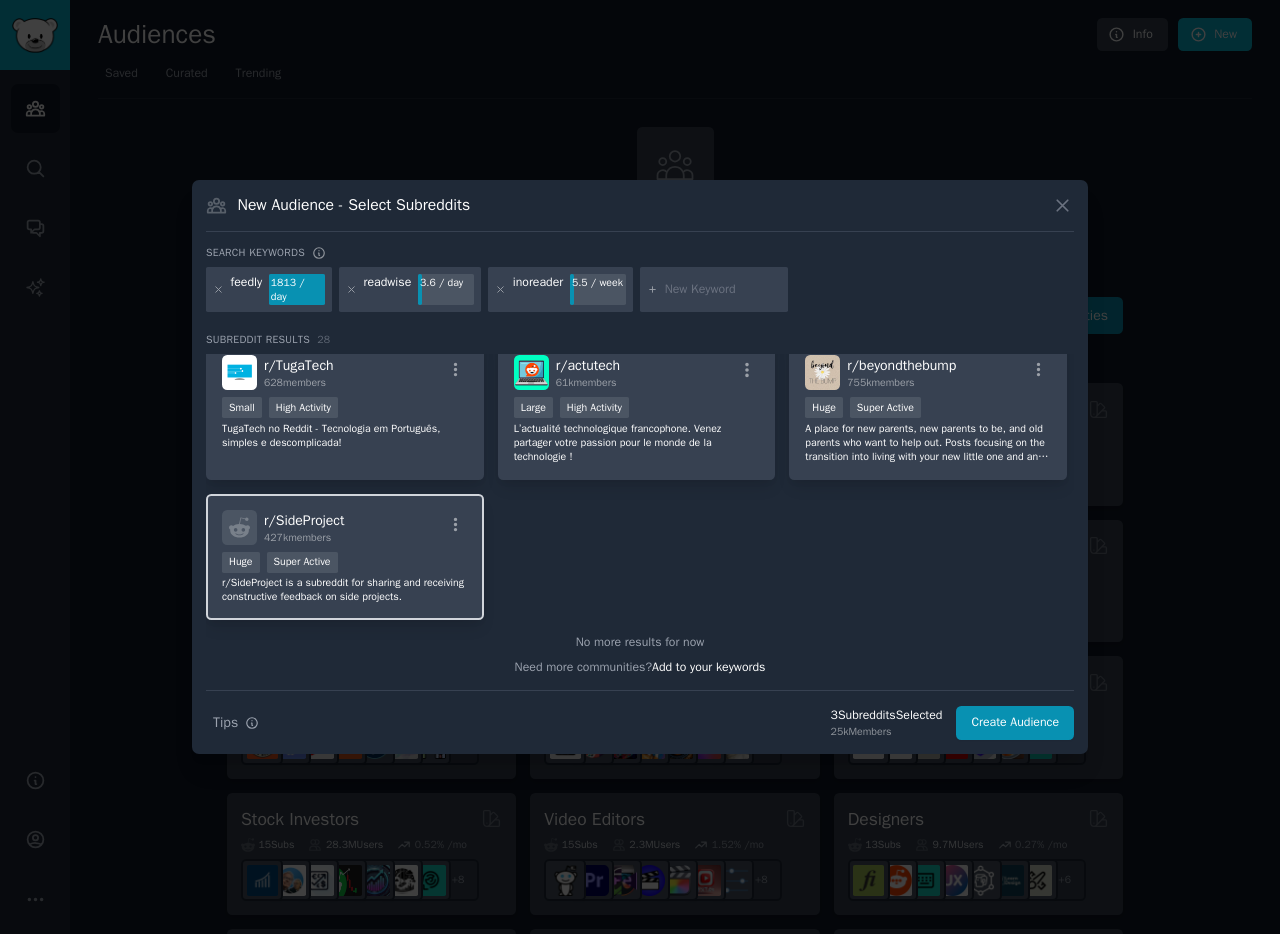 click on "r/SideProject is a subreddit for sharing and receiving constructive feedback on side projects." at bounding box center (345, 590) 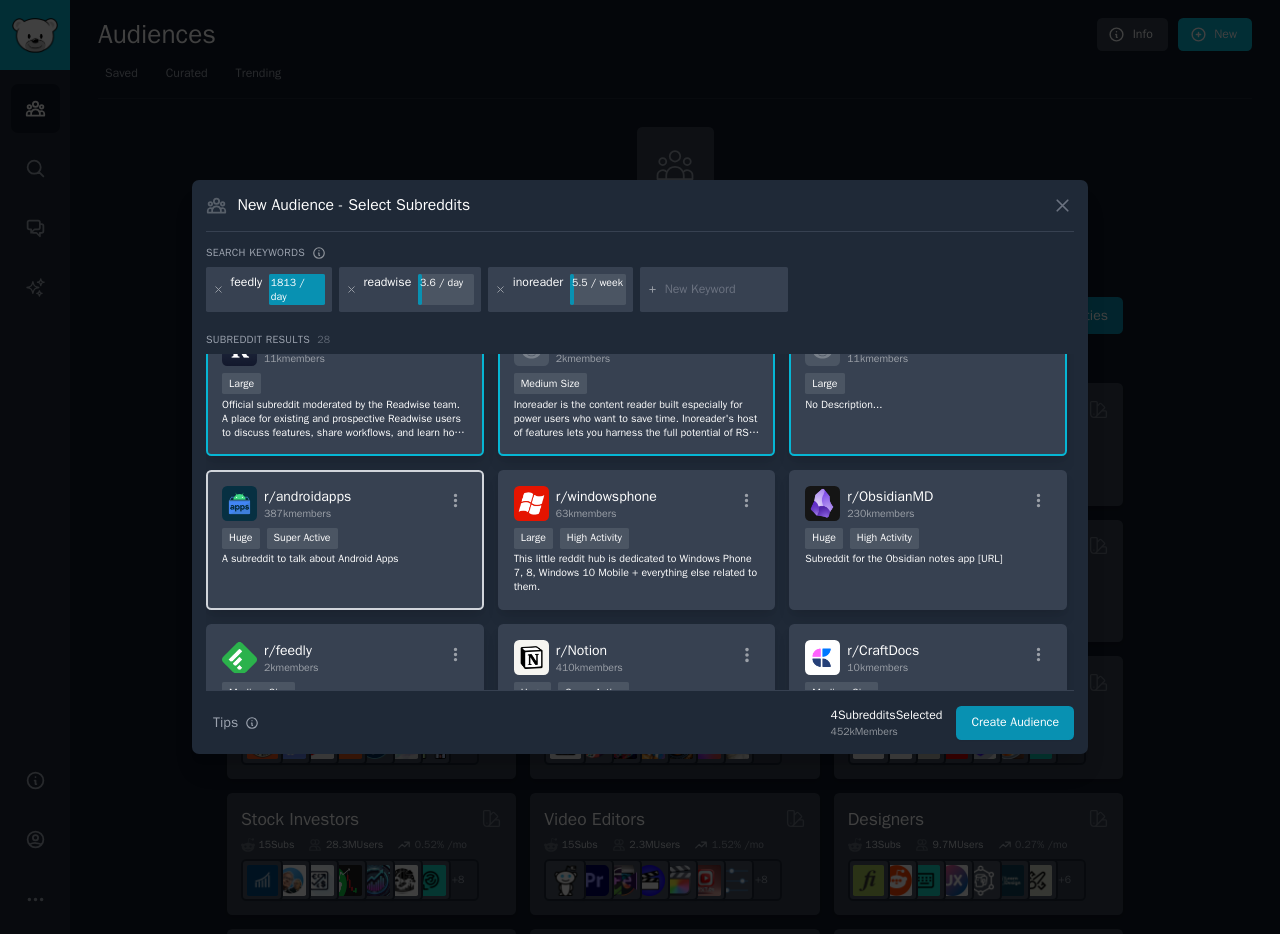scroll, scrollTop: 112, scrollLeft: 0, axis: vertical 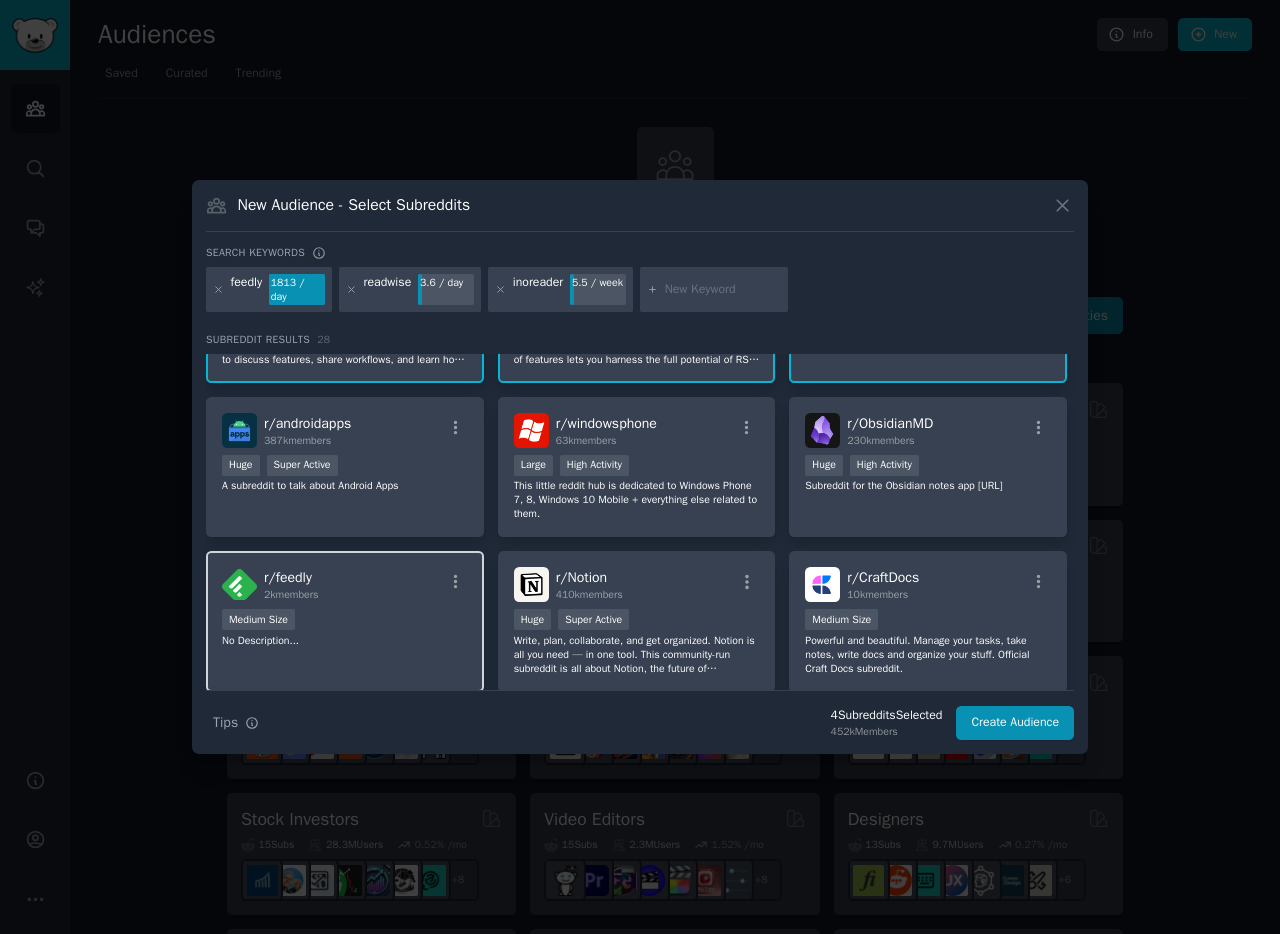 click on "r/ feedly 2k  members" at bounding box center [345, 584] 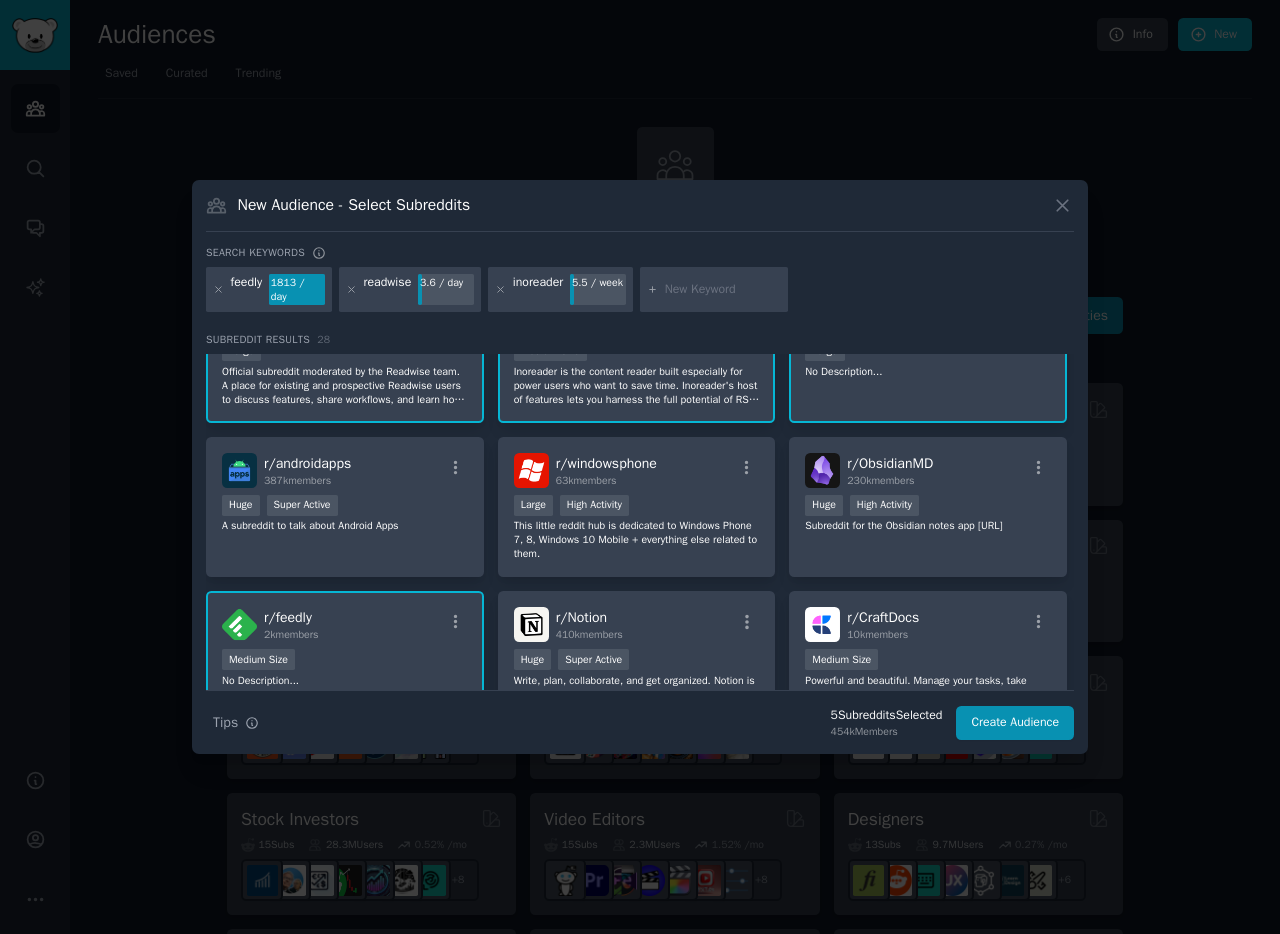 scroll, scrollTop: 0, scrollLeft: 0, axis: both 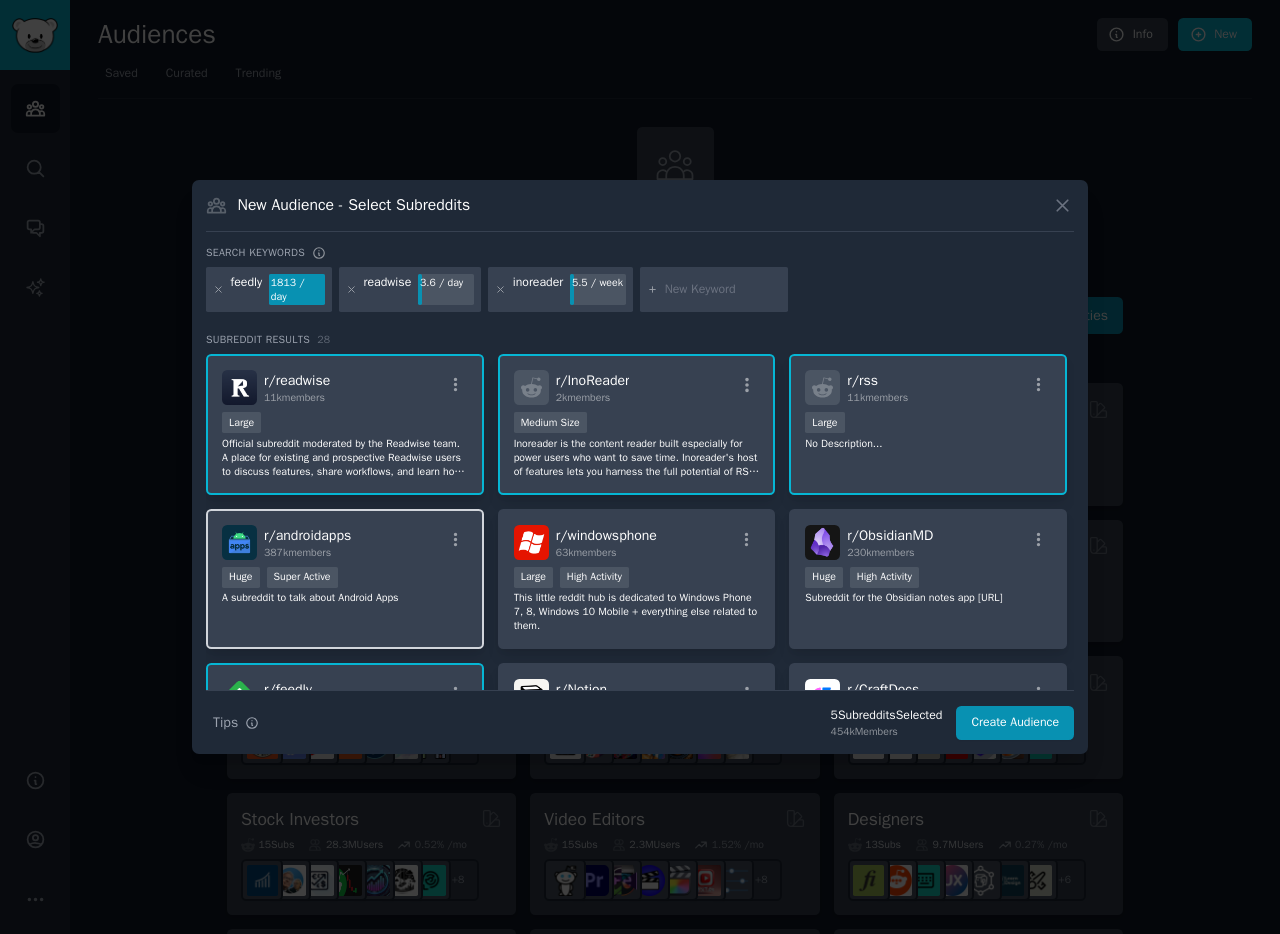 click on "Huge Super Active" at bounding box center [345, 579] 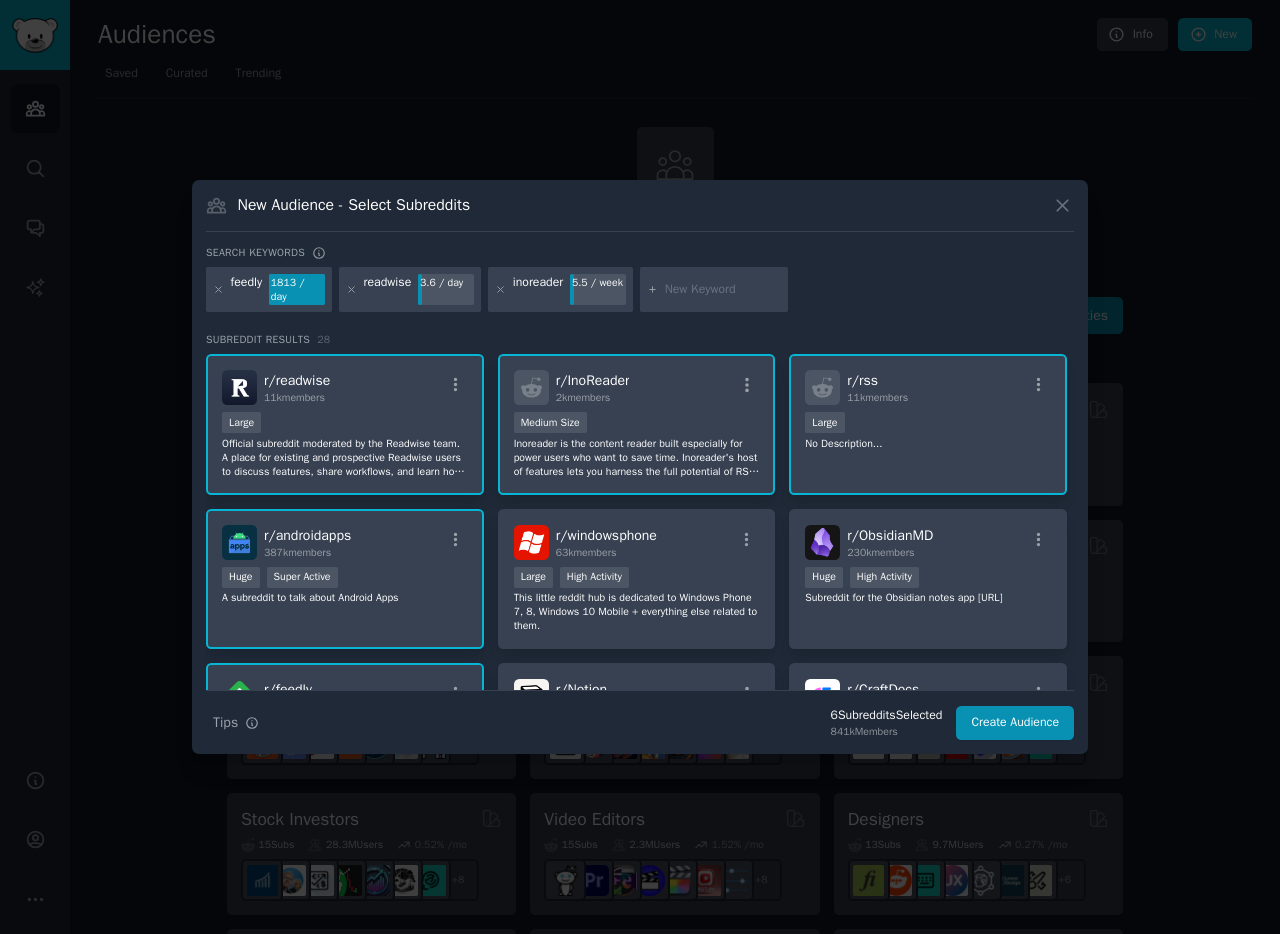 click on "A subreddit to talk about Android Apps" at bounding box center [345, 598] 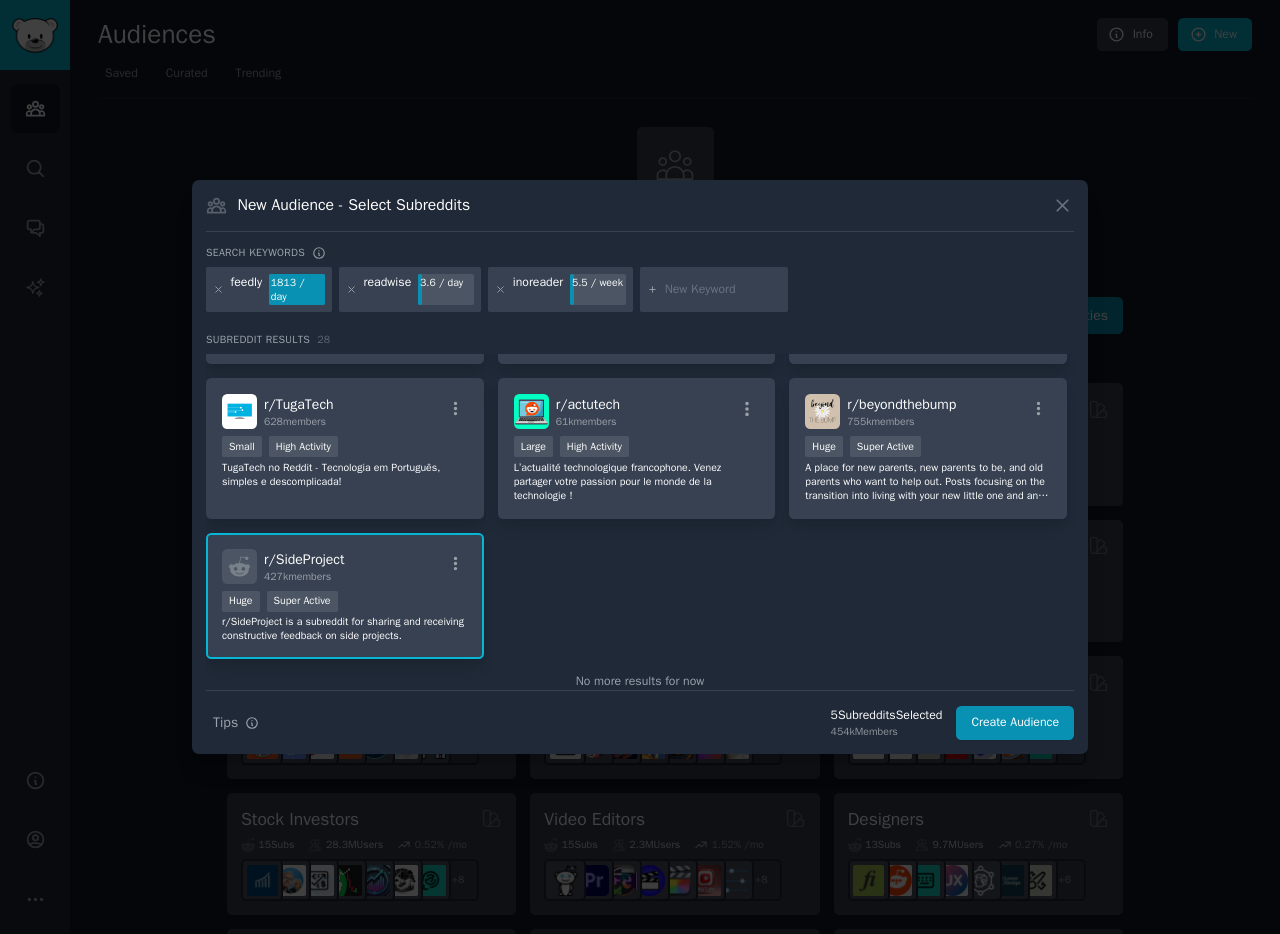 scroll, scrollTop: 1237, scrollLeft: 0, axis: vertical 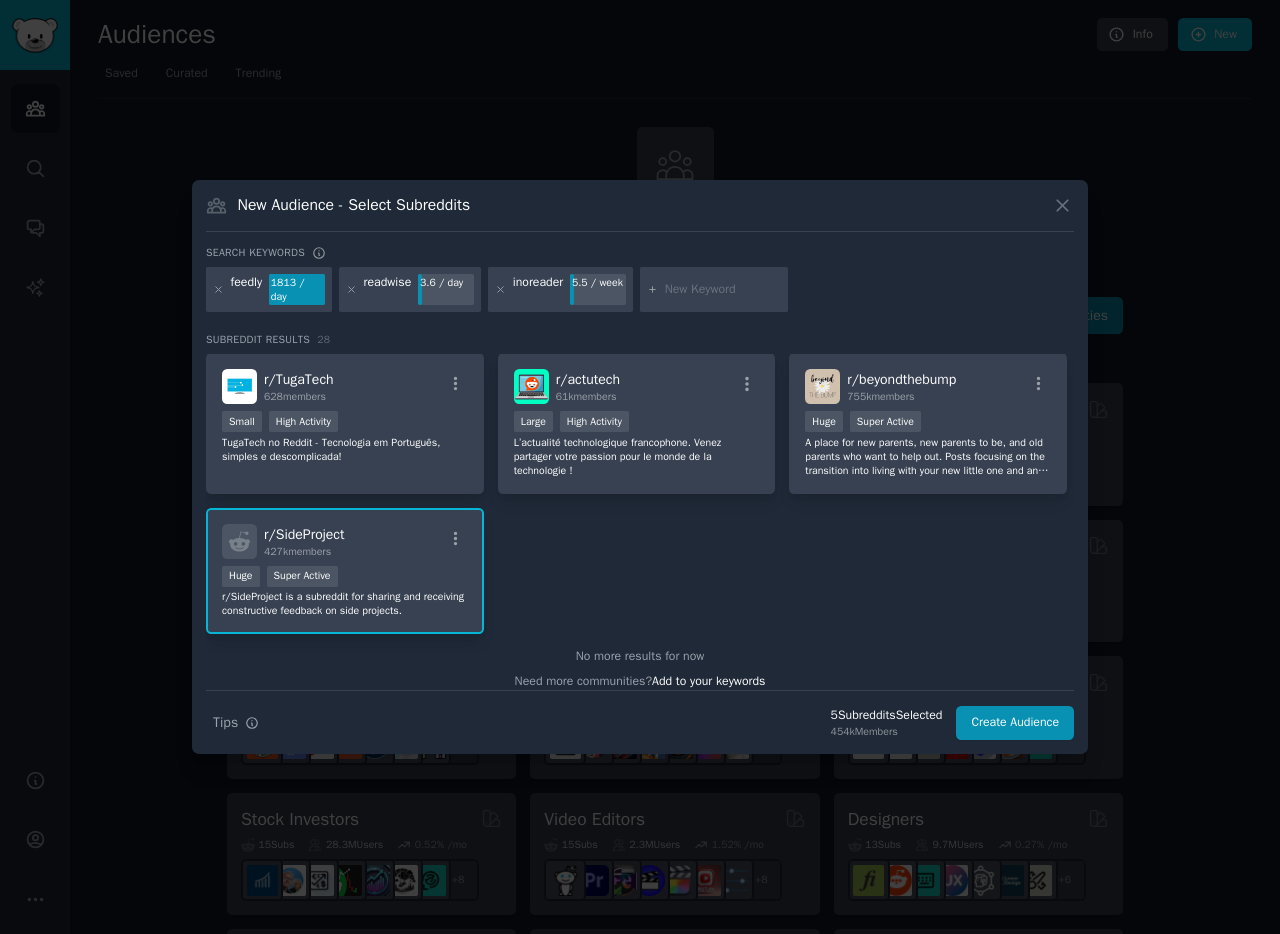 click on "r/SideProject is a subreddit for sharing and receiving constructive feedback on side projects." at bounding box center [345, 604] 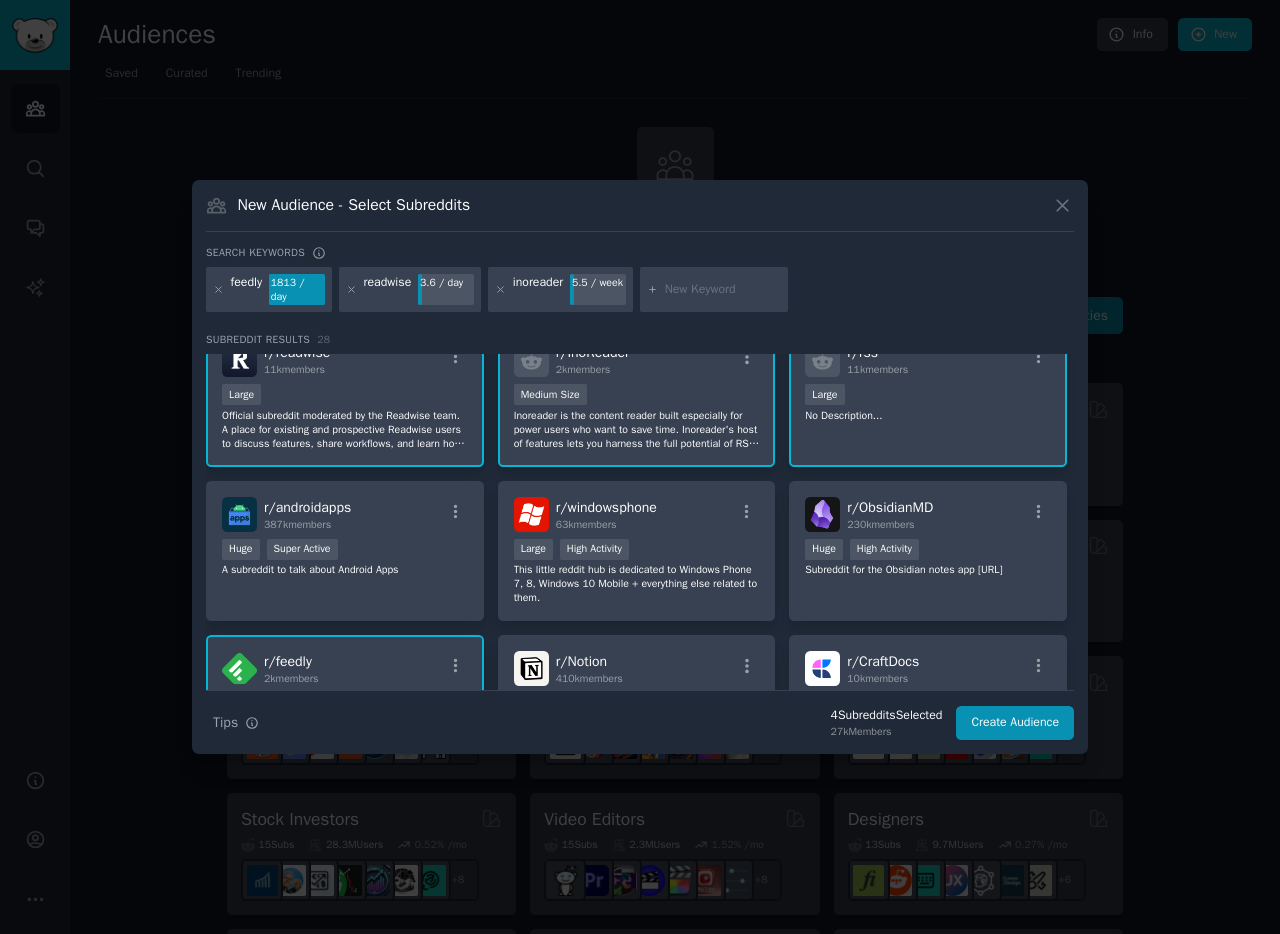 scroll, scrollTop: 0, scrollLeft: 0, axis: both 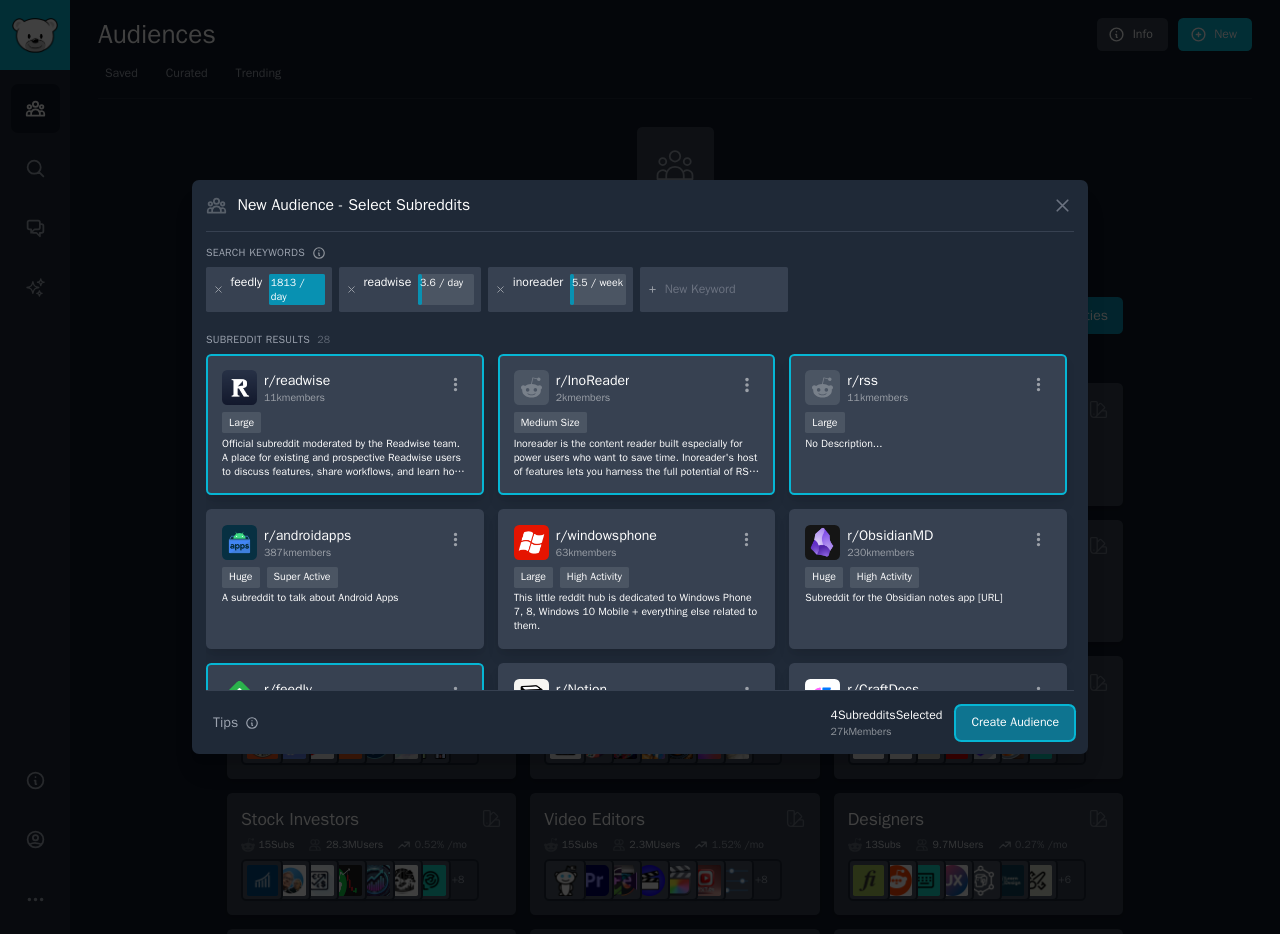 click on "Create Audience" at bounding box center (1015, 723) 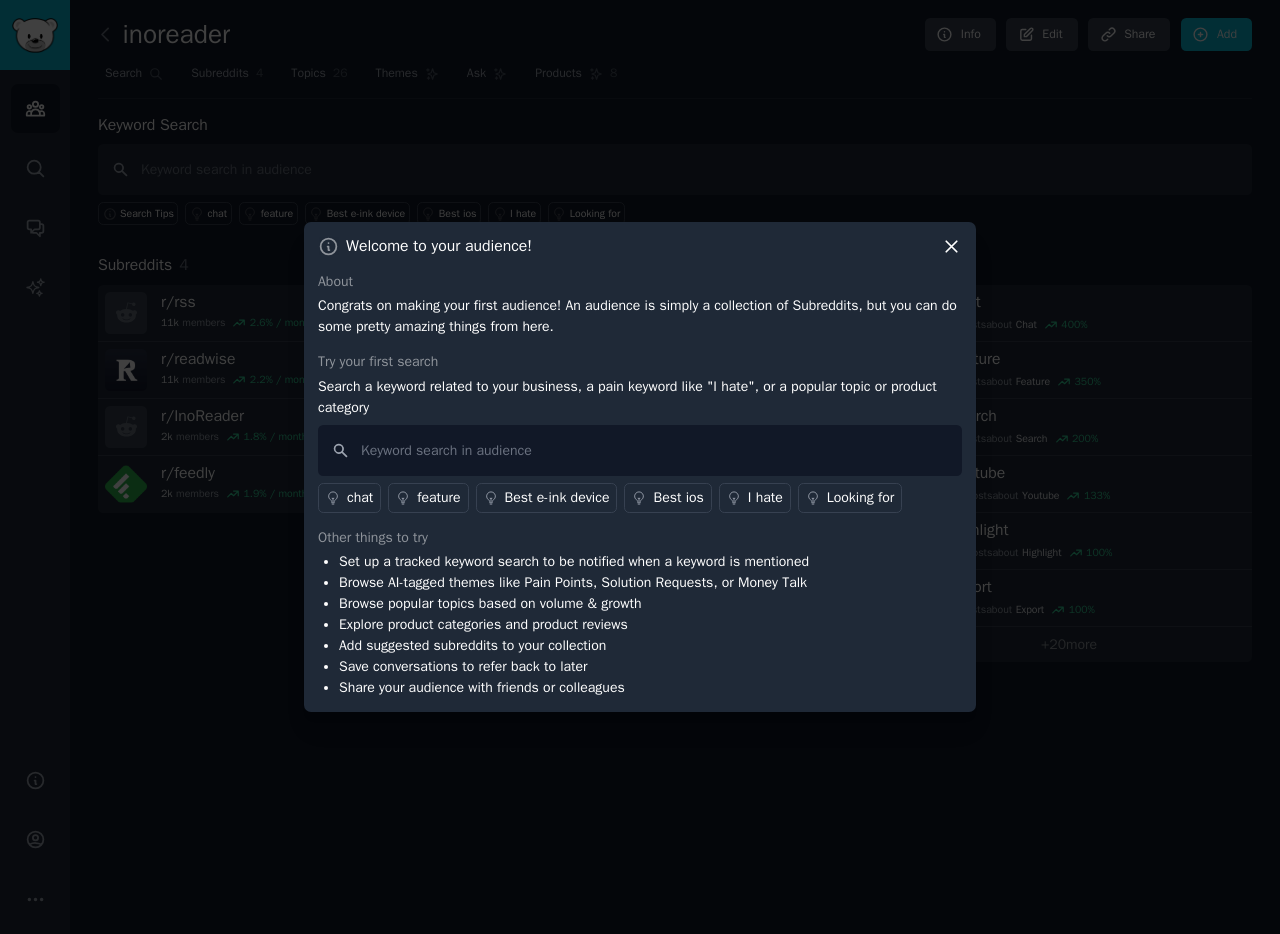 click on "feature" at bounding box center (438, 497) 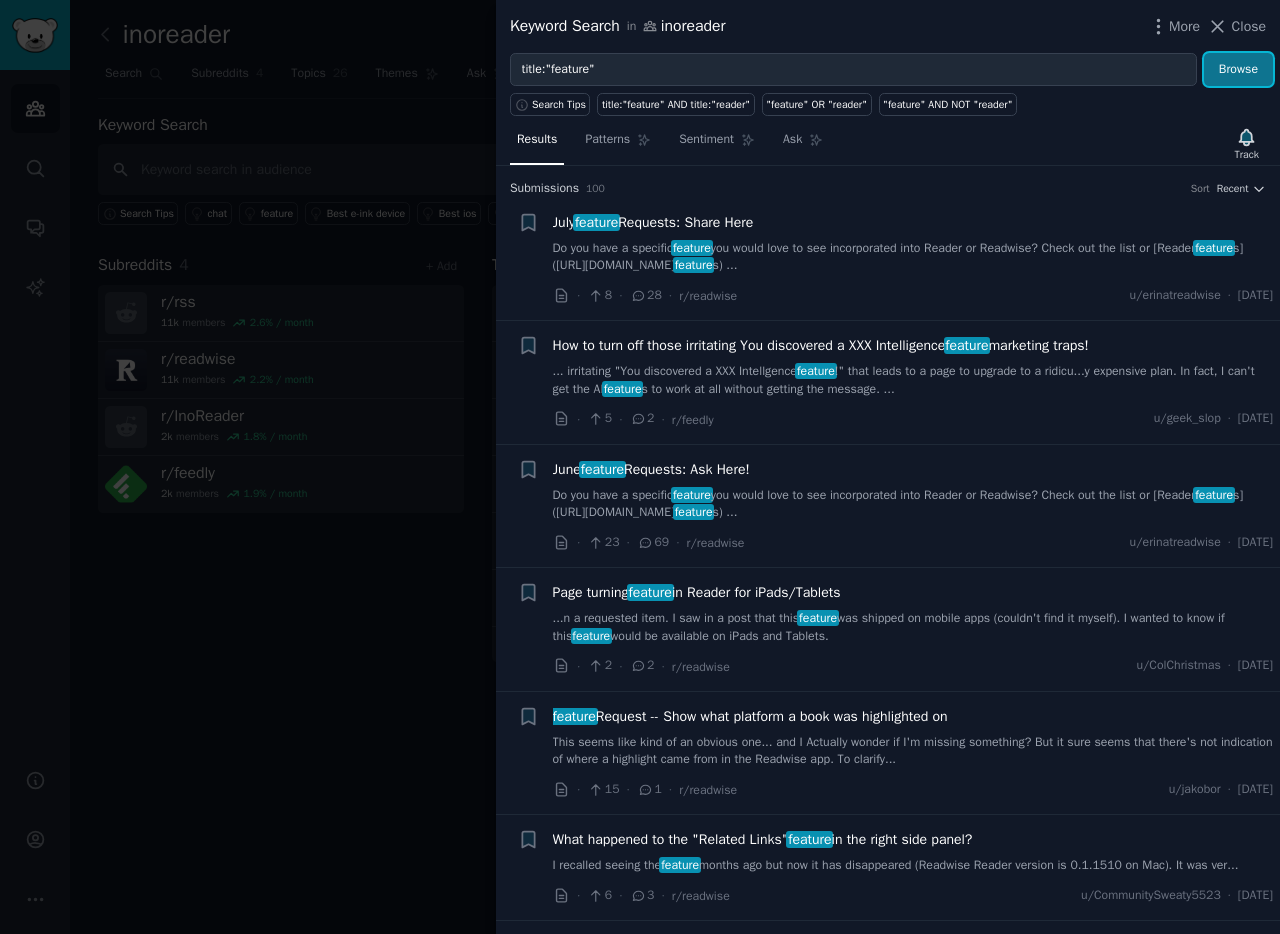 click on "Browse" at bounding box center [1238, 70] 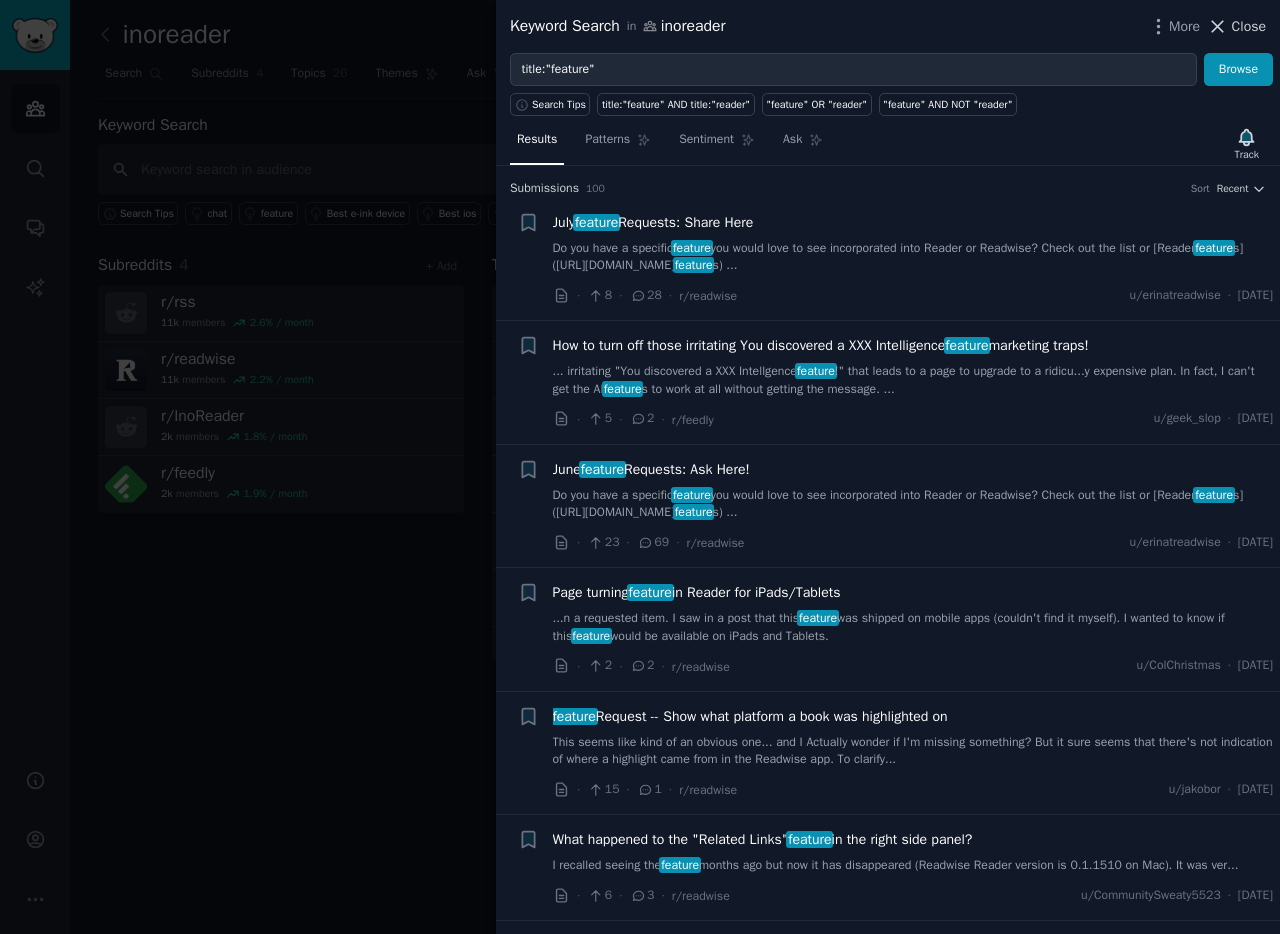 click on "Close" at bounding box center [1249, 26] 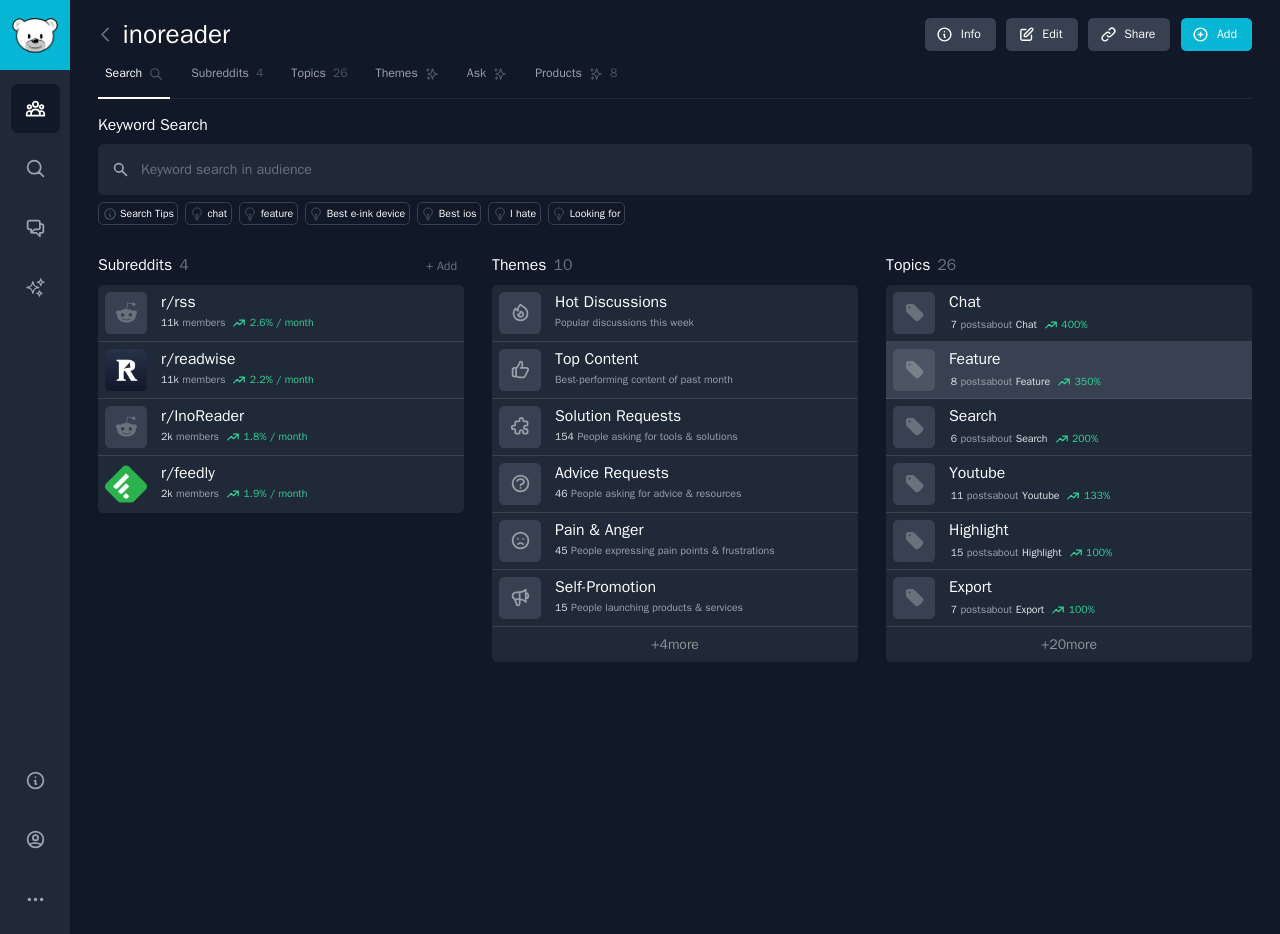 click on "Feature" at bounding box center (1093, 359) 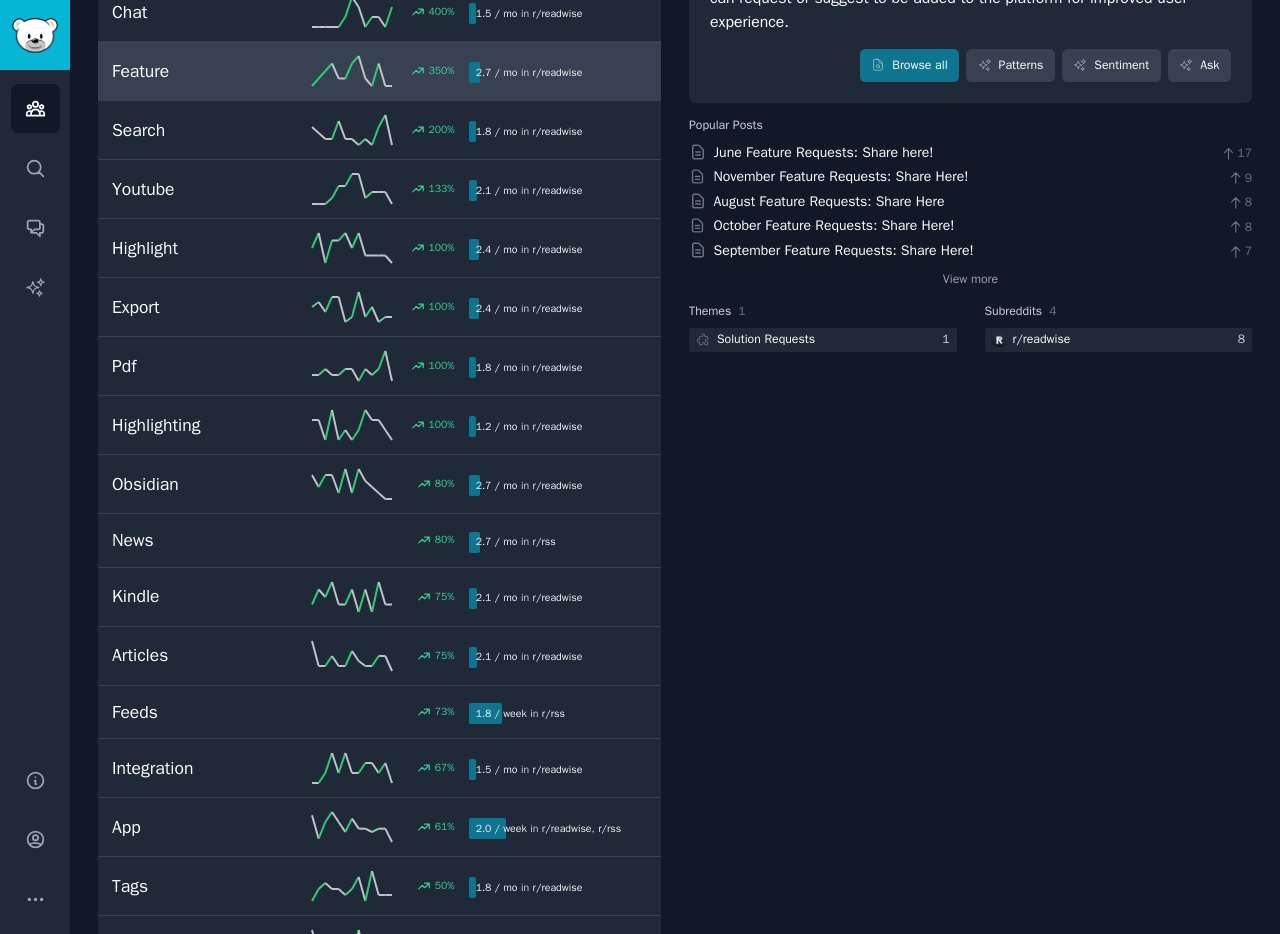 scroll, scrollTop: 0, scrollLeft: 0, axis: both 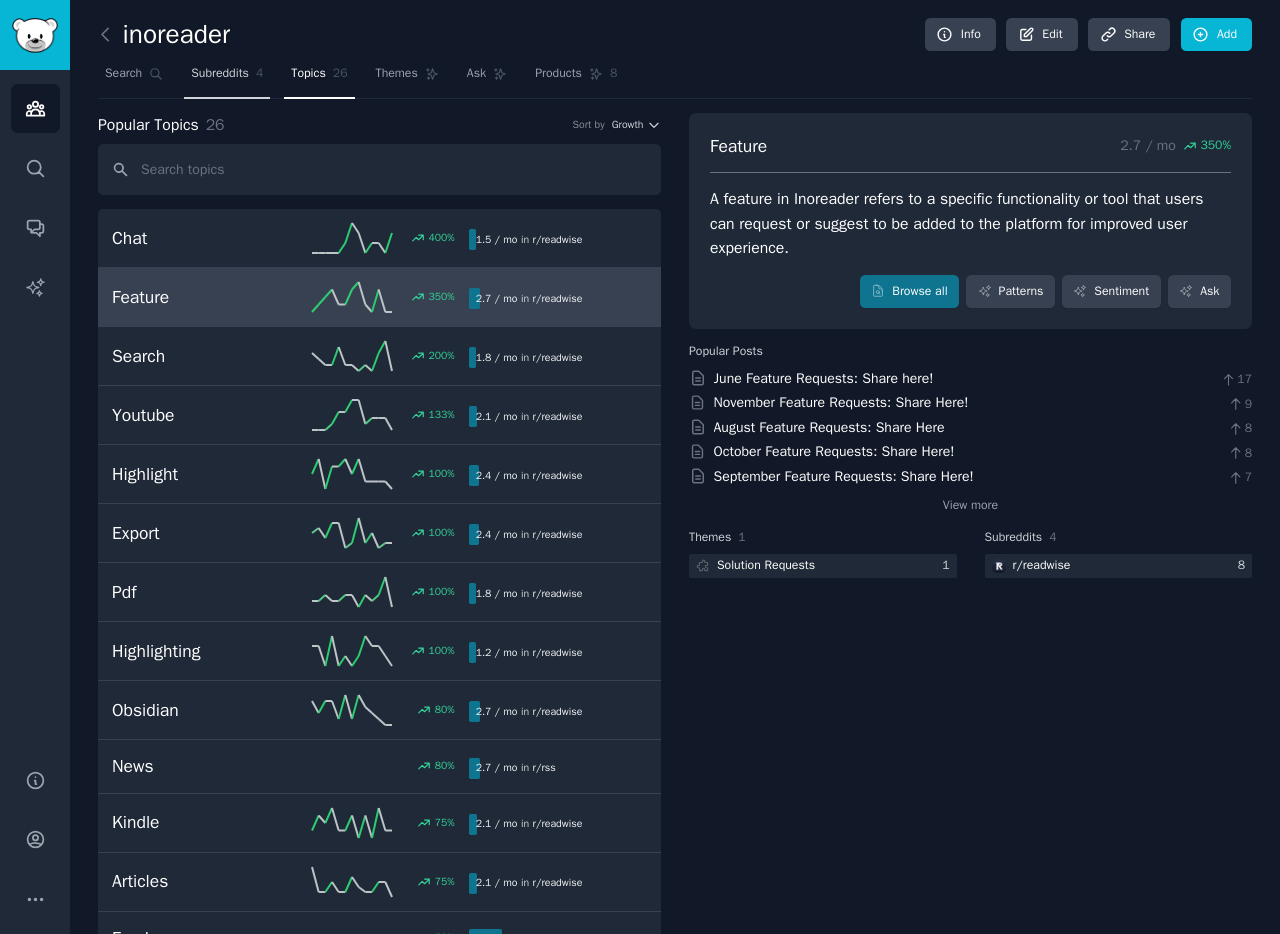 click on "Subreddits 4" at bounding box center (227, 78) 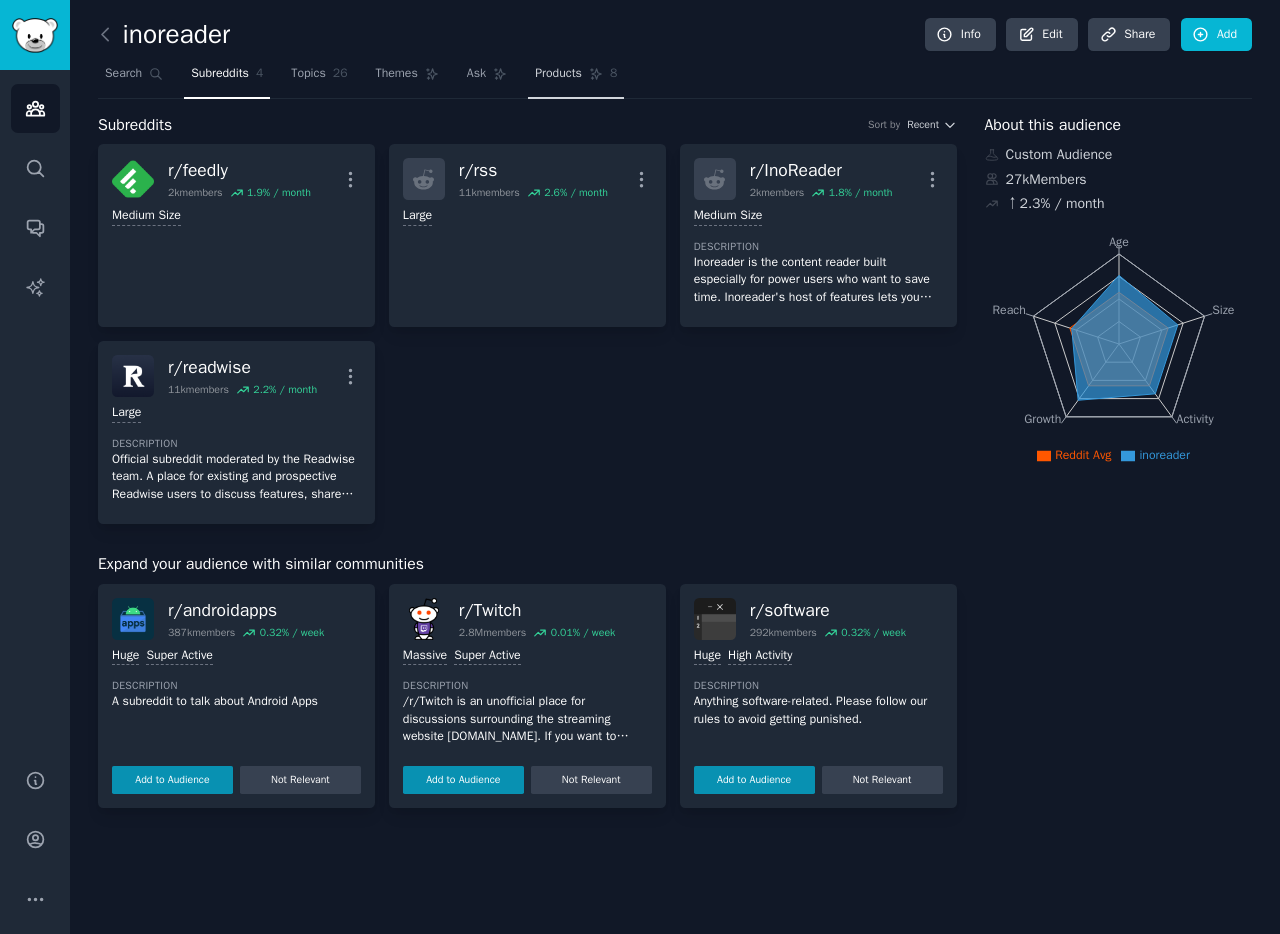 click on "Products" at bounding box center (558, 74) 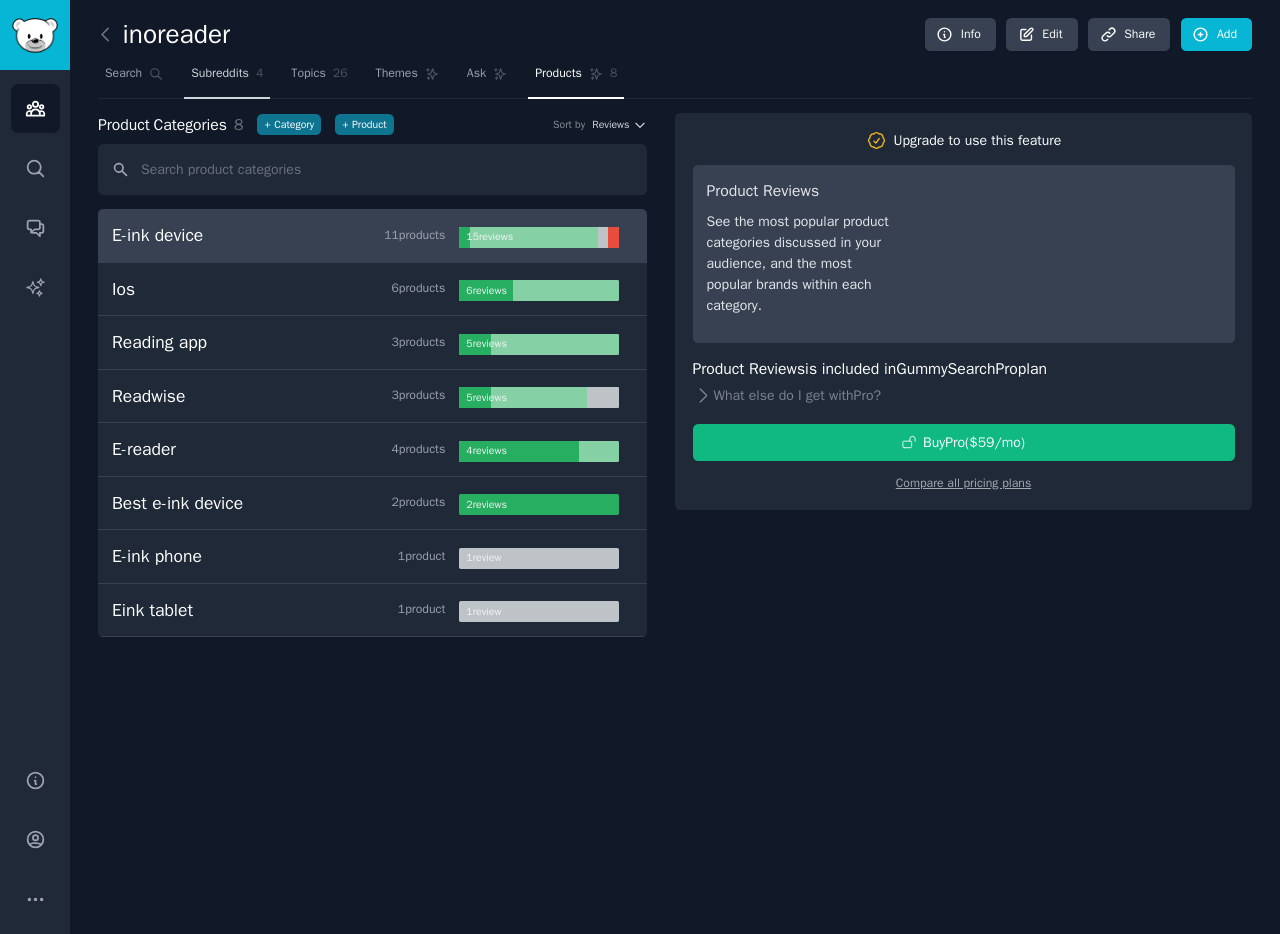 click on "Subreddits" at bounding box center (220, 74) 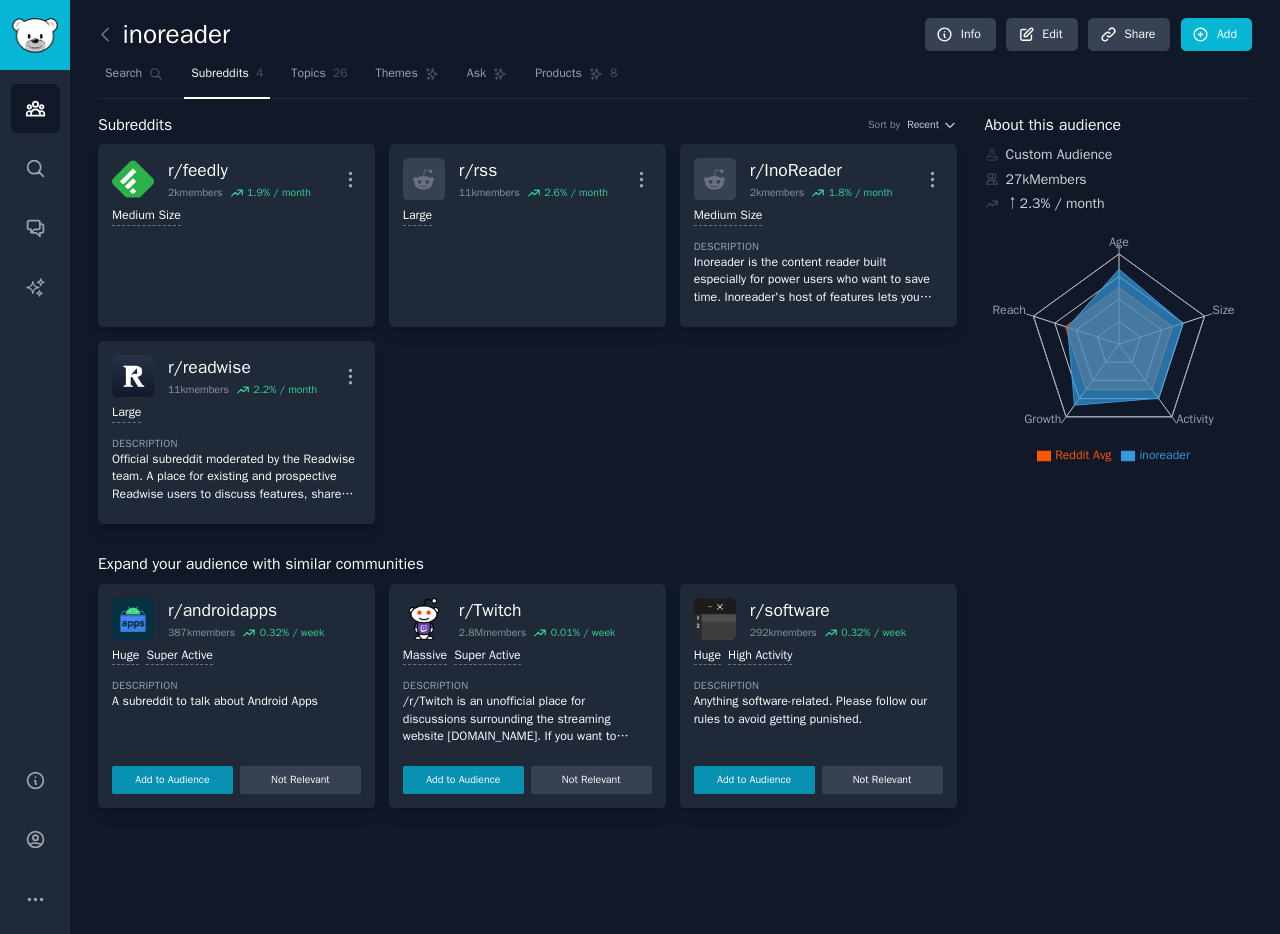 click on "Age" 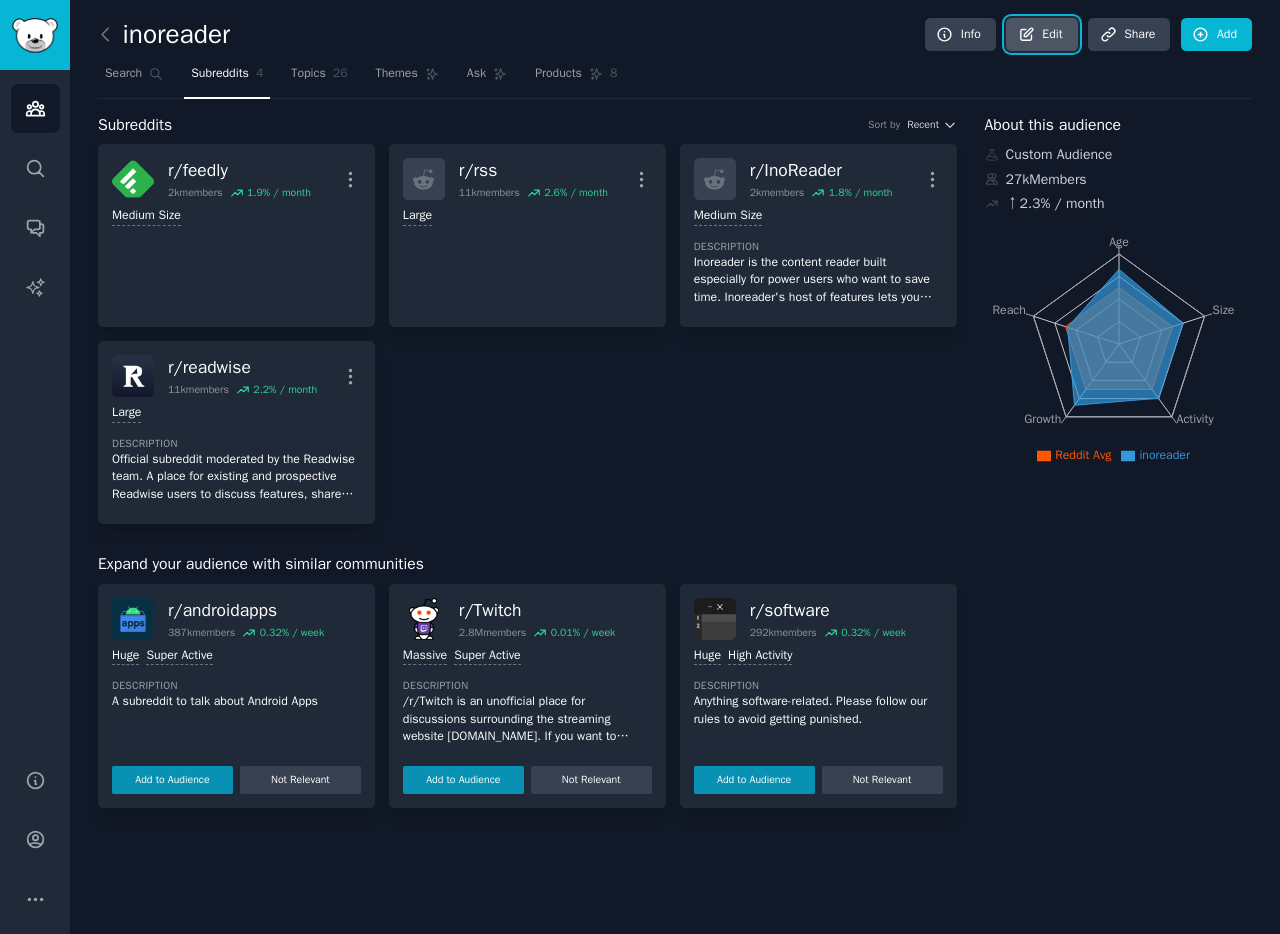 click on "Edit" at bounding box center [1041, 35] 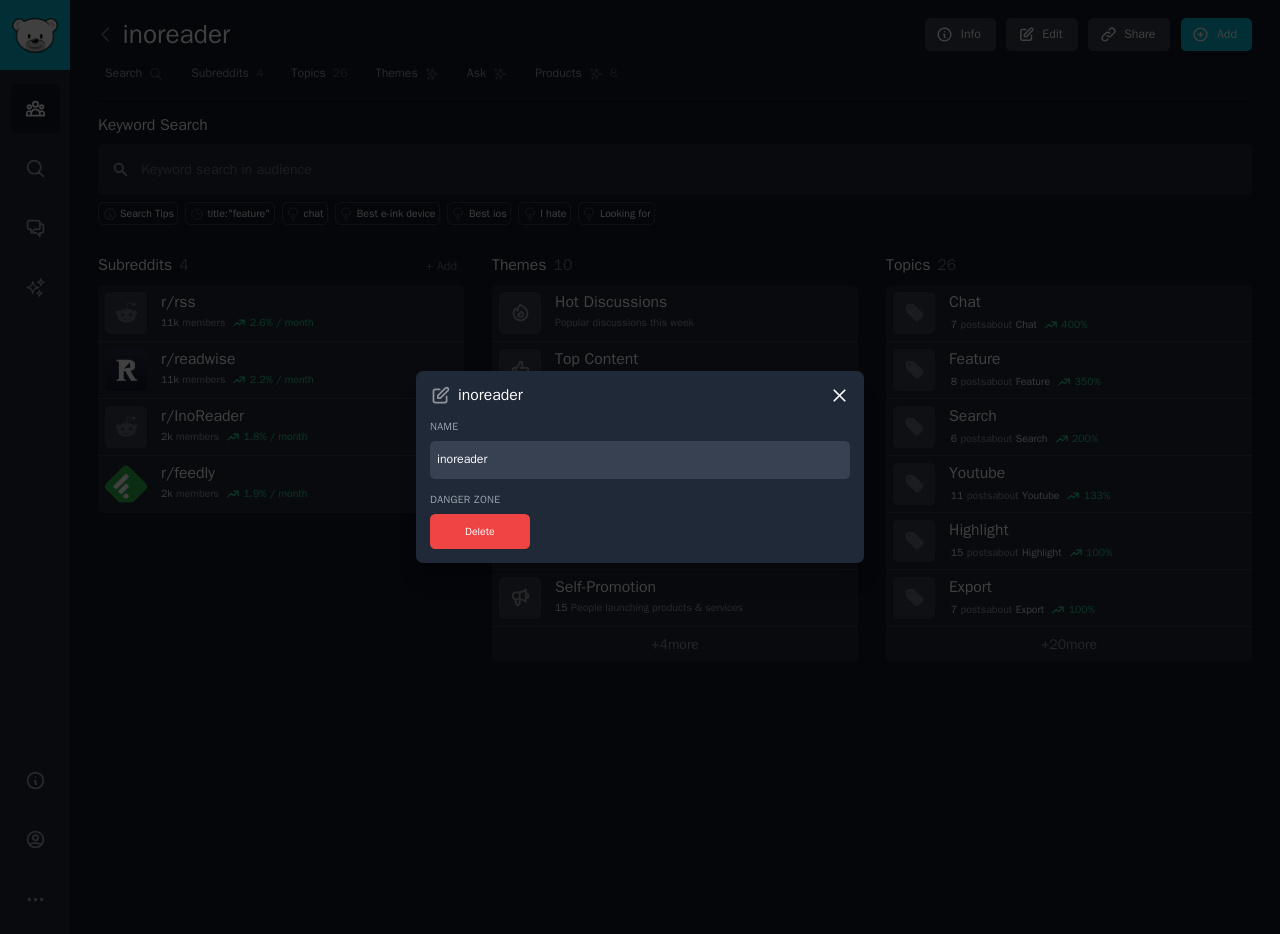 click on "inoreader" at bounding box center [640, 460] 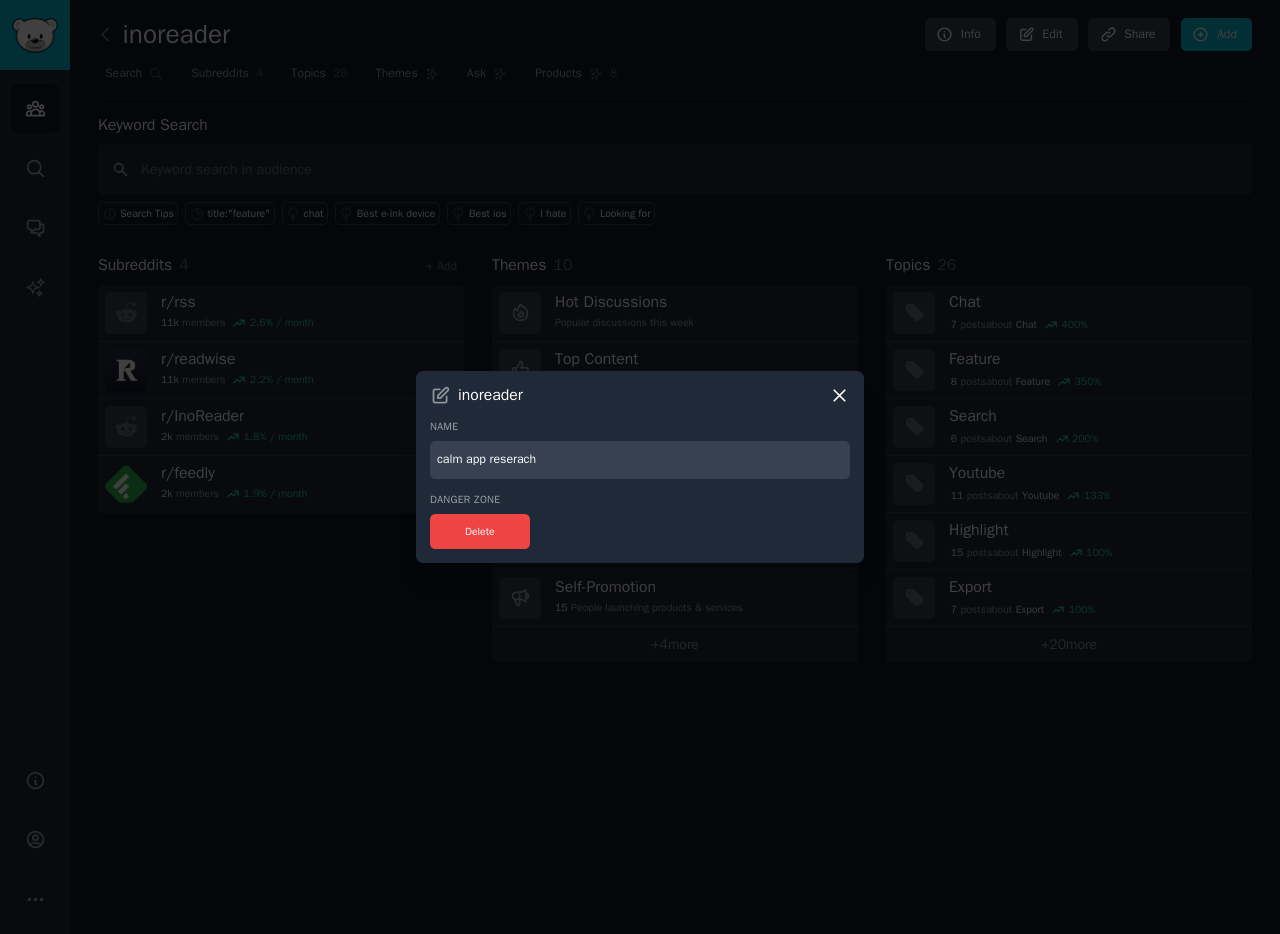 type on "calm app reserach" 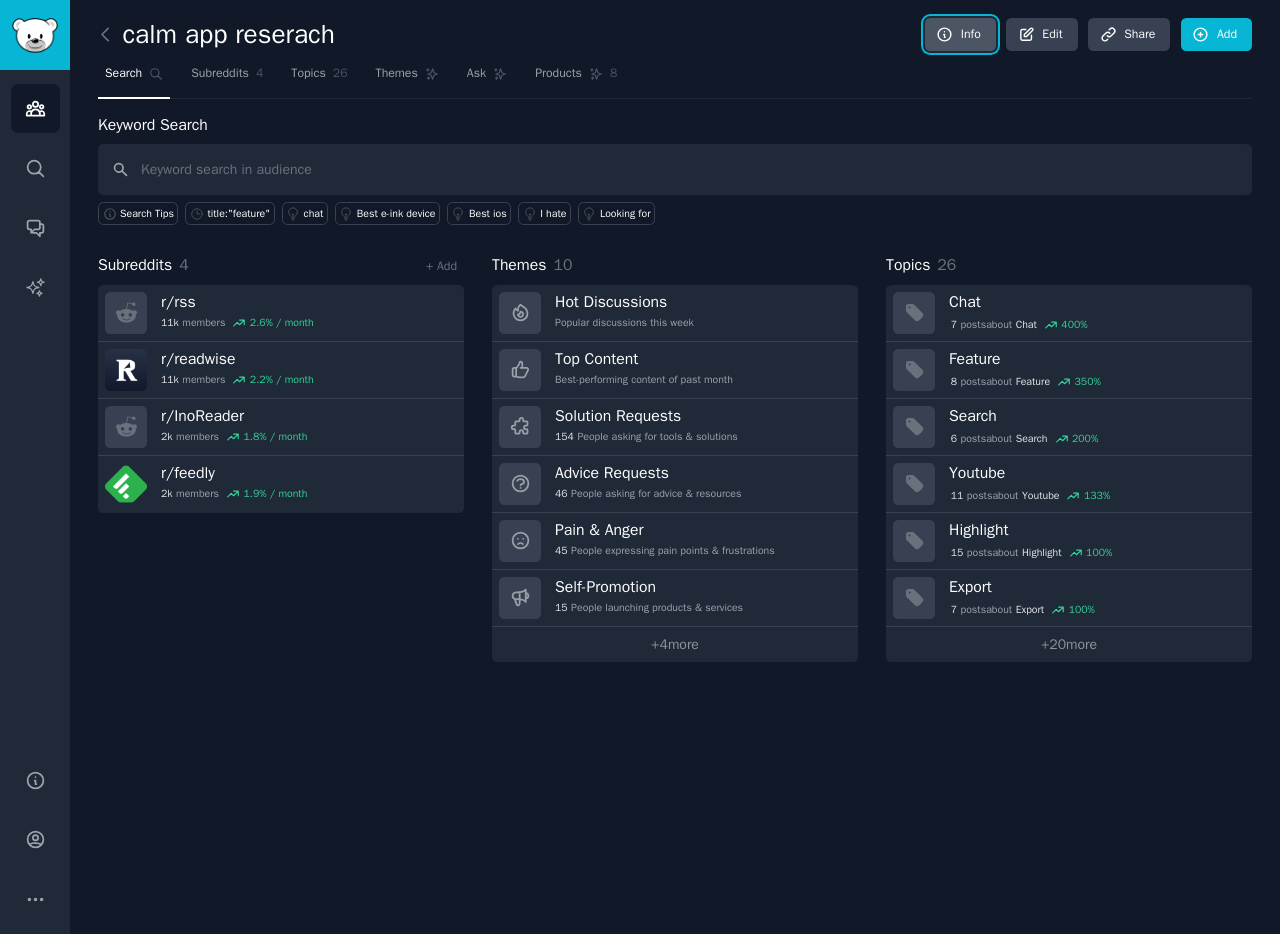 click on "Info" at bounding box center [960, 35] 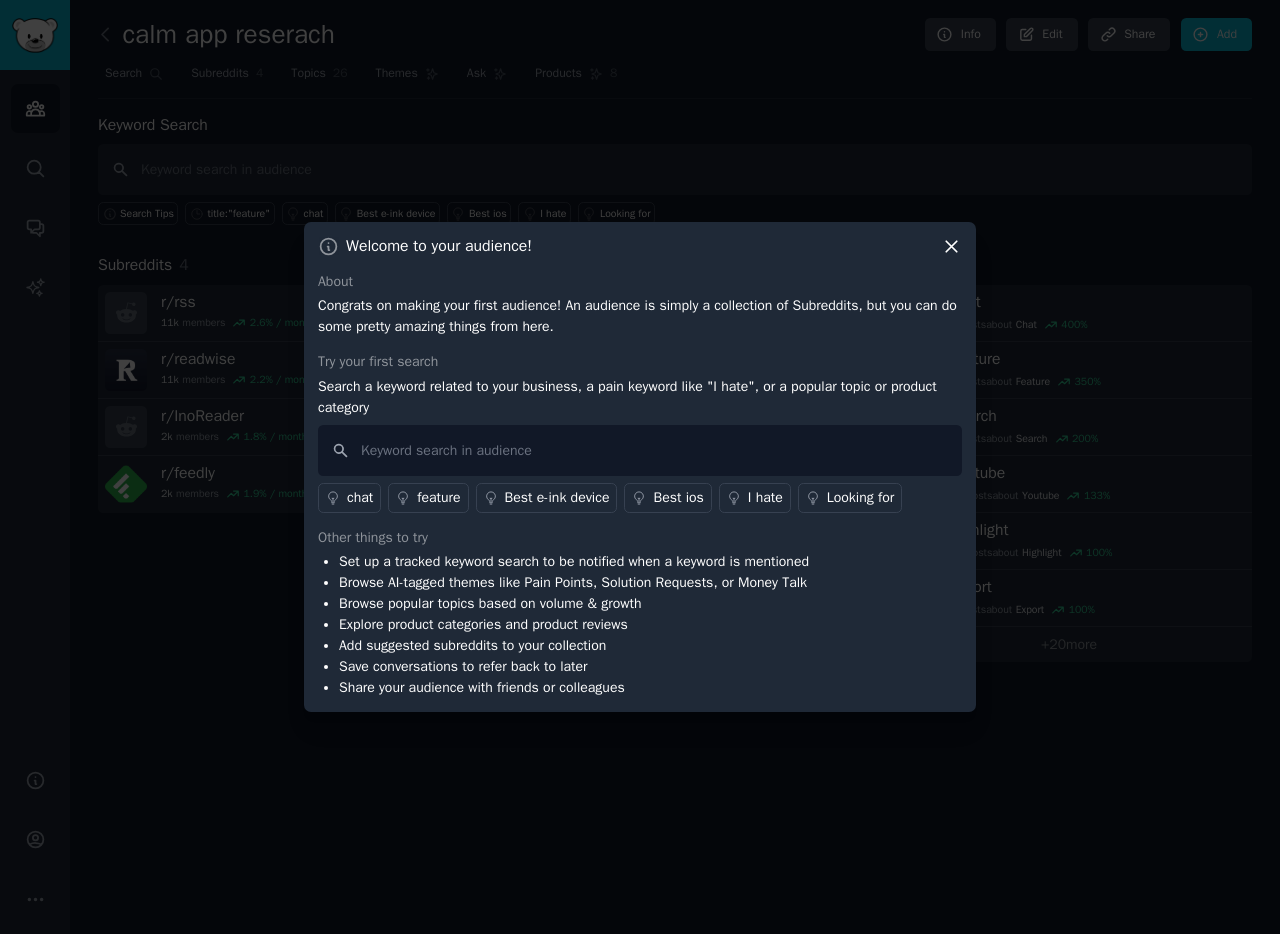 click 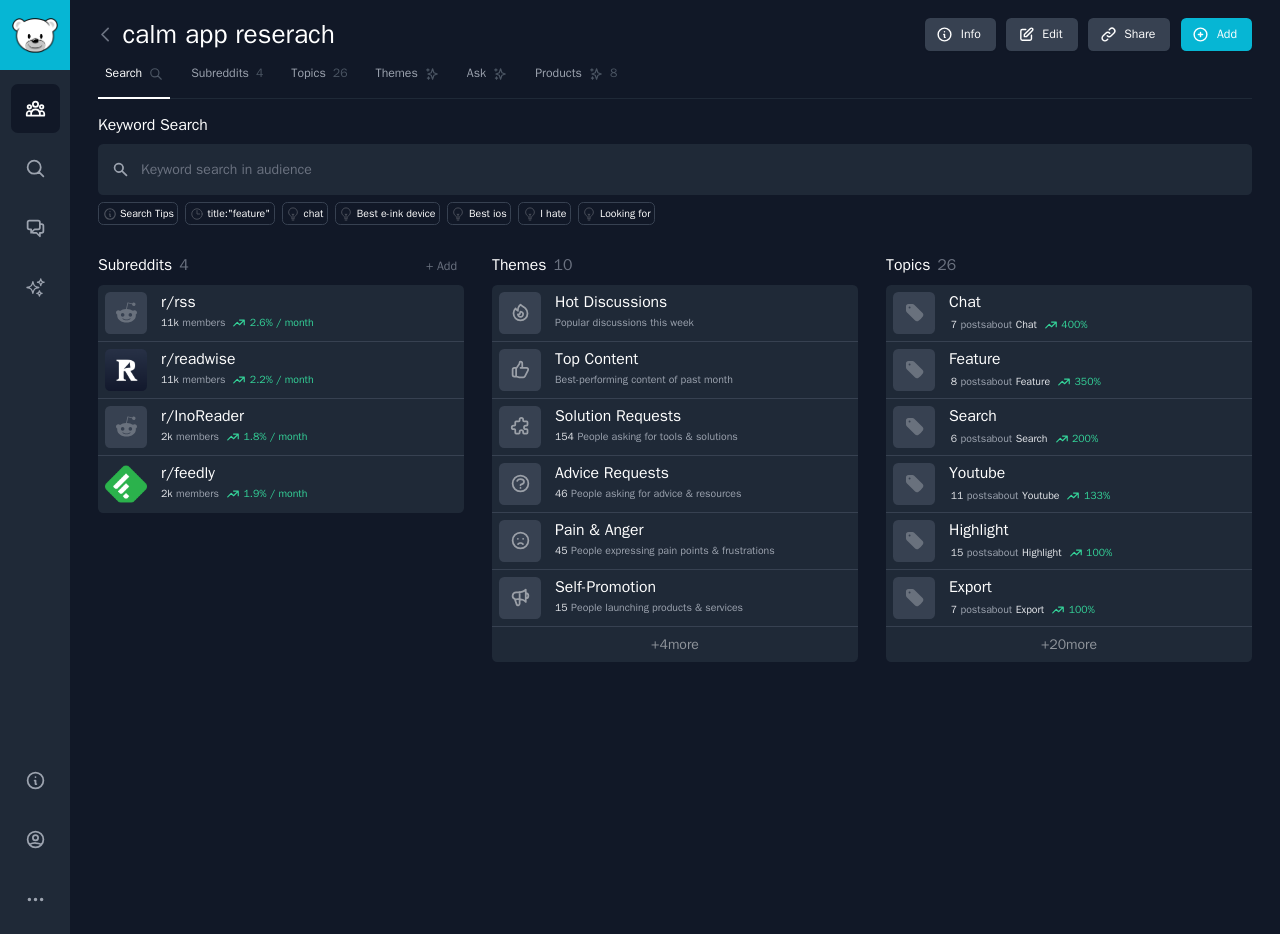 click on "calm app reserach" at bounding box center [216, 35] 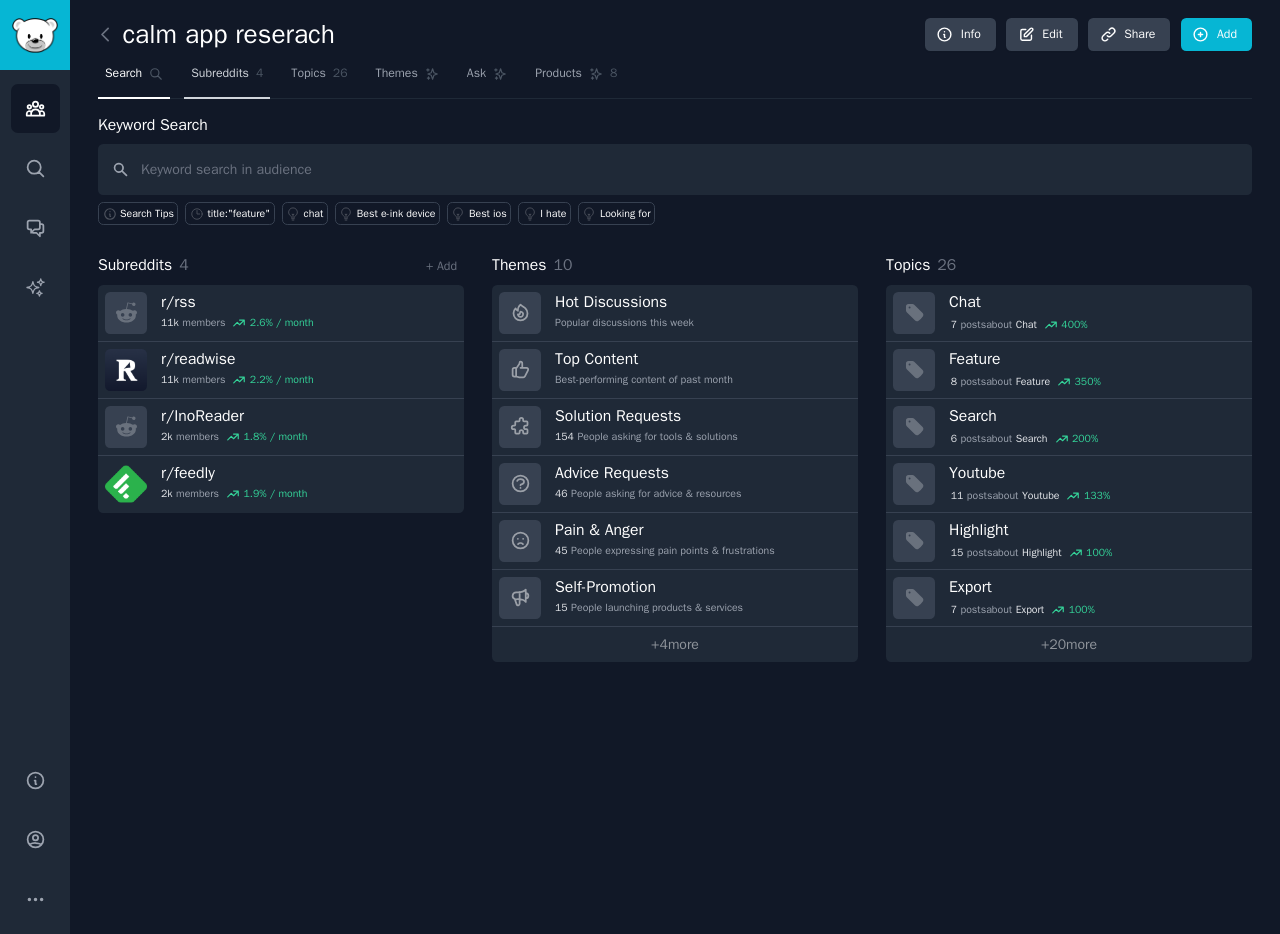 click on "Subreddits" at bounding box center (220, 74) 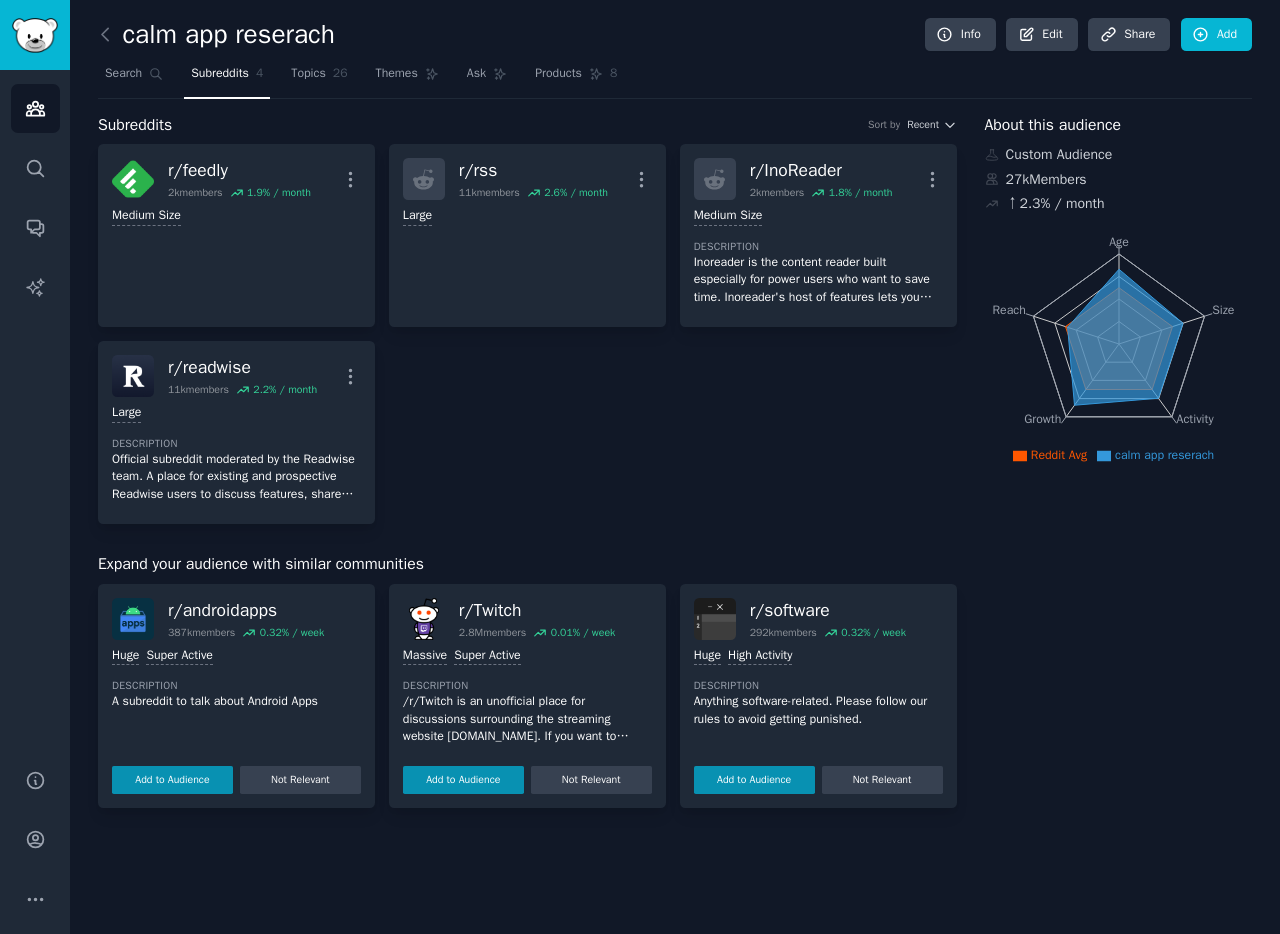 click on "Age Size Activity Growth Reach" 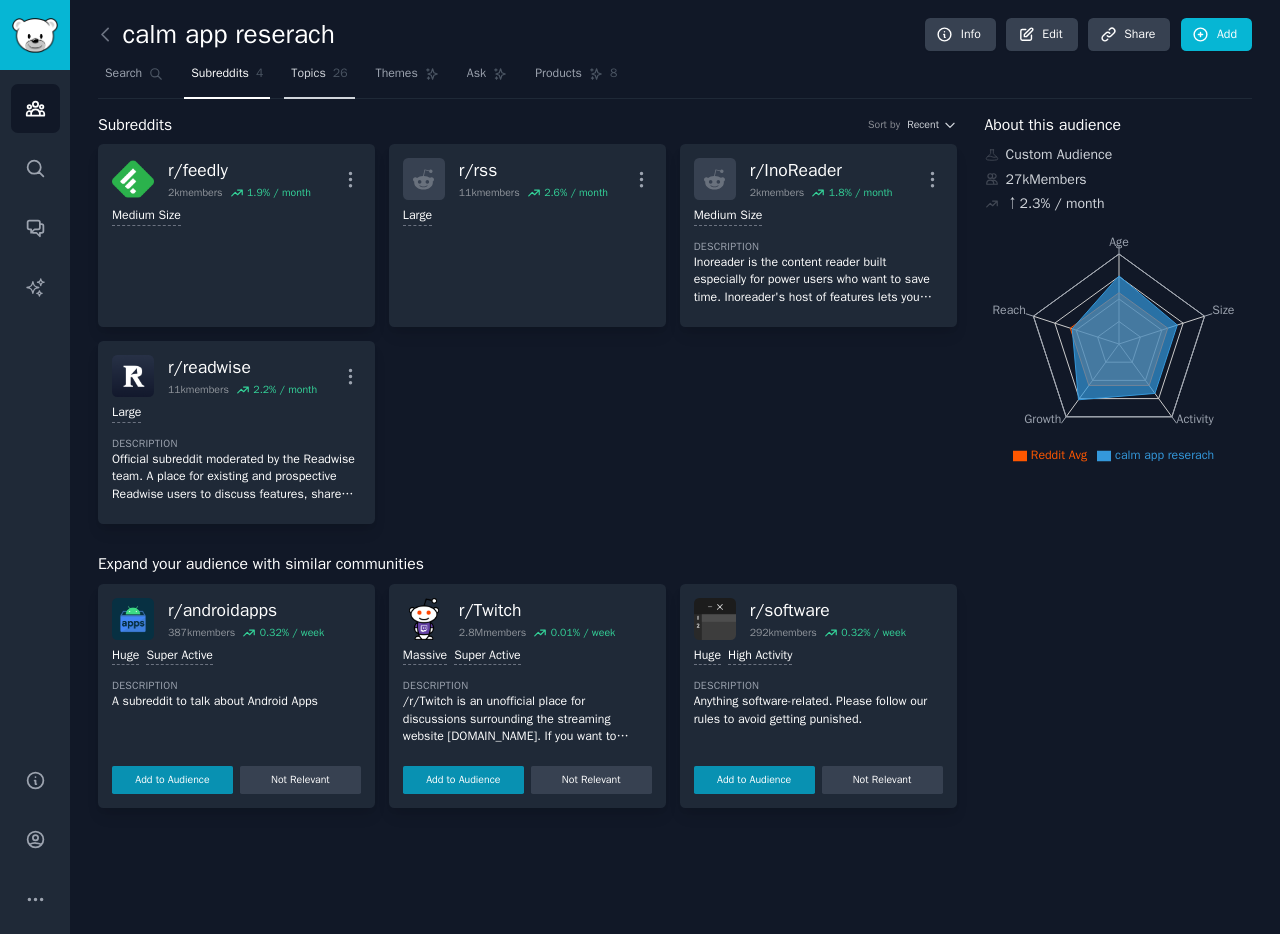 click on "Topics 26" at bounding box center (319, 78) 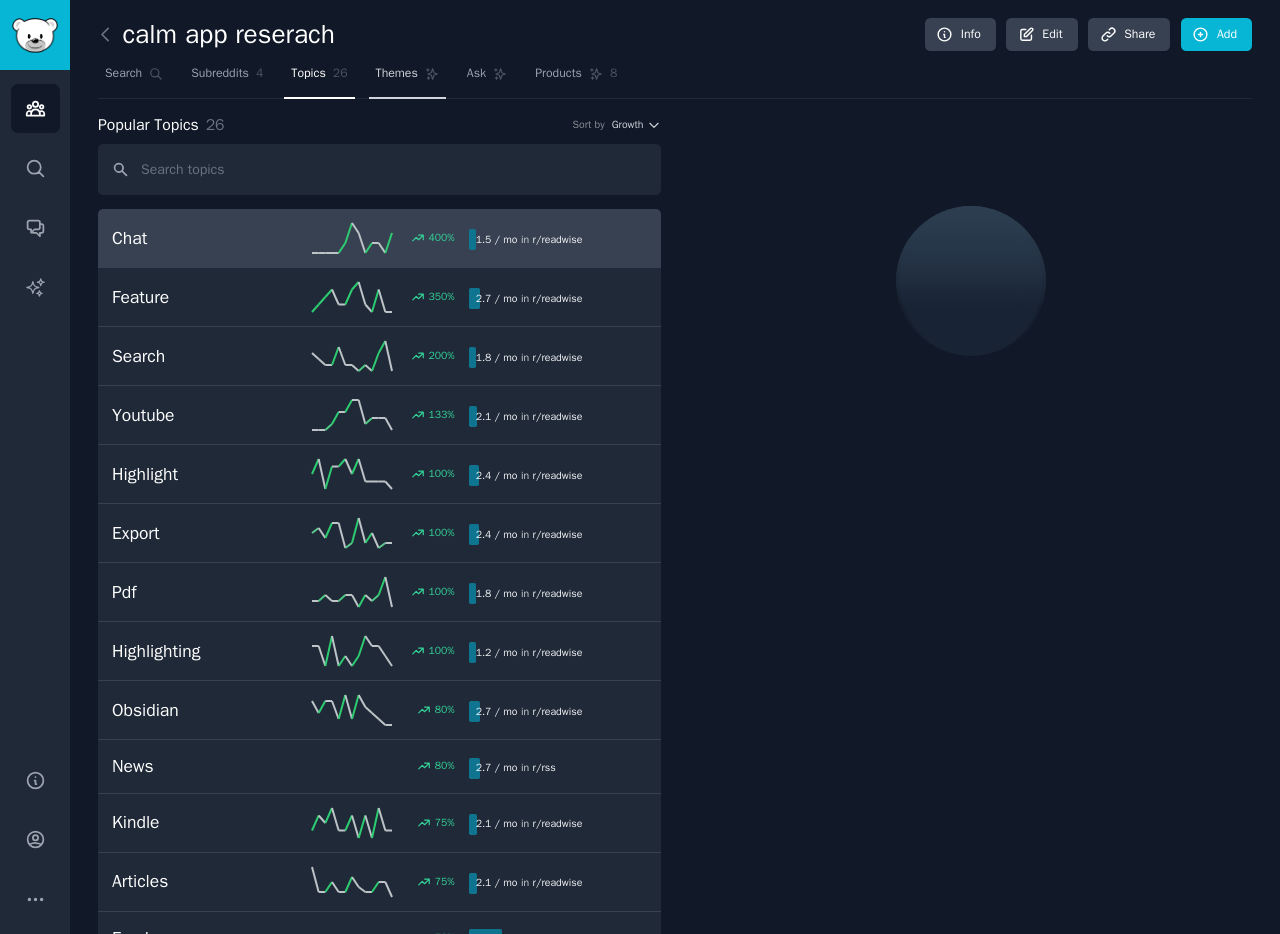 click on "Themes" at bounding box center (407, 78) 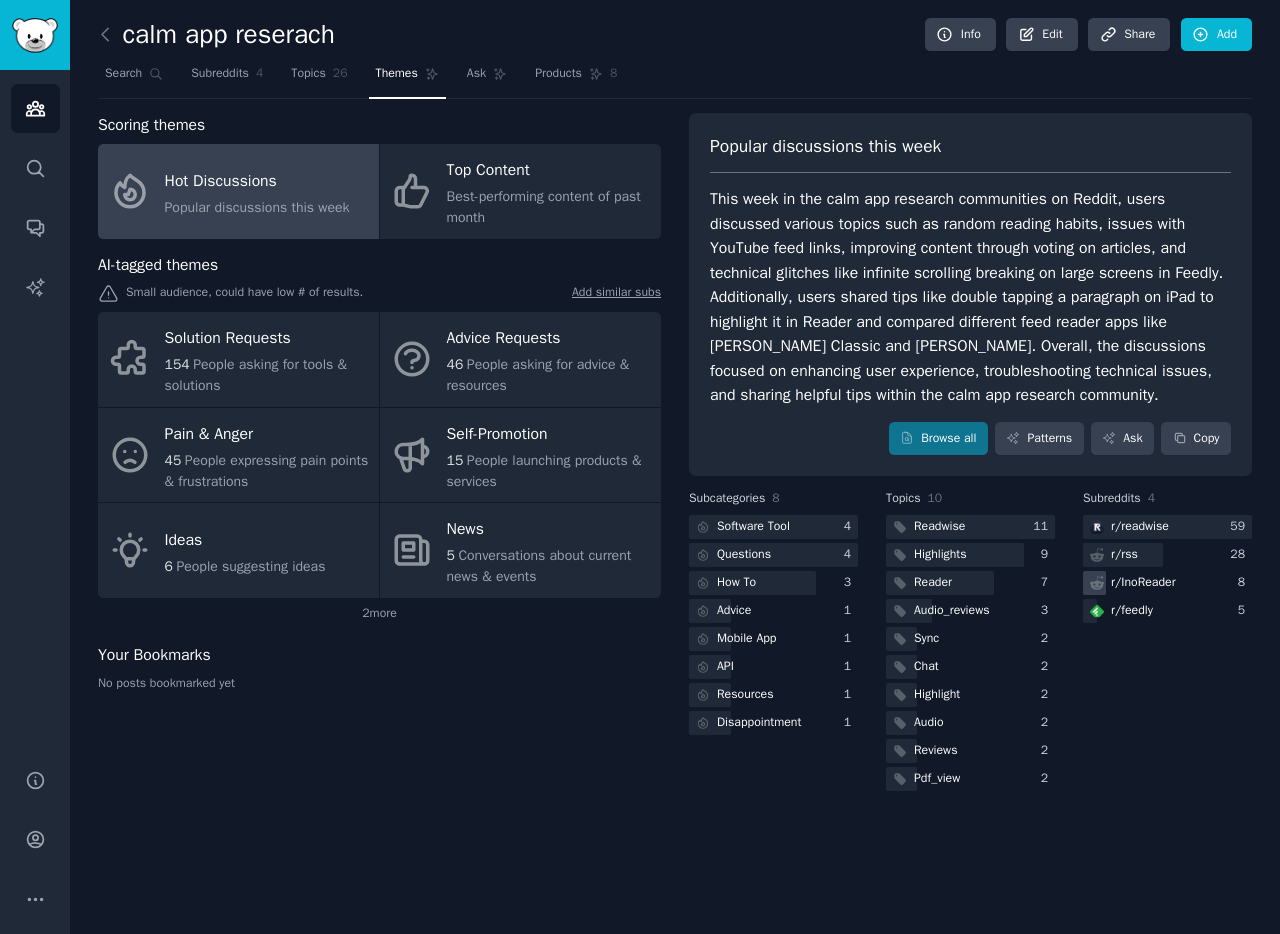 click on "r/ InoReader" at bounding box center [1167, 583] 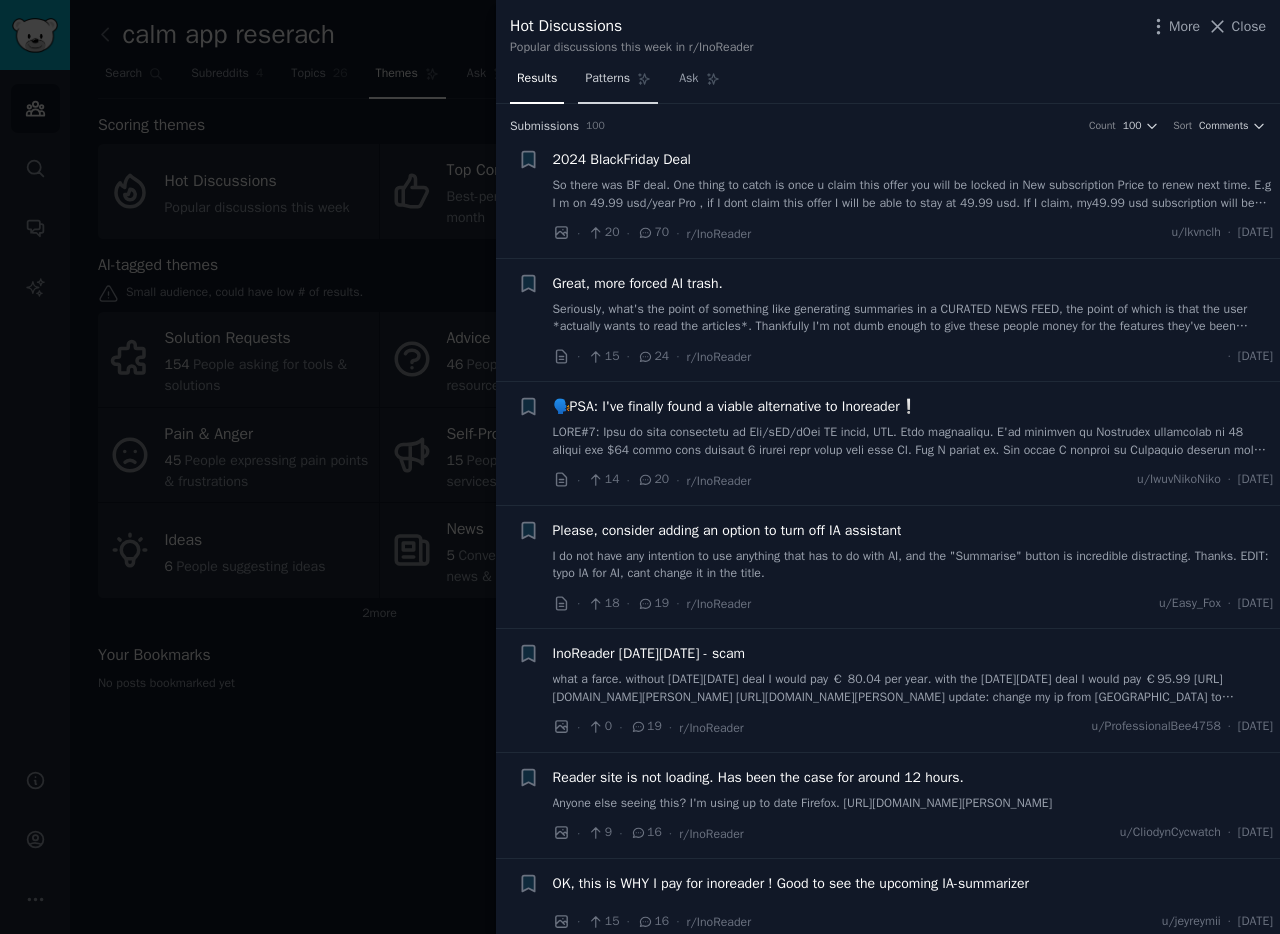 click on "Patterns" at bounding box center (618, 83) 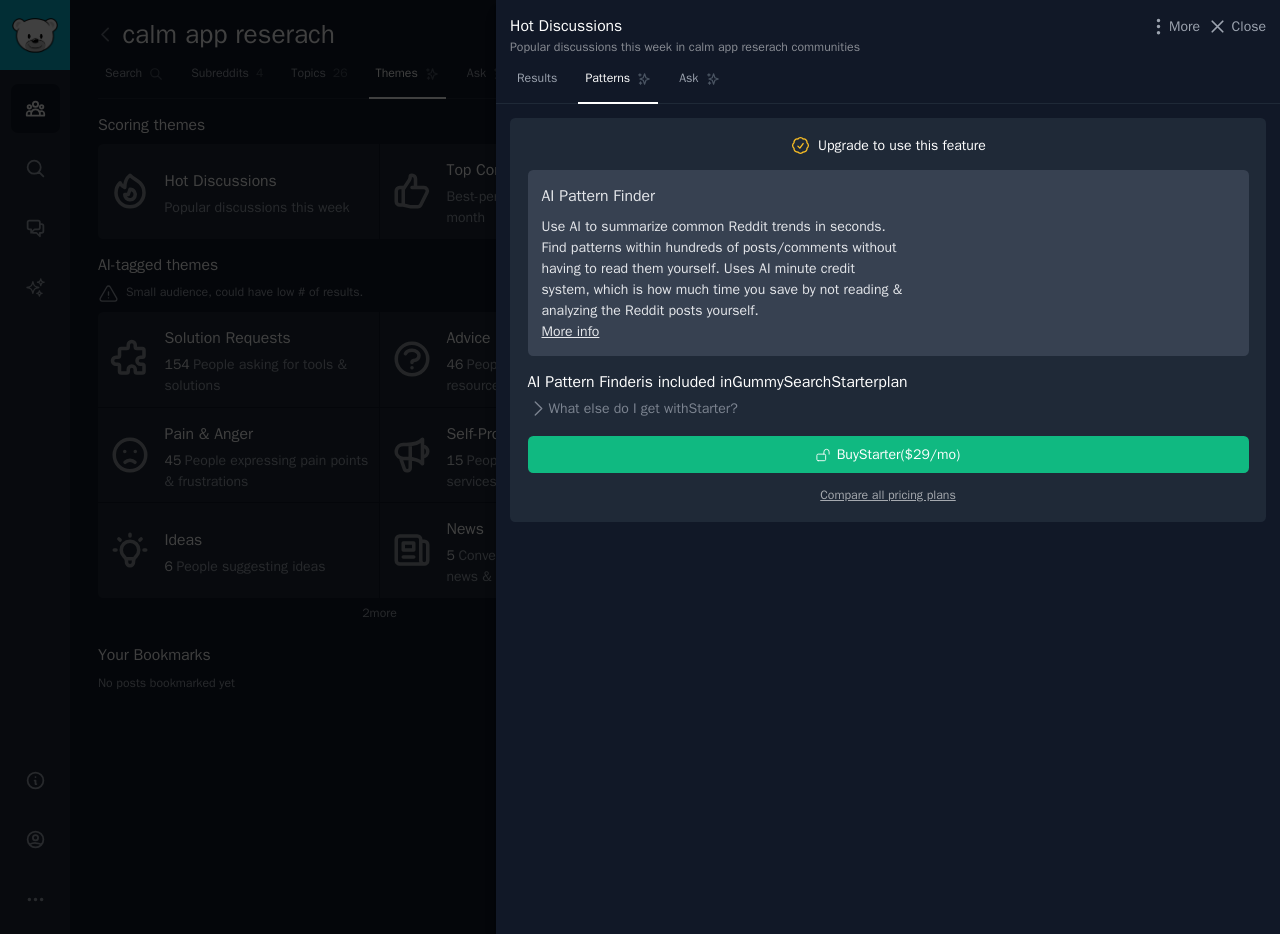 click on "Patterns" at bounding box center [618, 83] 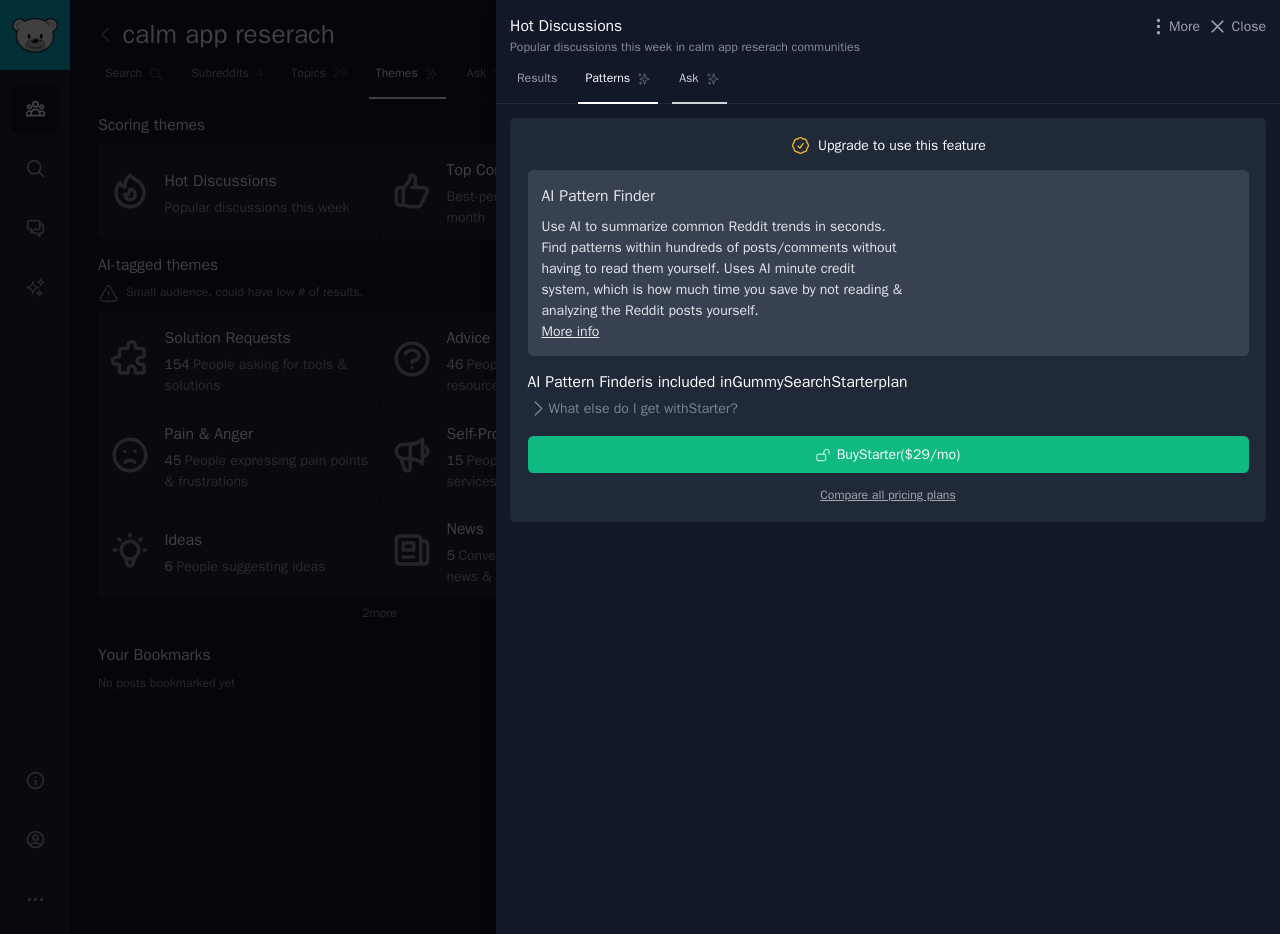 click on "Ask" at bounding box center (688, 79) 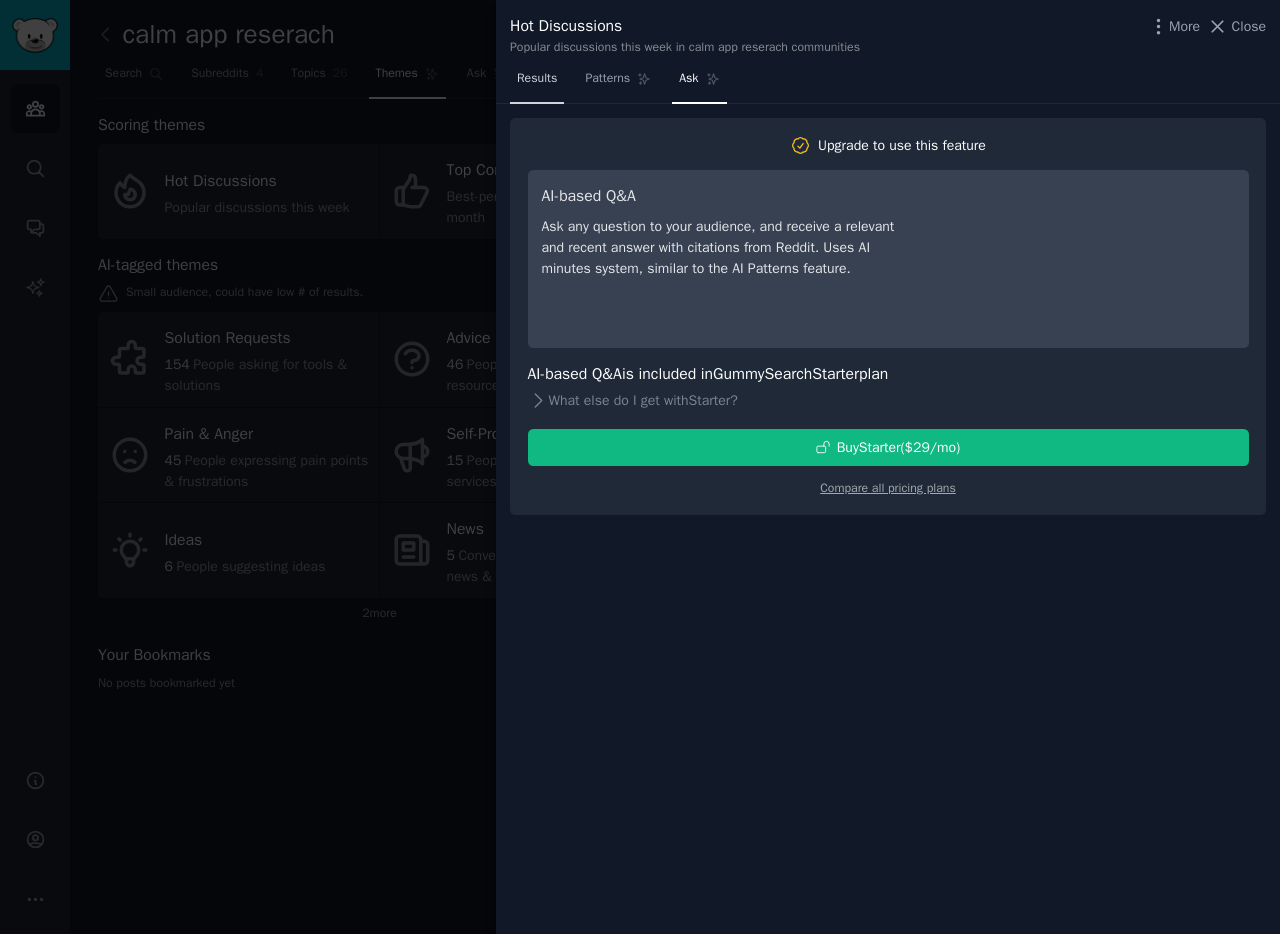 click on "Results" at bounding box center (537, 83) 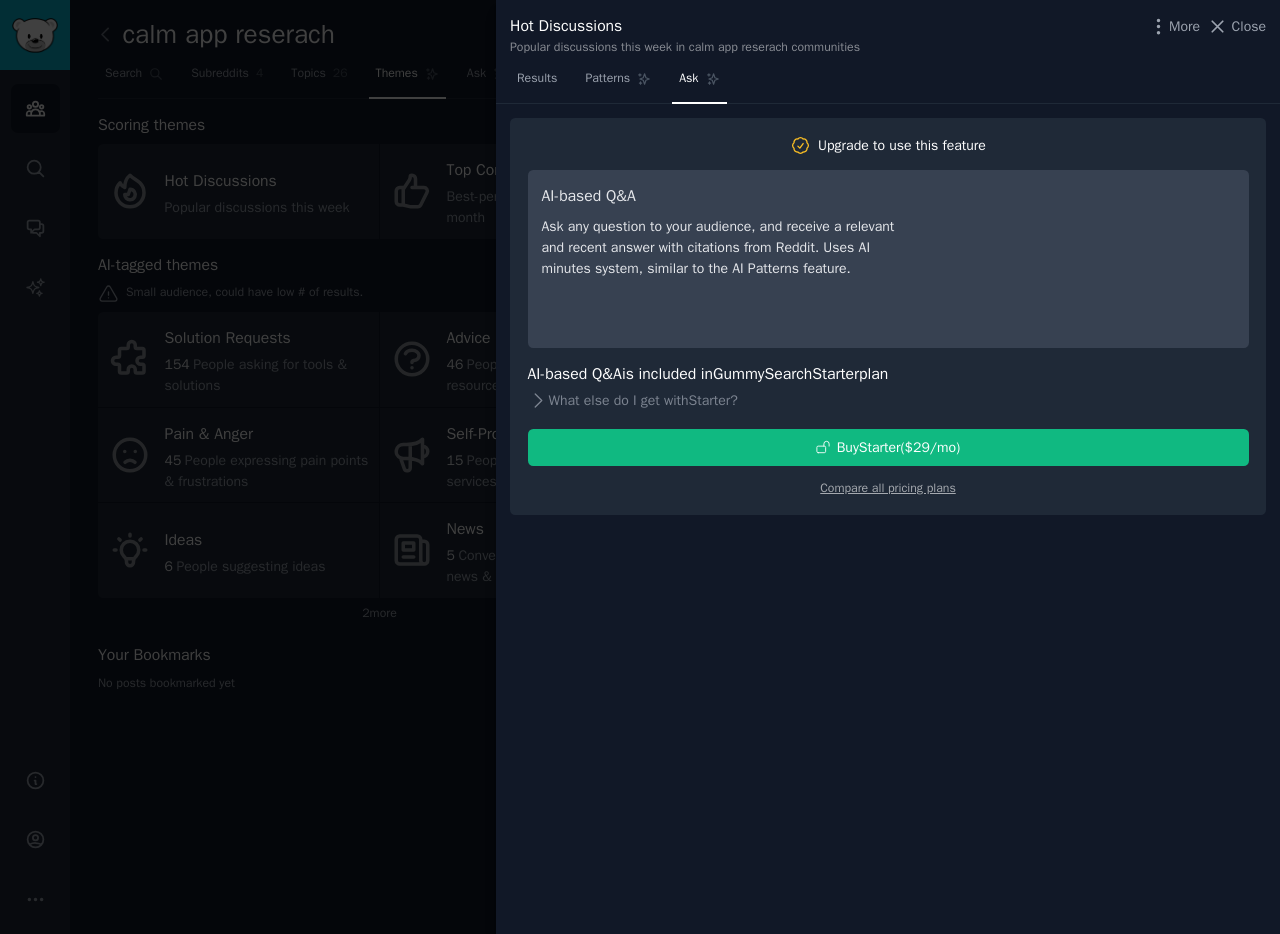click on "Close" at bounding box center [1249, 26] 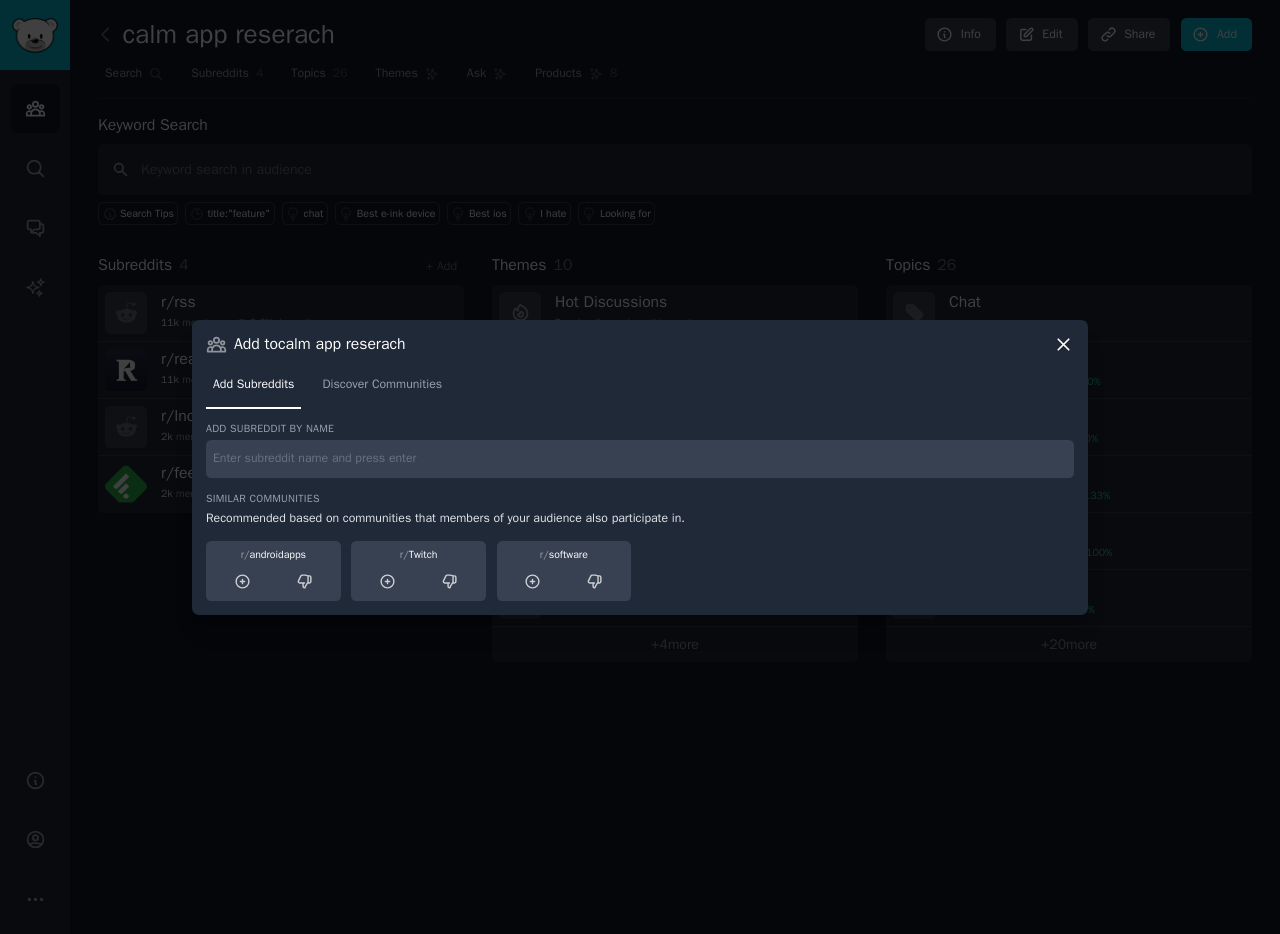 click 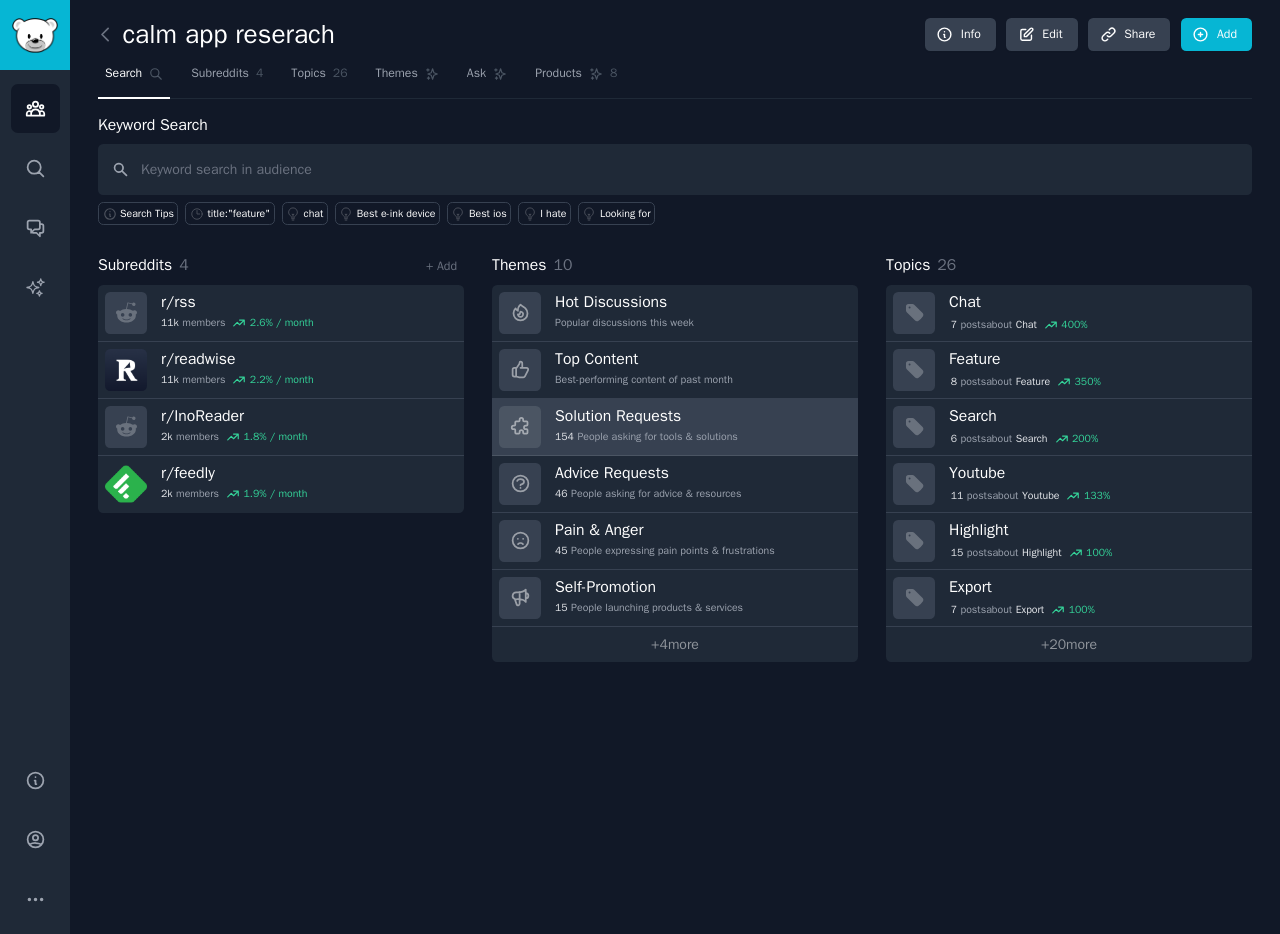 click on "Solution Requests" at bounding box center [646, 416] 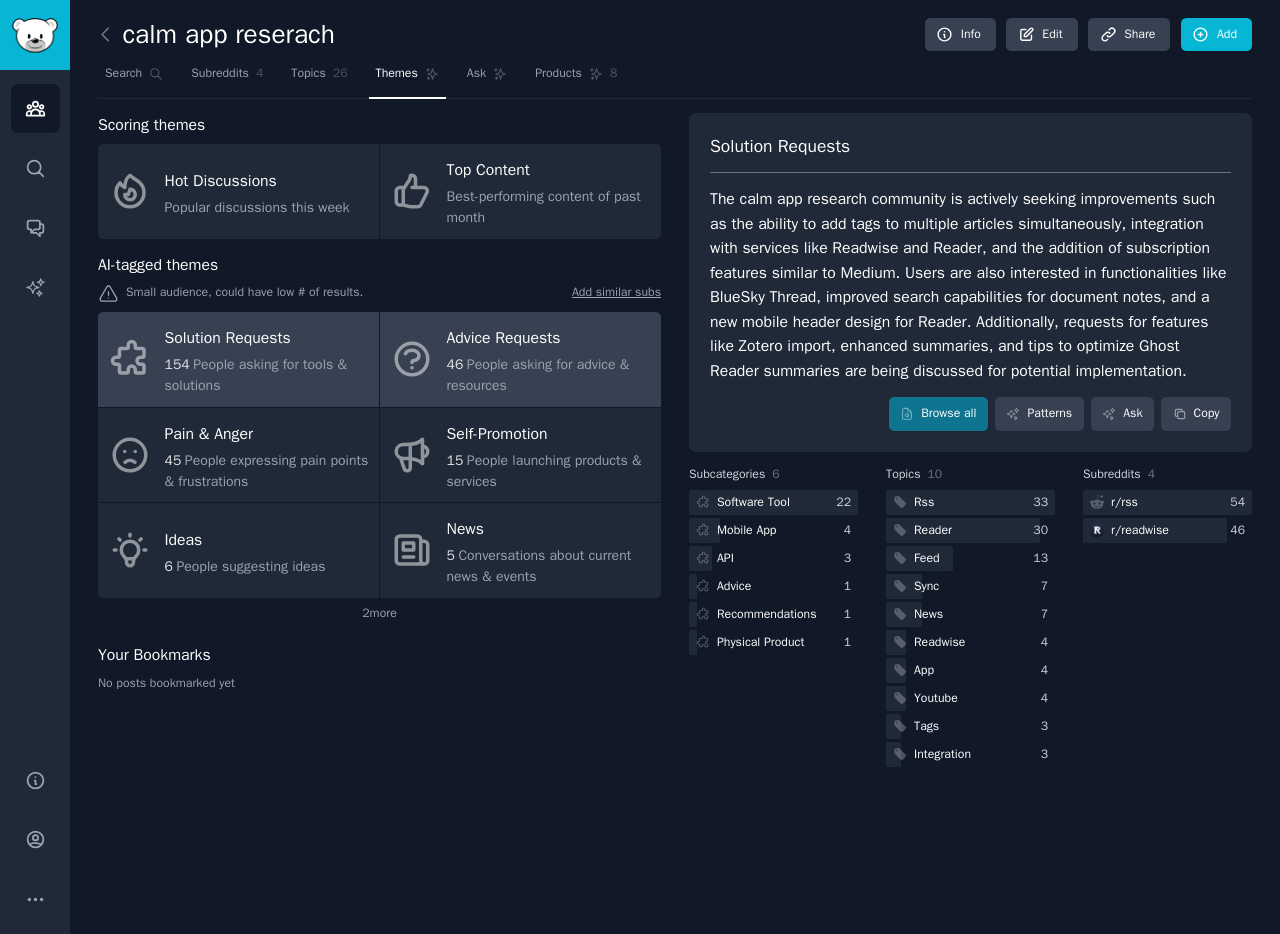 click on "46 People asking for advice & resources" at bounding box center [549, 375] 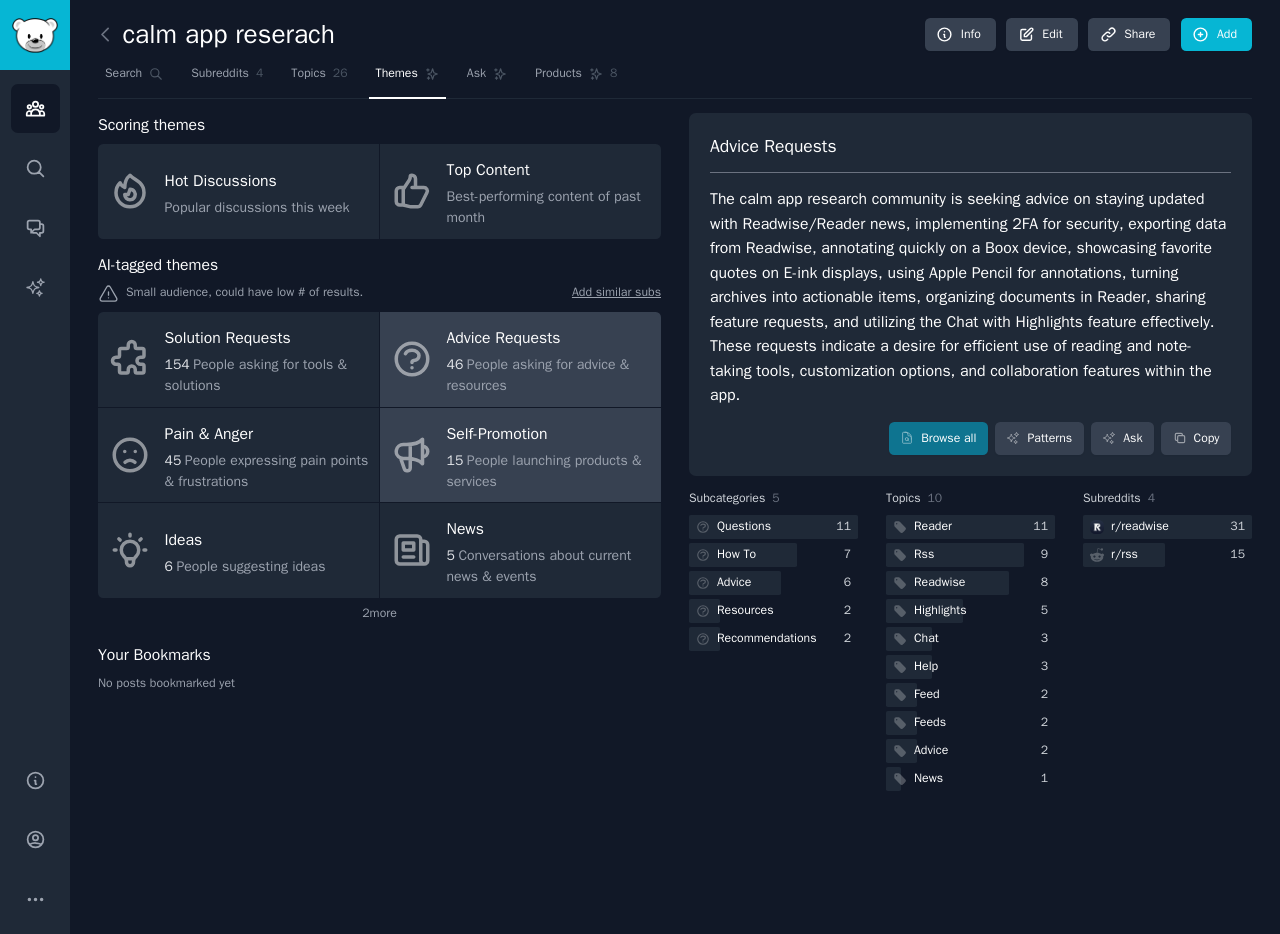 click on "People launching products & services" at bounding box center (544, 471) 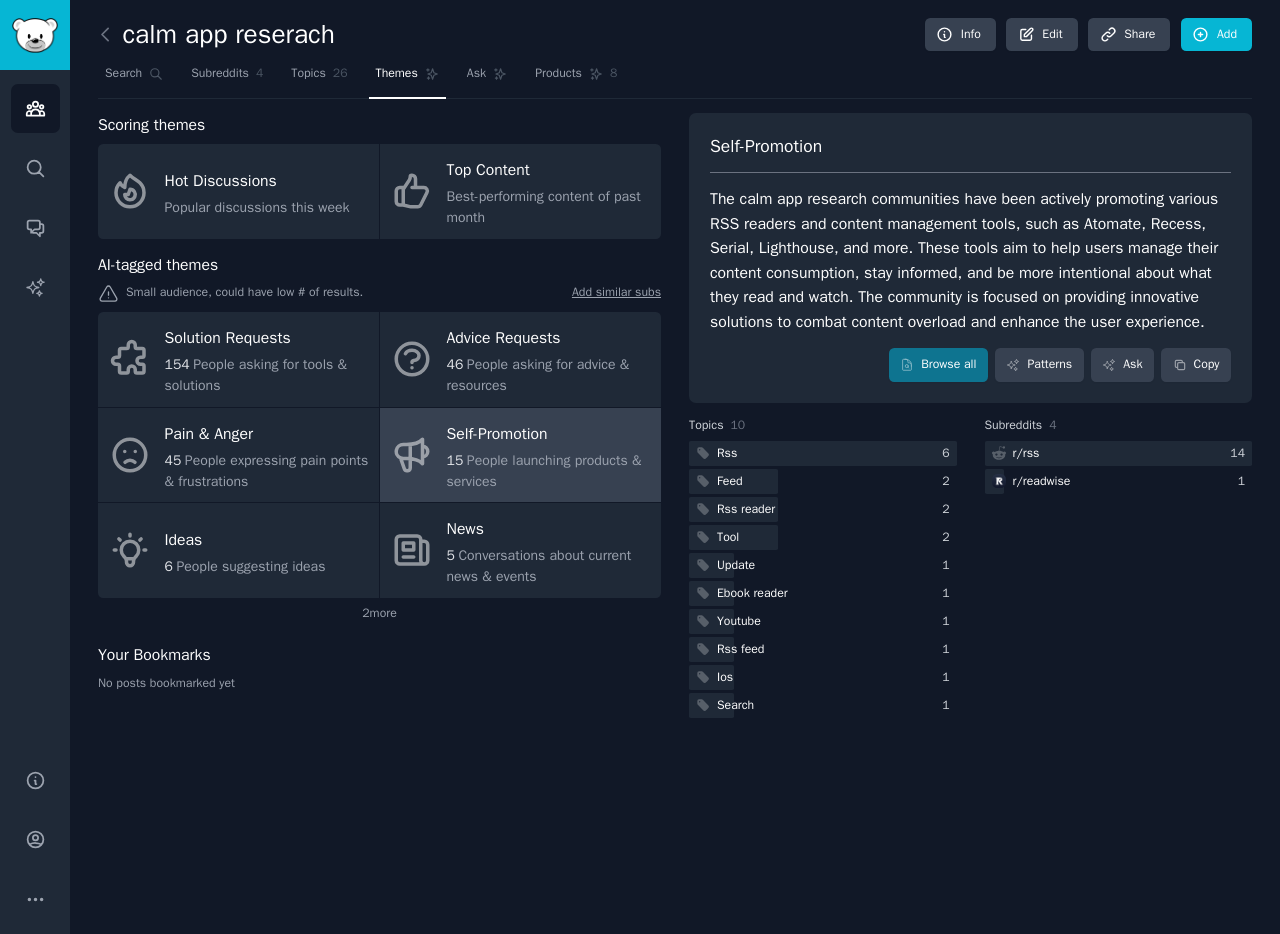 click on "The calm app research communities have been actively promoting various RSS readers and content management tools, such as Atomate, Recess, Serial, Lighthouse, and more. These tools aim to help users manage their content consumption, stay informed, and be more intentional about what they read and watch. The community is focused on providing innovative solutions to combat content overload and enhance the user experience." at bounding box center [970, 260] 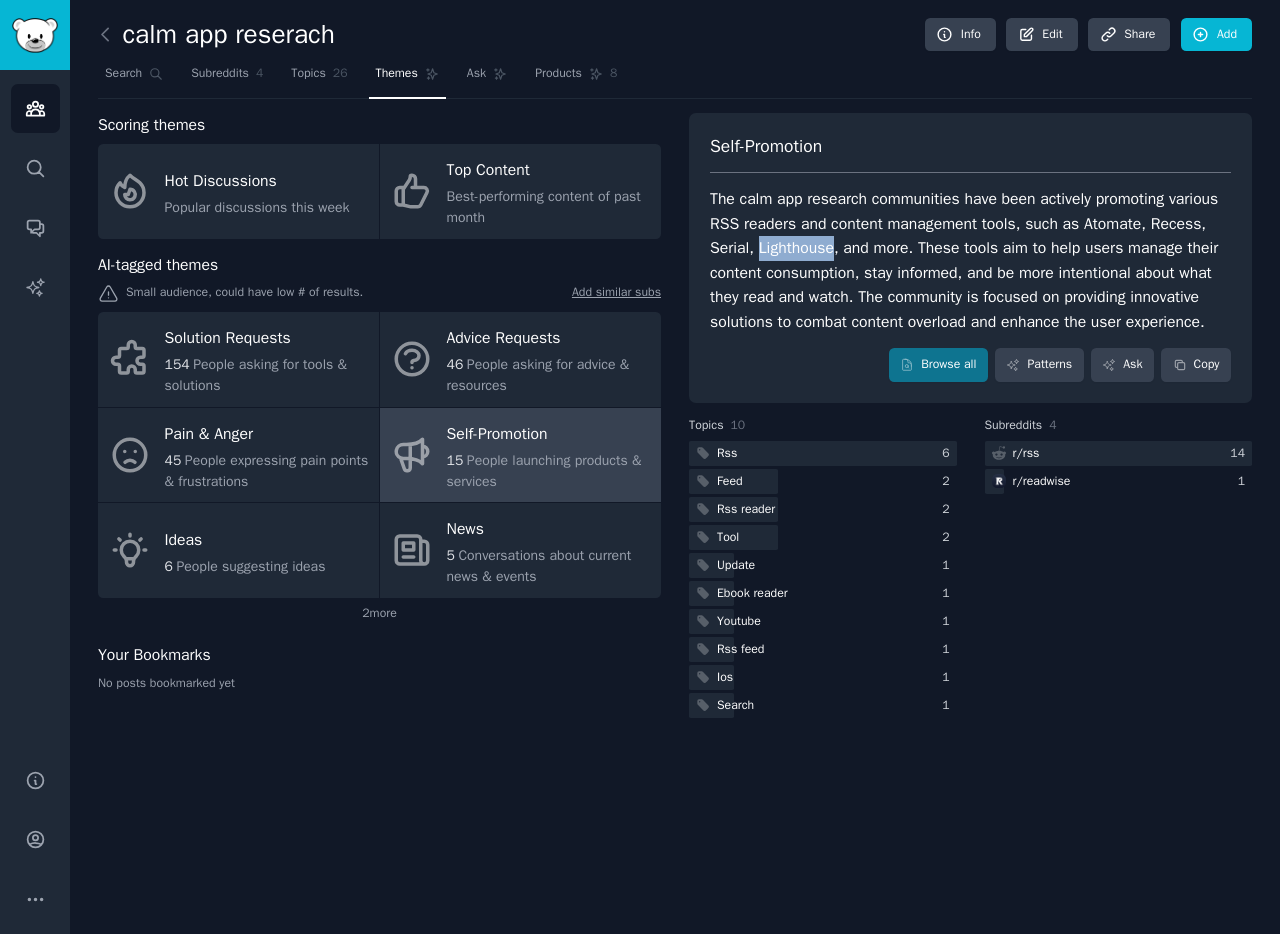 click on "The calm app research communities have been actively promoting various RSS readers and content management tools, such as Atomate, Recess, Serial, Lighthouse, and more. These tools aim to help users manage their content consumption, stay informed, and be more intentional about what they read and watch. The community is focused on providing innovative solutions to combat content overload and enhance the user experience." at bounding box center [970, 260] 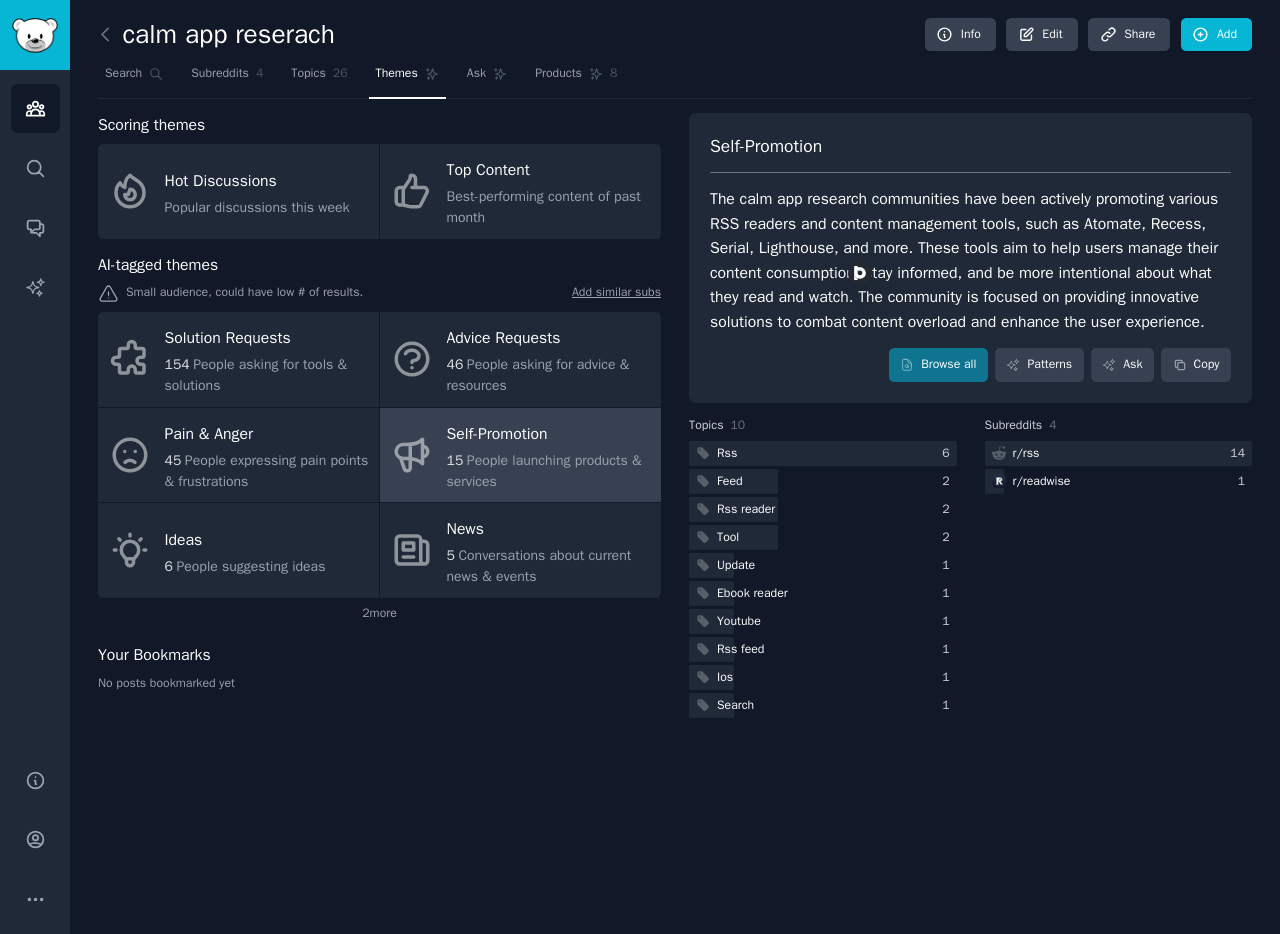 click on "The calm app research communities have been actively promoting various RSS readers and content management tools, such as Atomate, Recess, Serial, Lighthouse, and more. These tools aim to help users manage their content consumption, stay informed, and be more intentional about what they read and watch. The community is focused on providing innovative solutions to combat content overload and enhance the user experience." at bounding box center (970, 260) 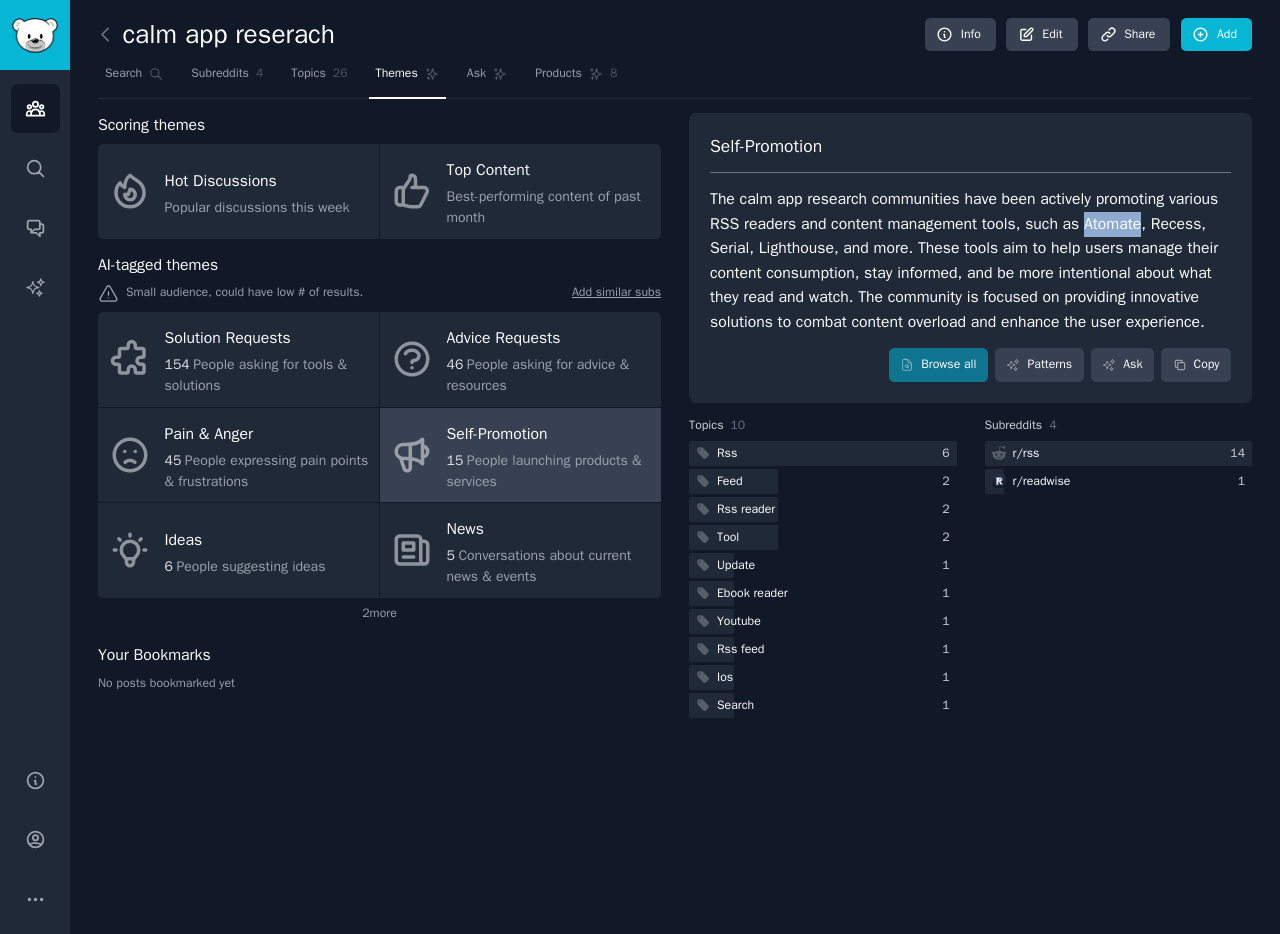 click on "The calm app research communities have been actively promoting various RSS readers and content management tools, such as Atomate, Recess, Serial, Lighthouse, and more. These tools aim to help users manage their content consumption, stay informed, and be more intentional about what they read and watch. The community is focused on providing innovative solutions to combat content overload and enhance the user experience." at bounding box center (970, 260) 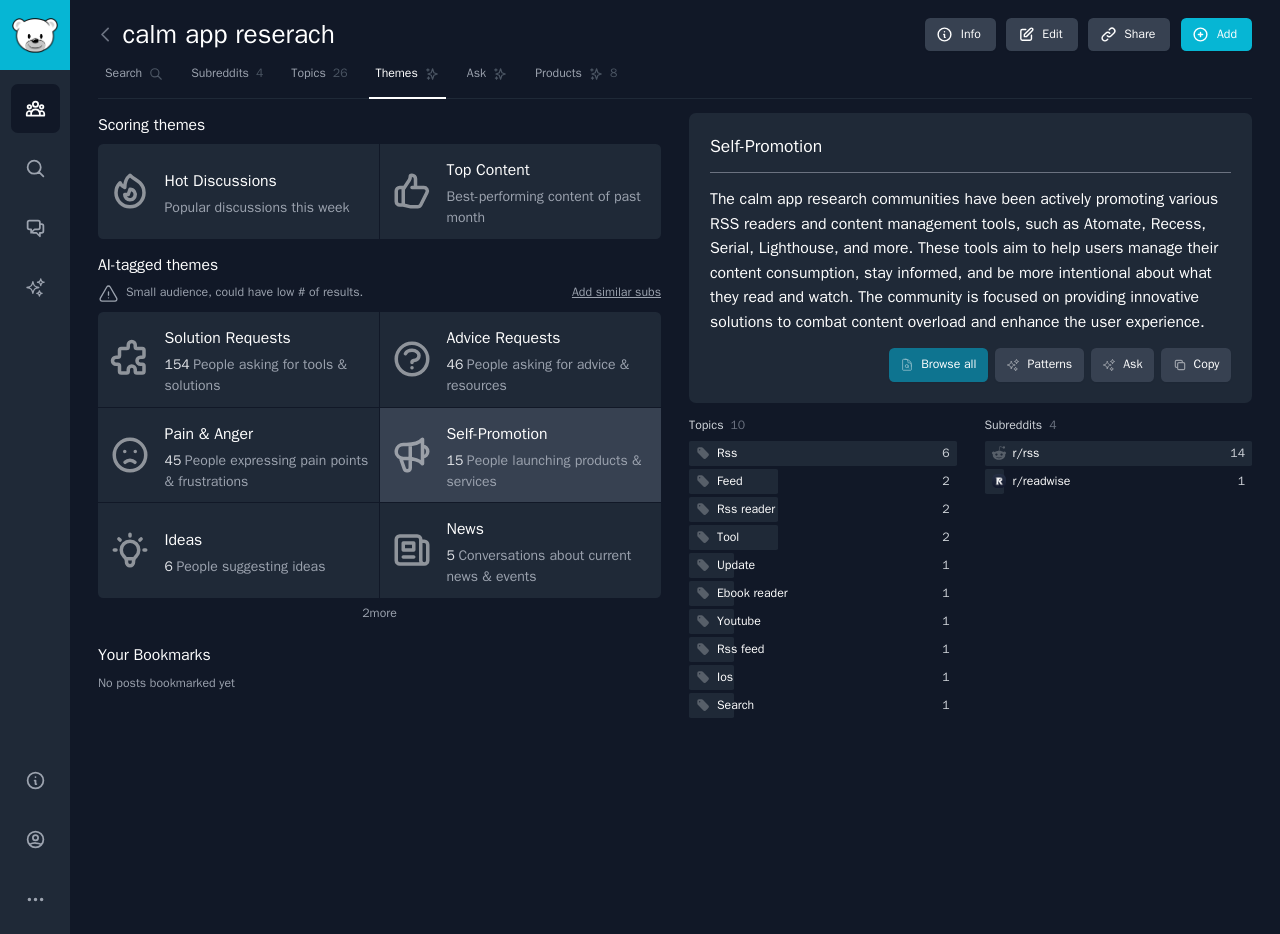 click on "The calm app research communities have been actively promoting various RSS readers and content management tools, such as Atomate, Recess, Serial, Lighthouse, and more. These tools aim to help users manage their content consumption, stay informed, and be more intentional about what they read and watch. The community is focused on providing innovative solutions to combat content overload and enhance the user experience." at bounding box center (970, 260) 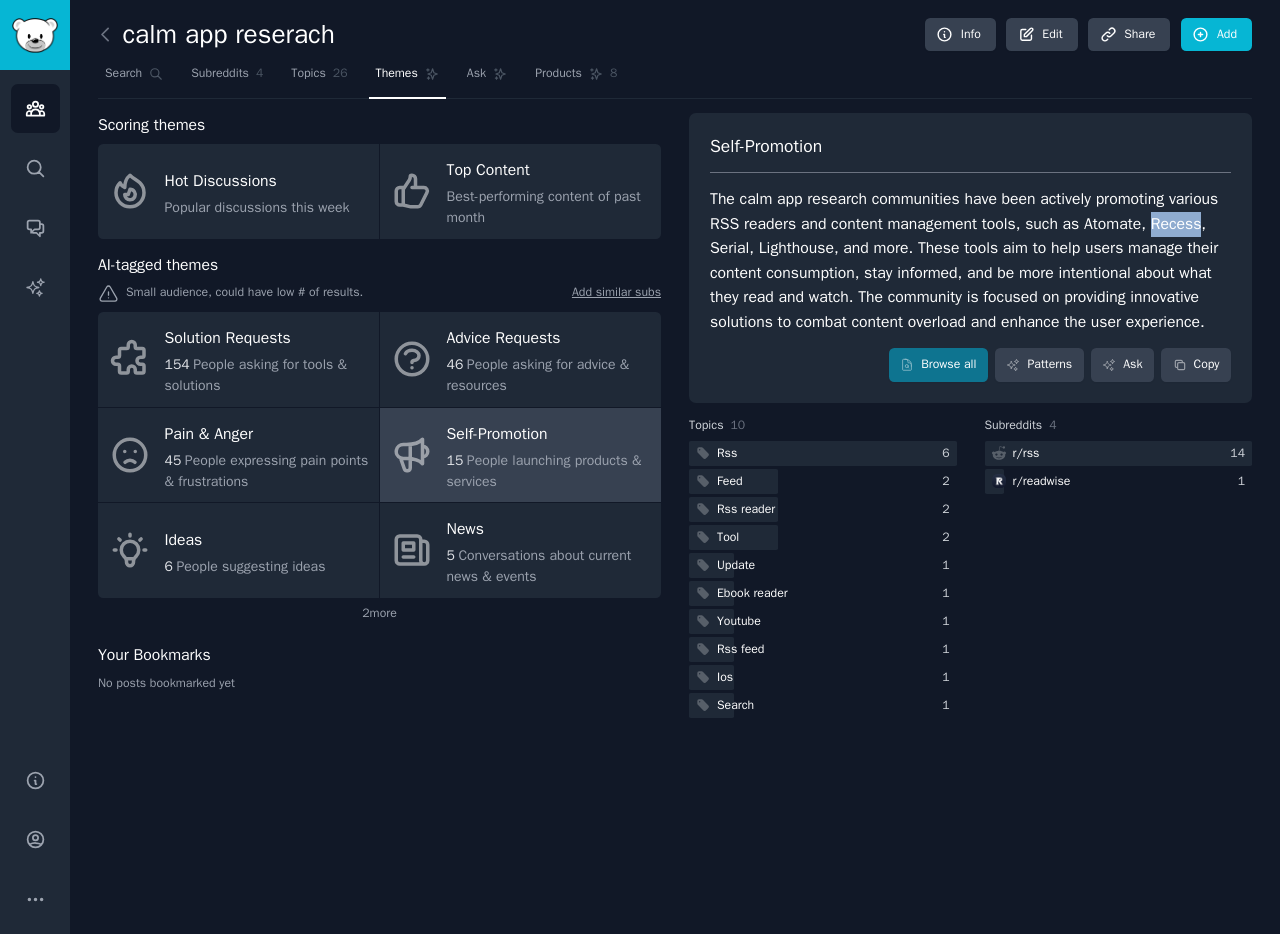 click on "The calm app research communities have been actively promoting various RSS readers and content management tools, such as Atomate, Recess, Serial, Lighthouse, and more. These tools aim to help users manage their content consumption, stay informed, and be more intentional about what they read and watch. The community is focused on providing innovative solutions to combat content overload and enhance the user experience." at bounding box center [970, 260] 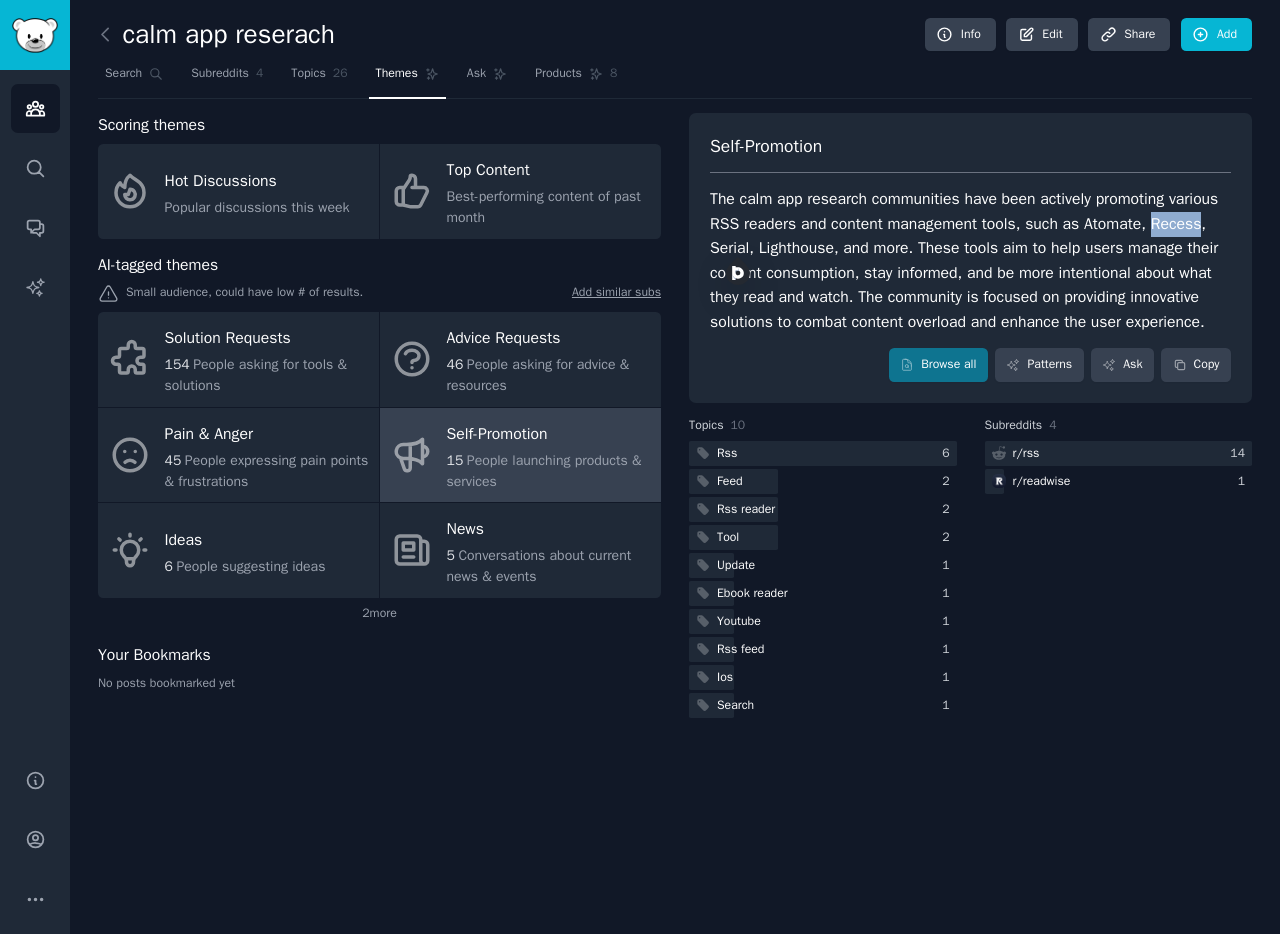 copy on "Recess" 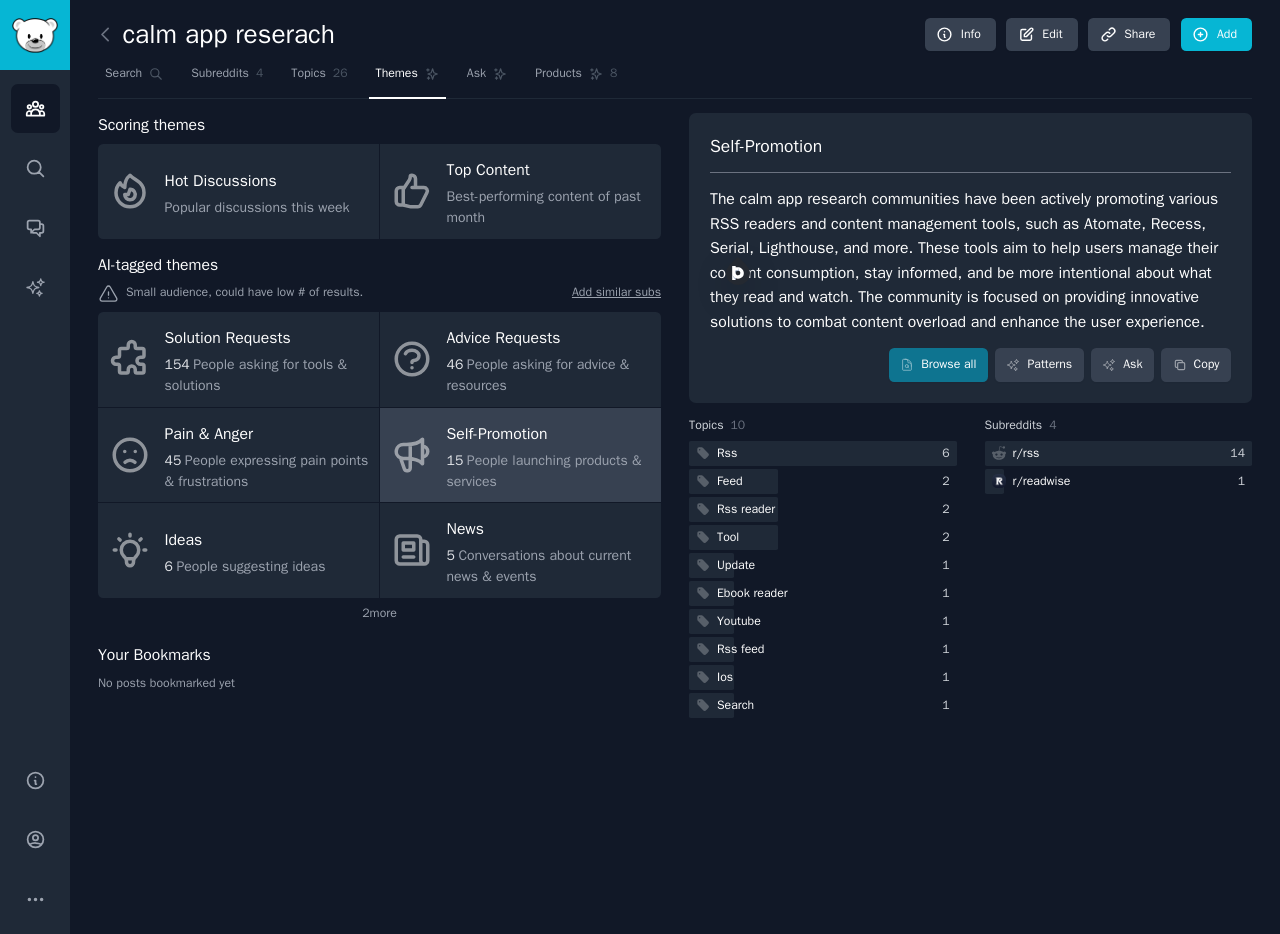 click on "The calm app research communities have been actively promoting various RSS readers and content management tools, such as Atomate, Recess, Serial, Lighthouse, and more. These tools aim to help users manage their content consumption, stay informed, and be more intentional about what they read and watch. The community is focused on providing innovative solutions to combat content overload and enhance the user experience." at bounding box center [970, 260] 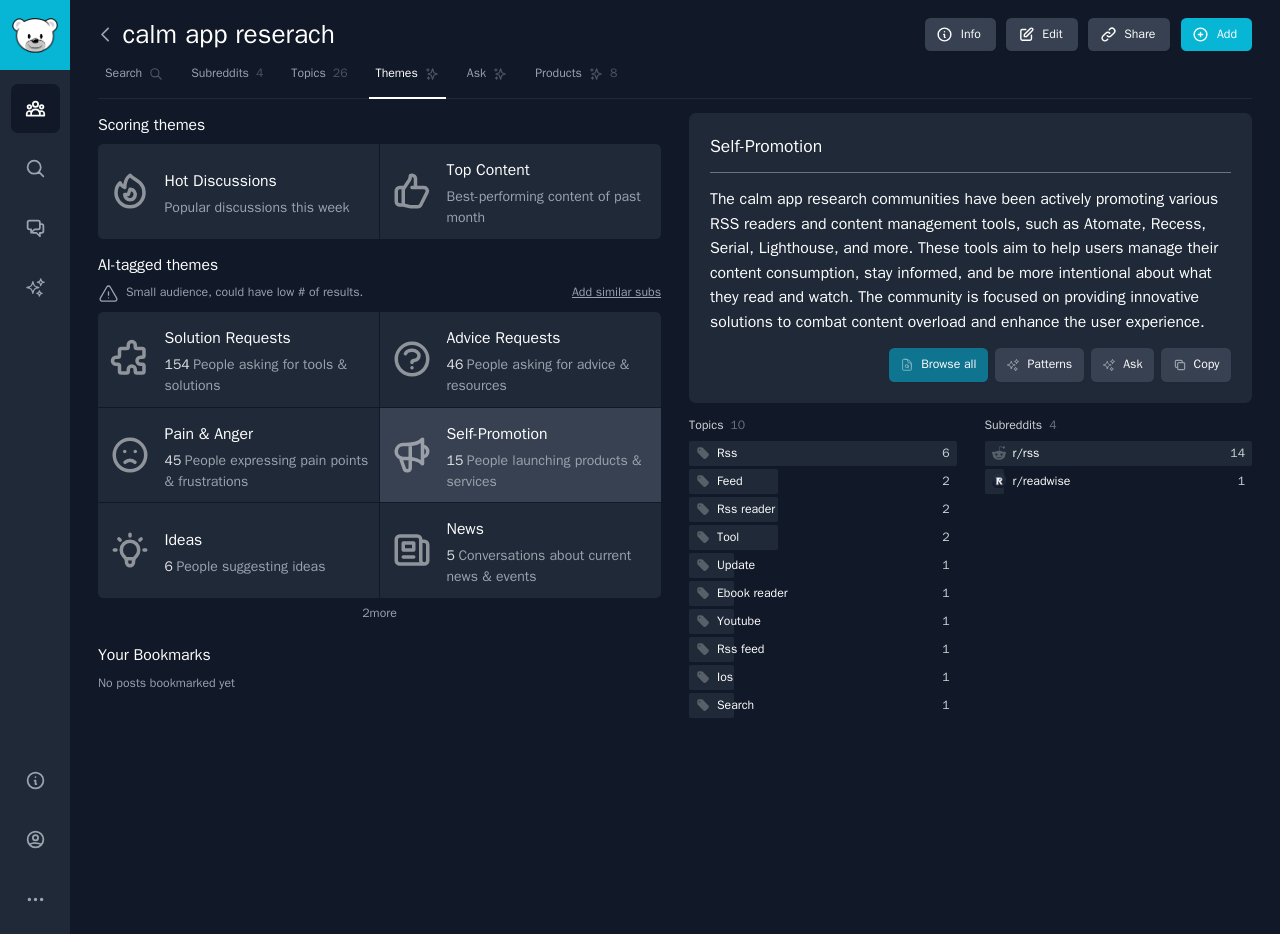 click 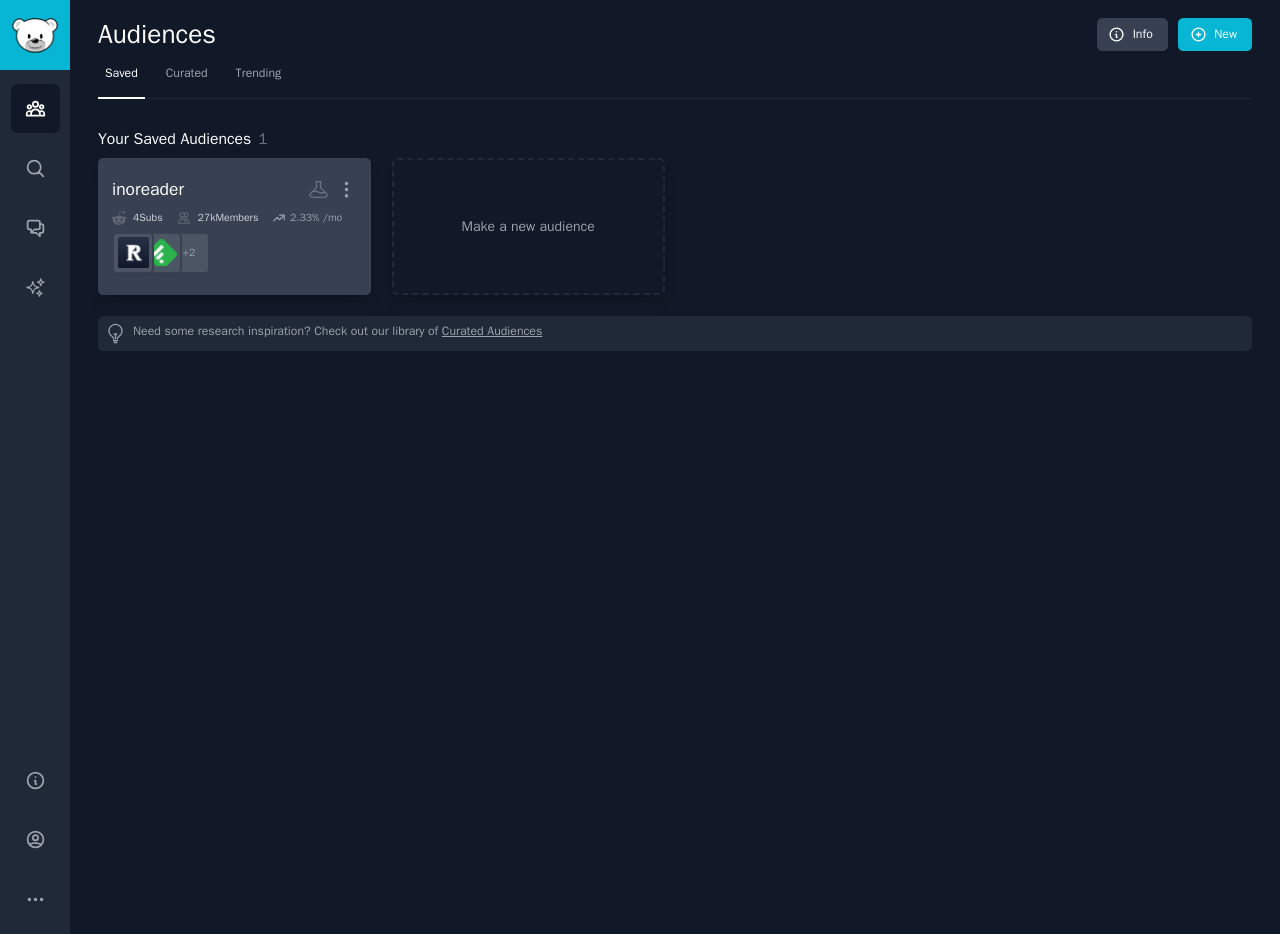 click on "inoreader More" at bounding box center [234, 189] 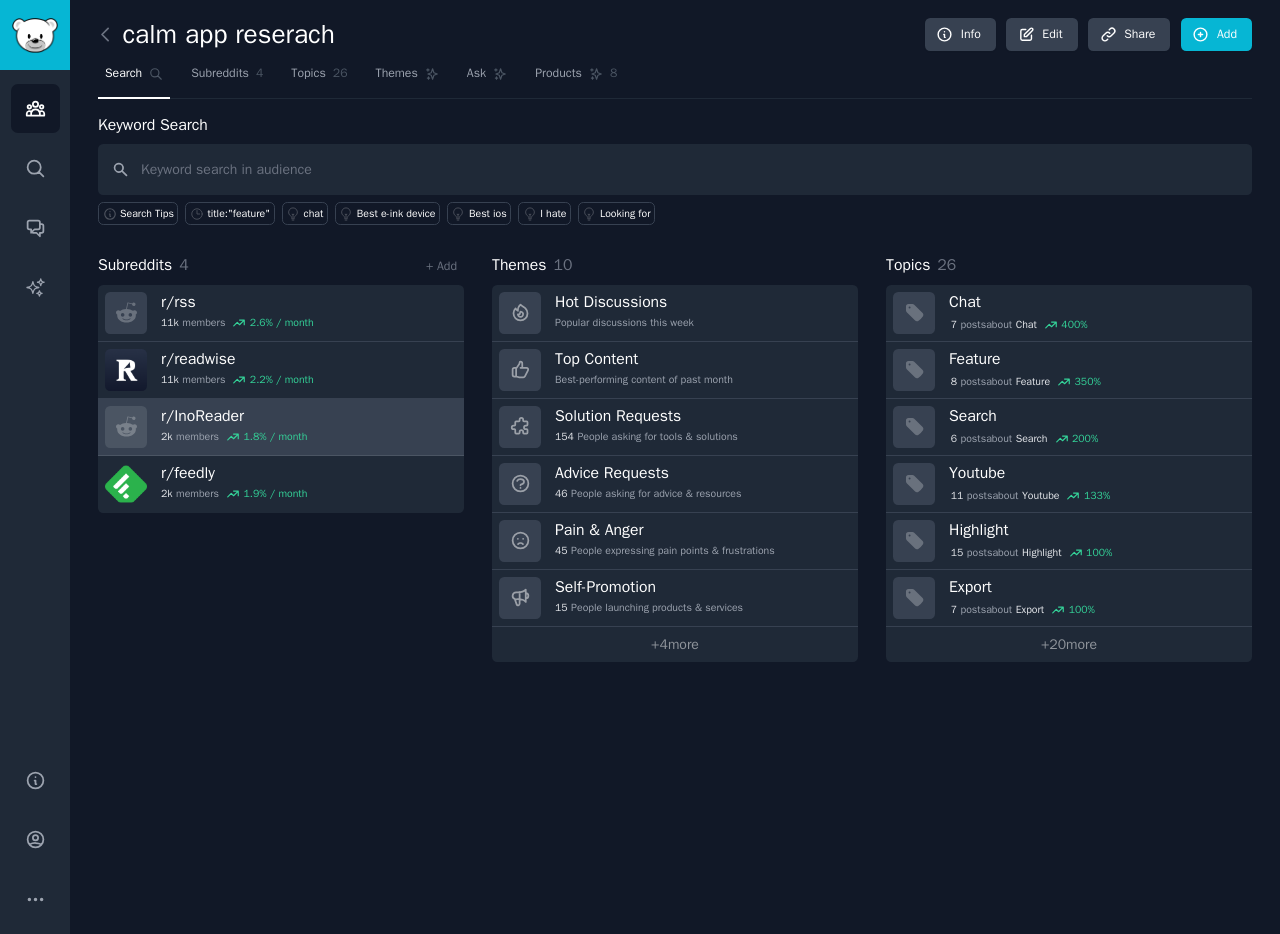click on "r/ InoReader 2k  members 1.8 % / month" at bounding box center (281, 427) 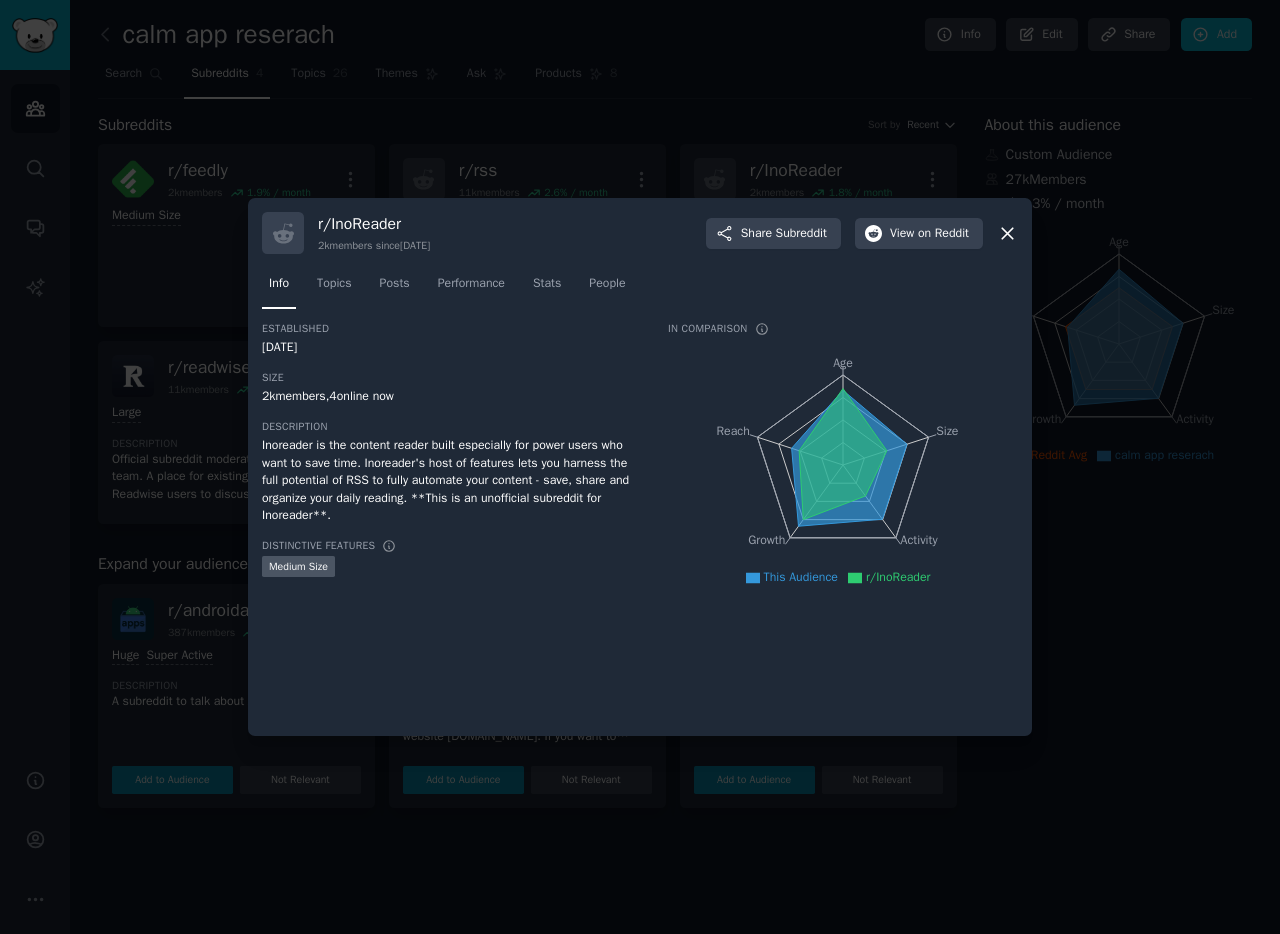 drag, startPoint x: 1006, startPoint y: 234, endPoint x: 427, endPoint y: 399, distance: 602.0515 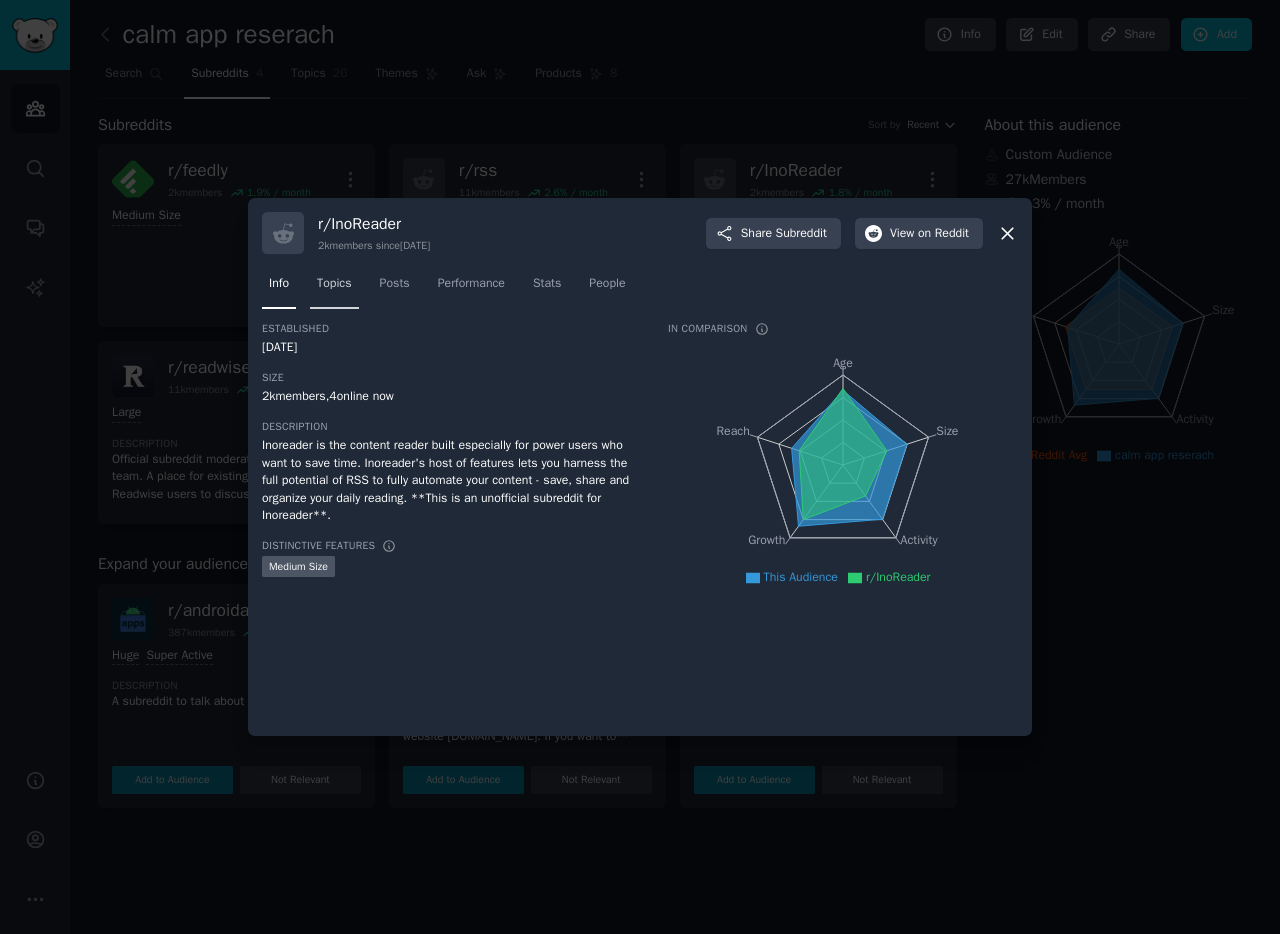 click on "Topics" at bounding box center [334, 284] 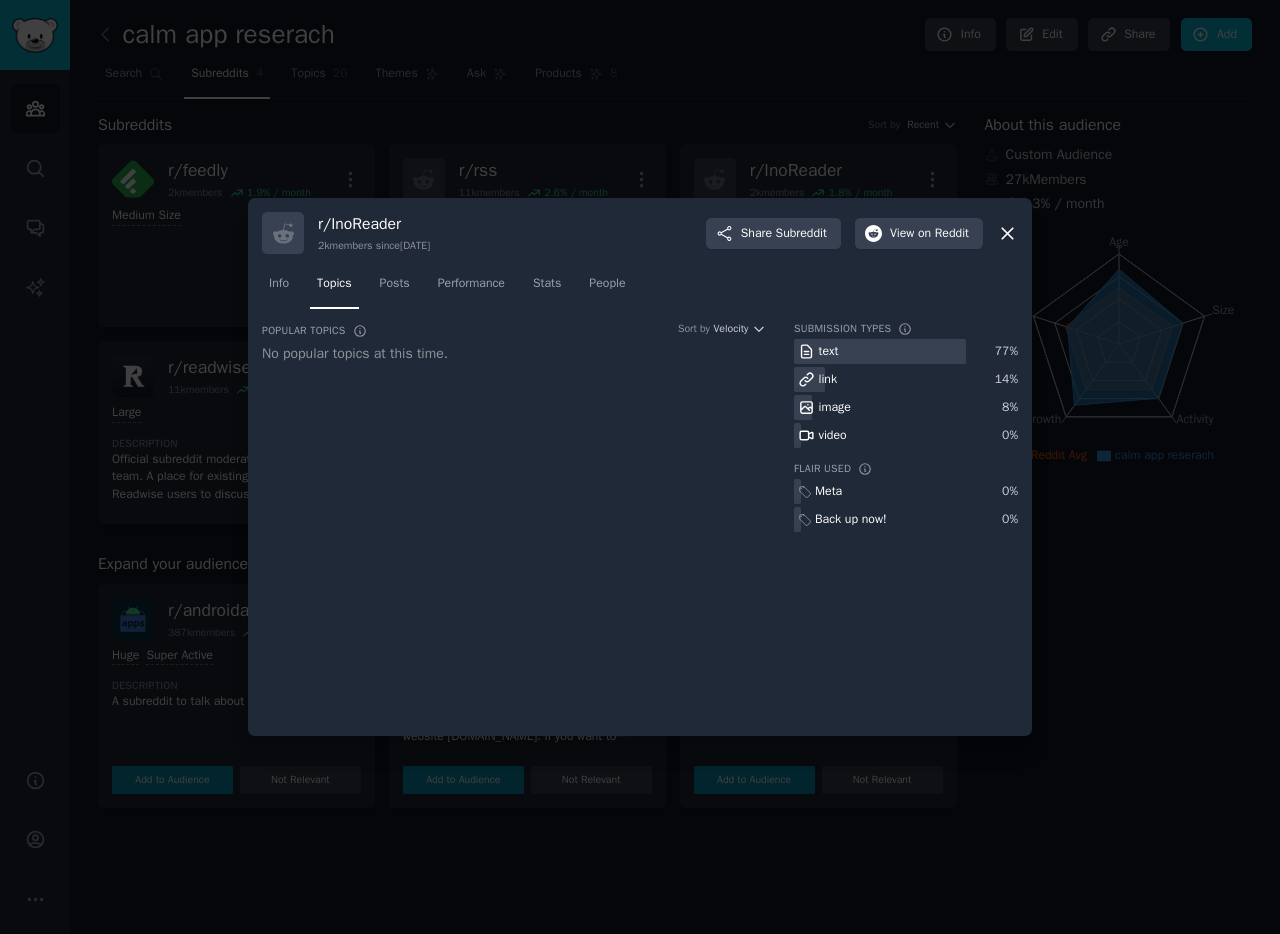 click 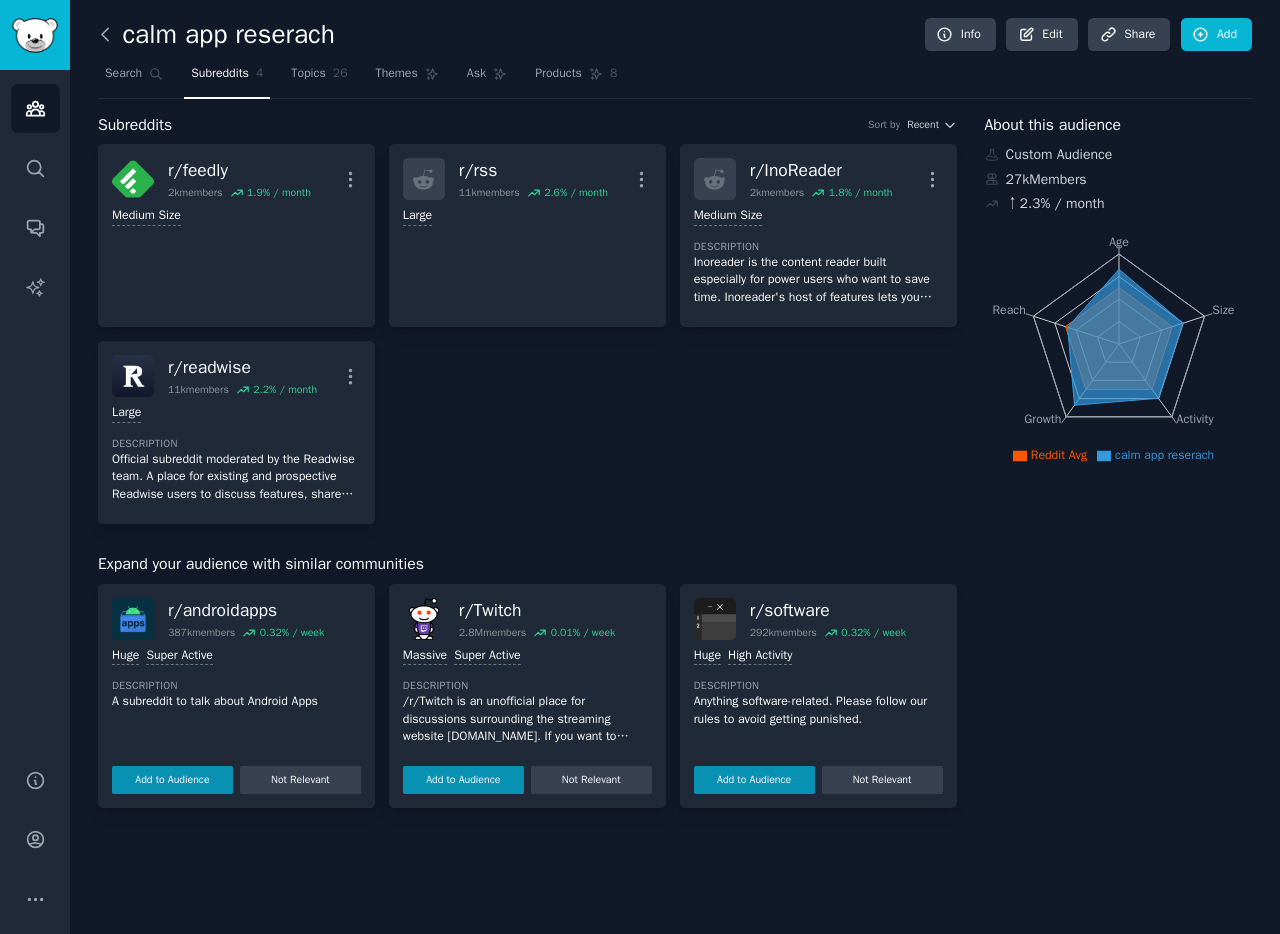 click 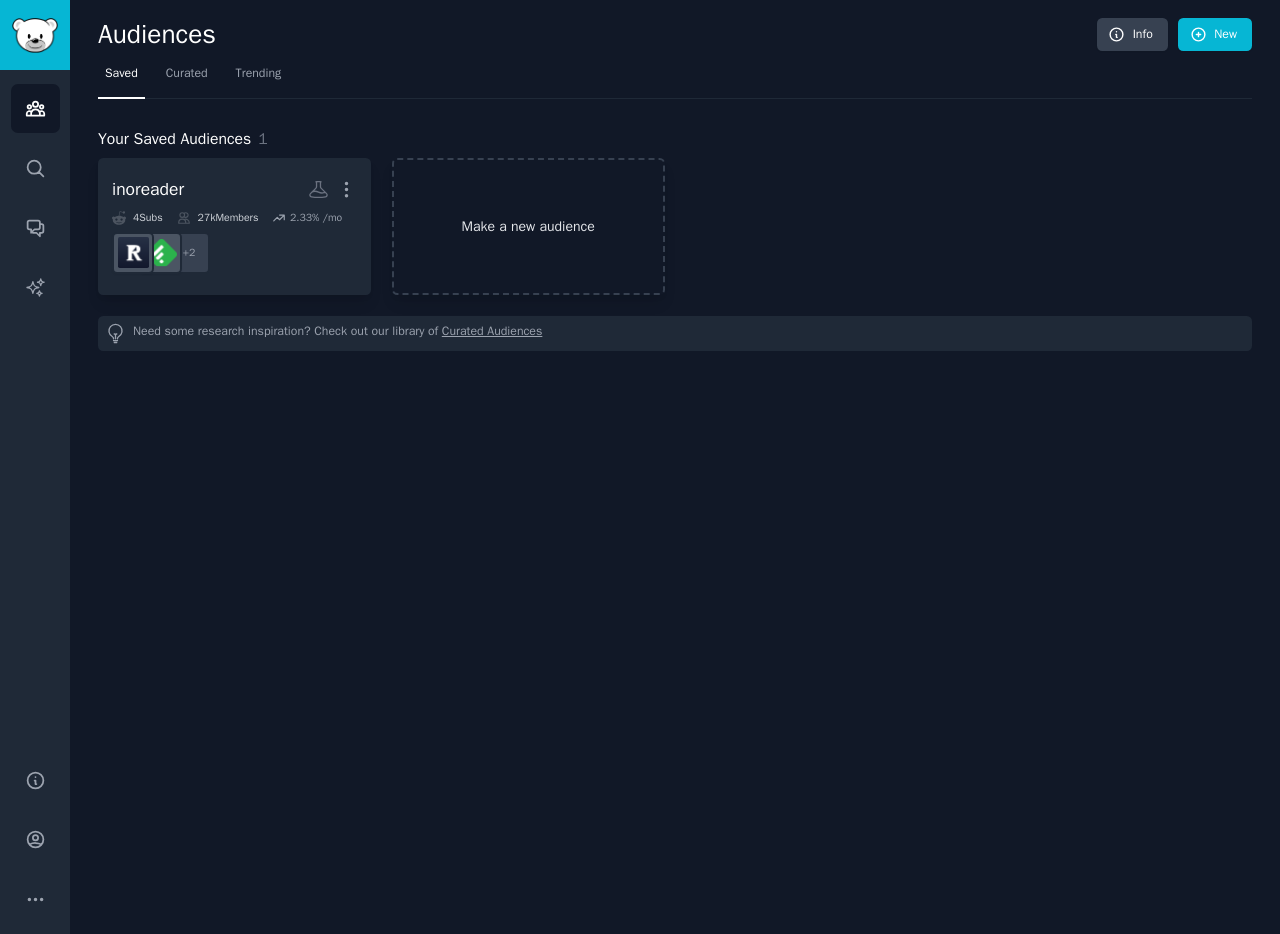 click on "Make a new audience" at bounding box center (528, 226) 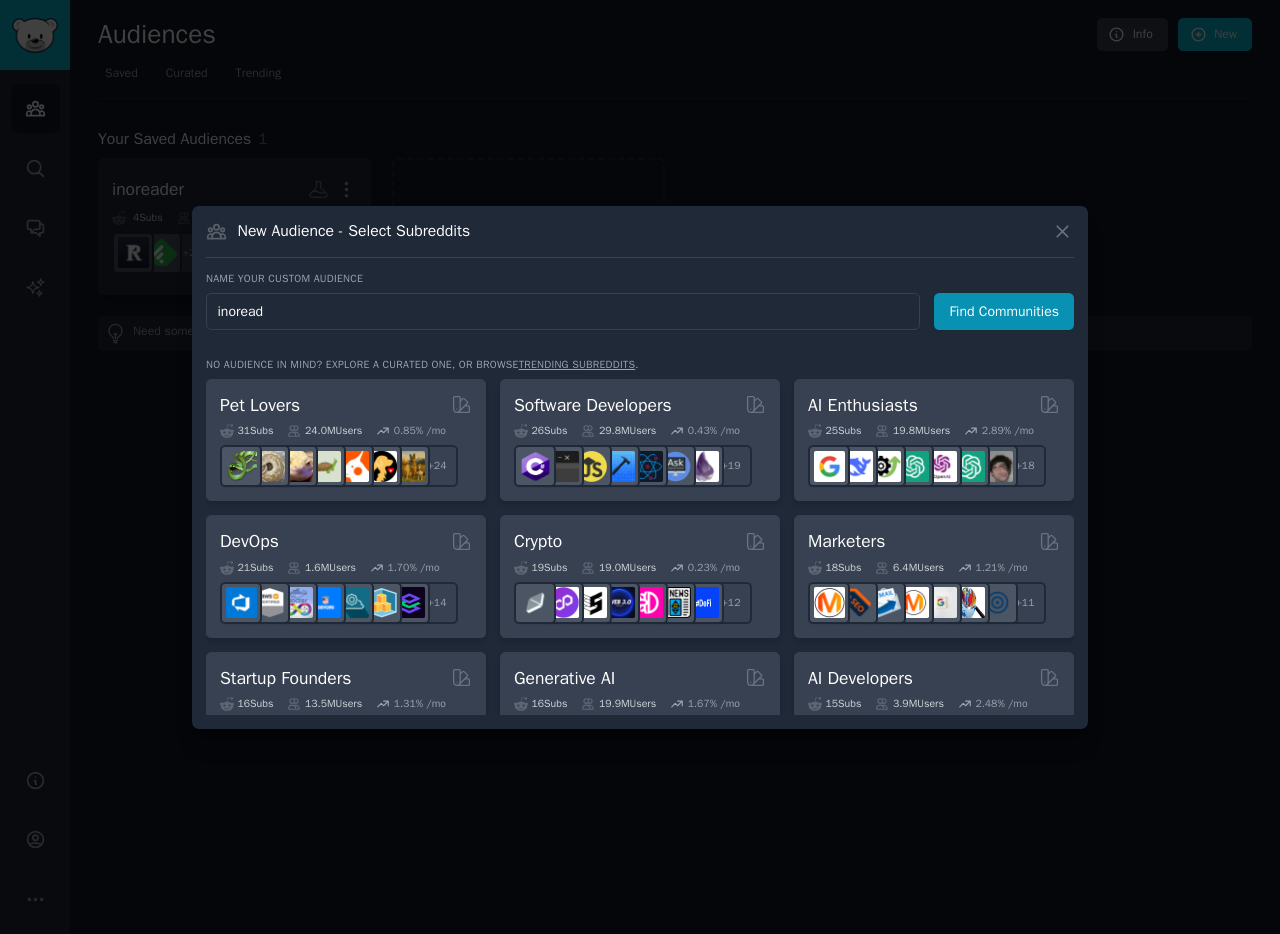 type on "inoreader" 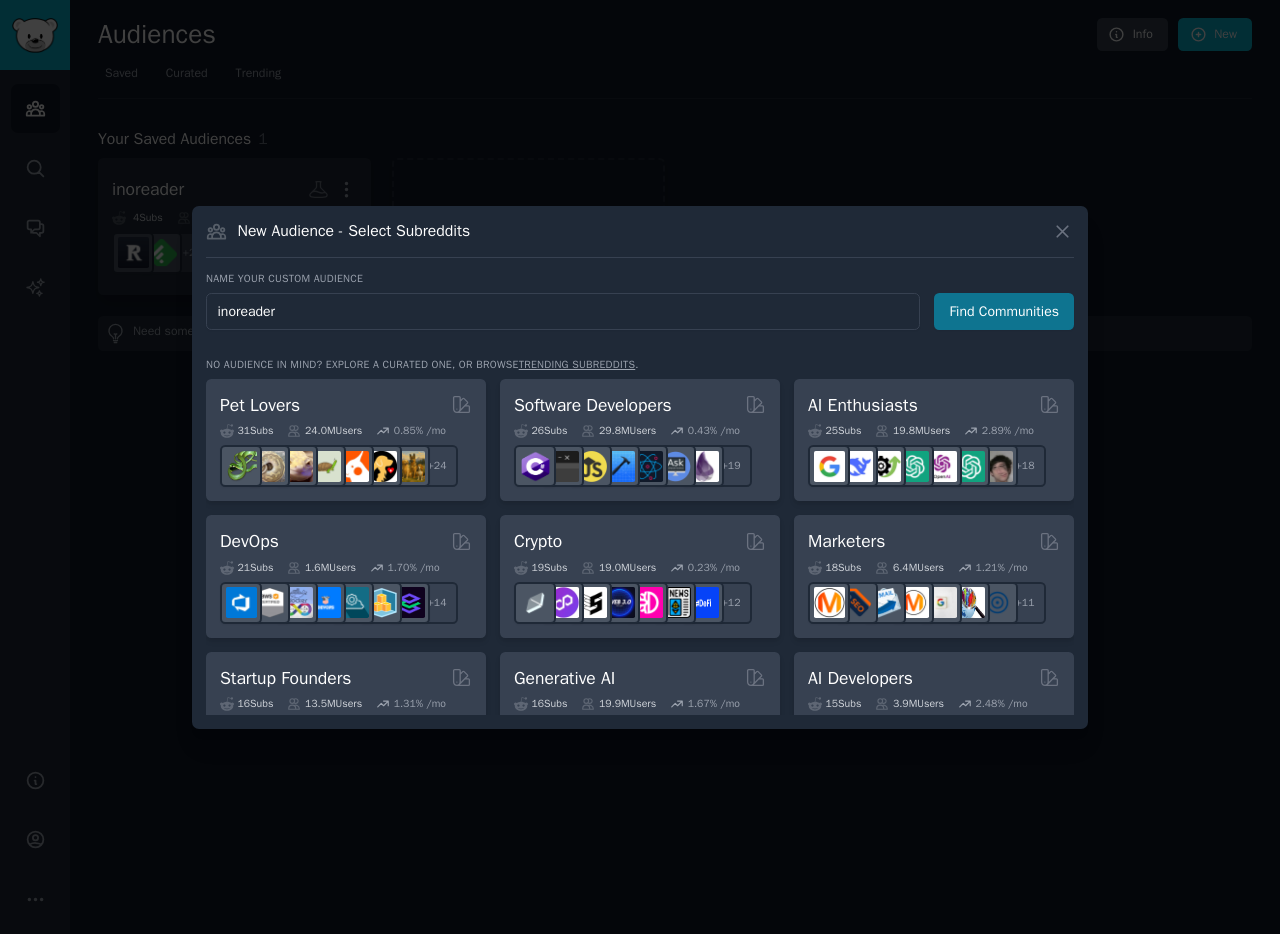 type on "inoreader" 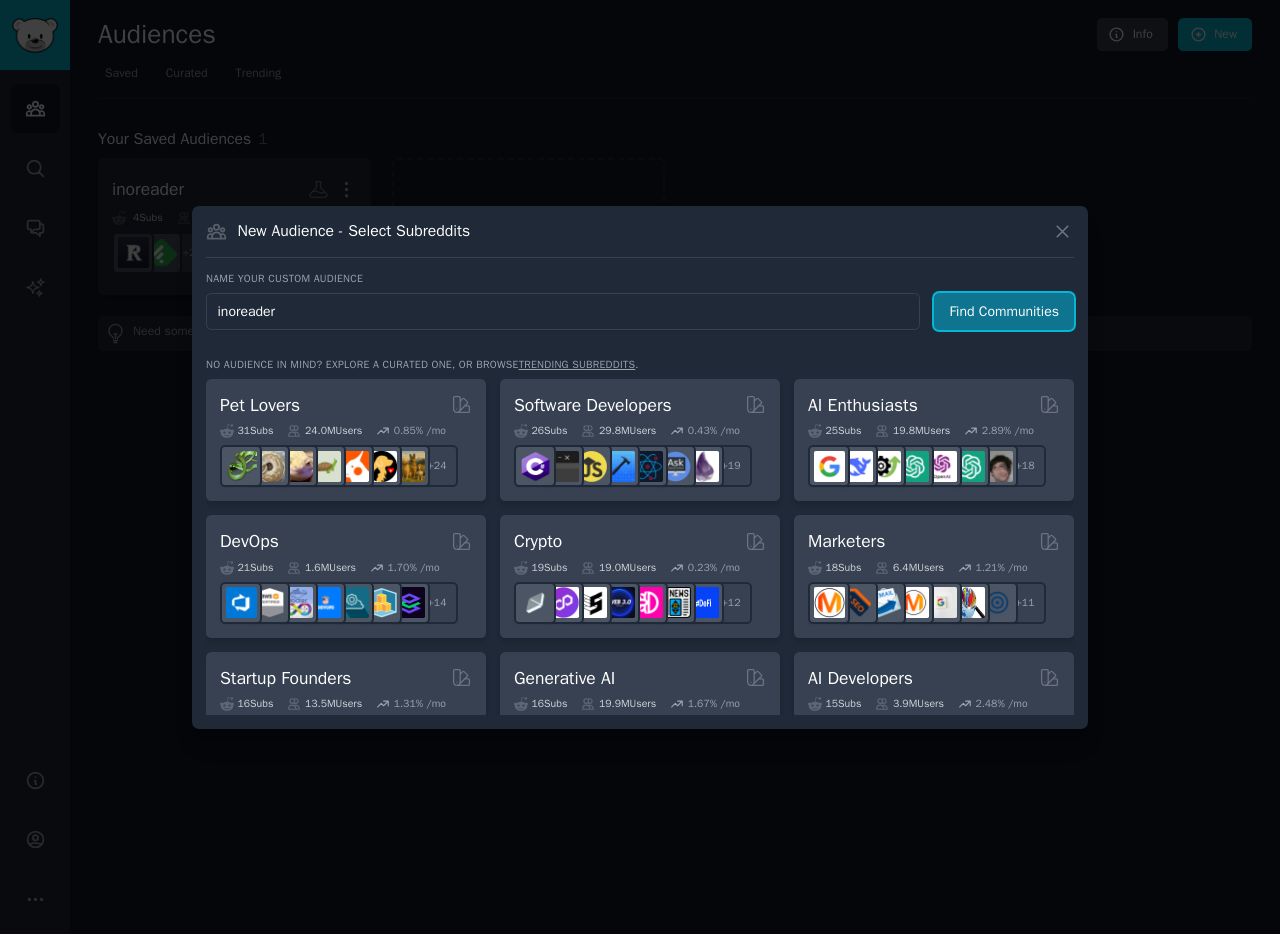 click on "Find Communities" at bounding box center [1004, 311] 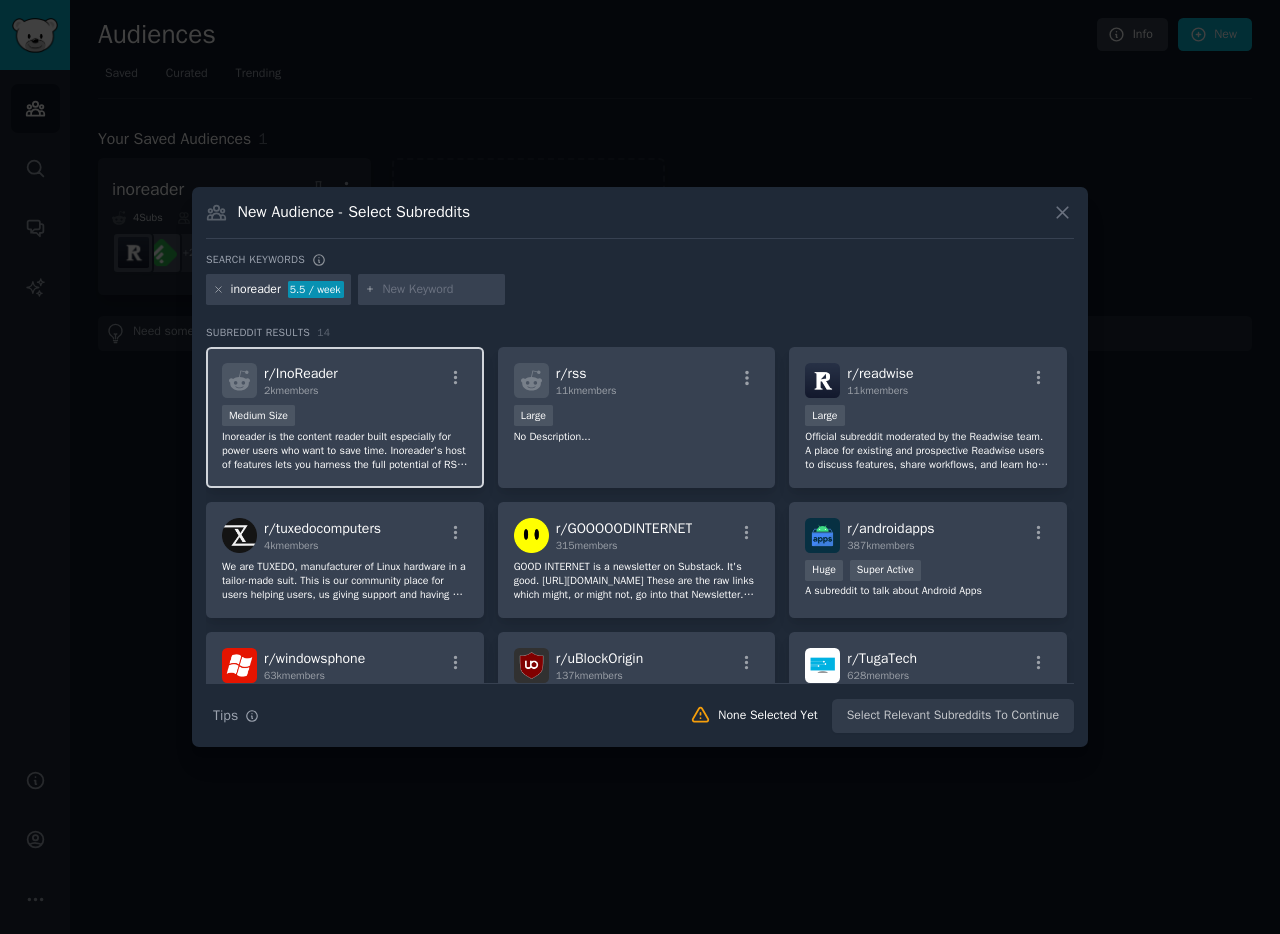 click on "Medium Size" at bounding box center [345, 417] 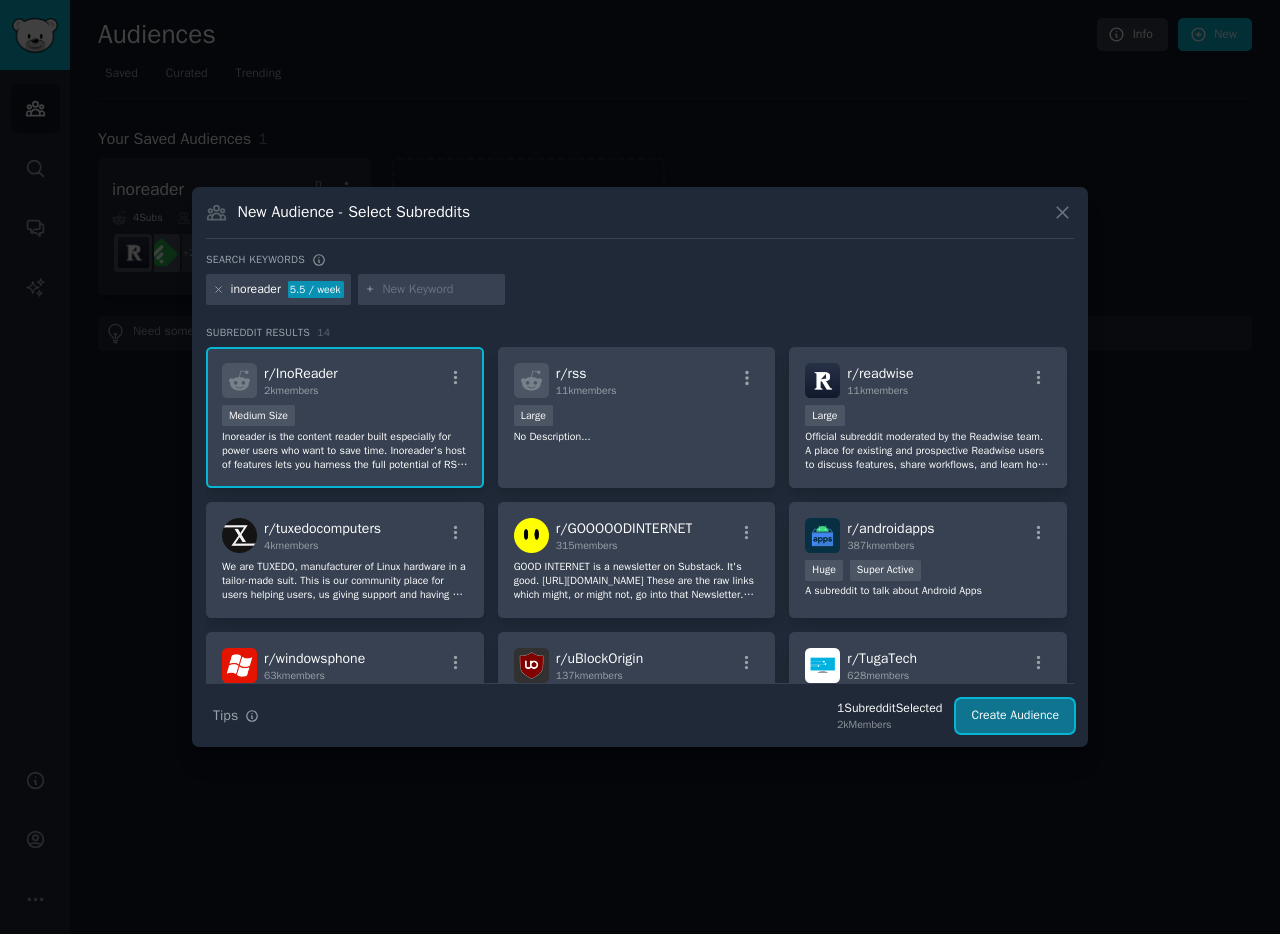 click on "Create Audience" at bounding box center (1015, 716) 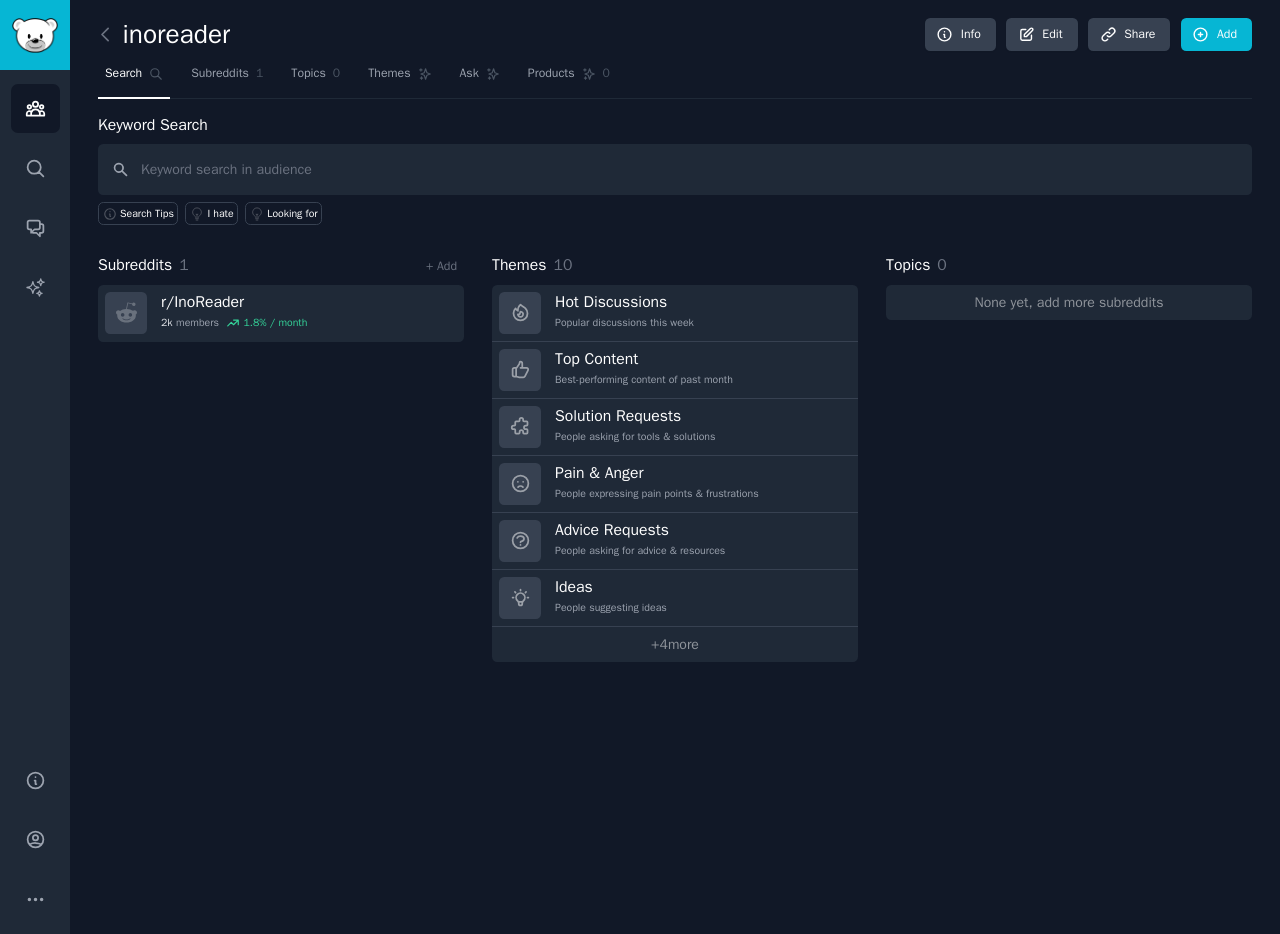 click on "Subreddits 1 + Add r/ InoReader 2k  members 1.8 % / month" at bounding box center (281, 457) 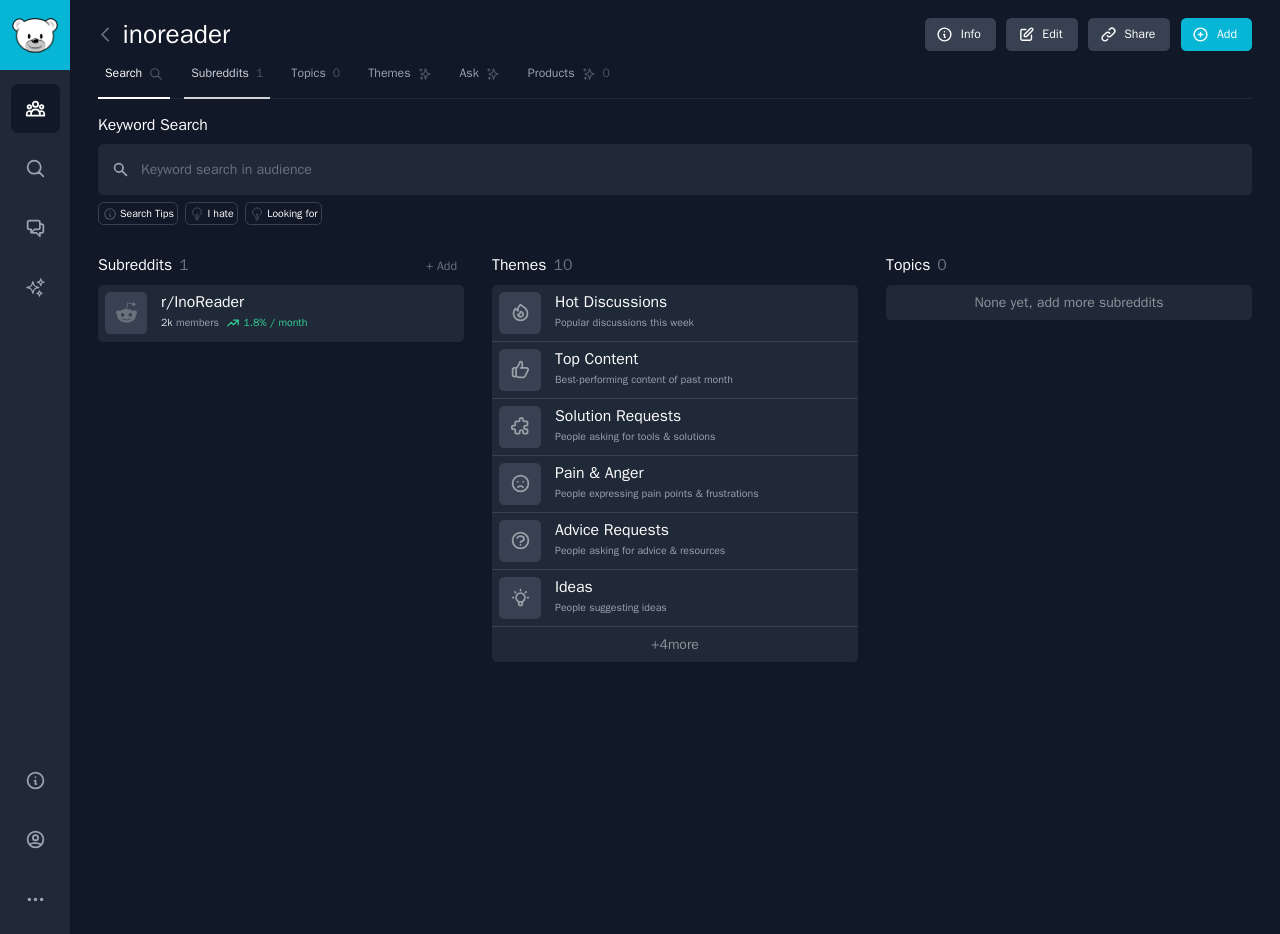 click on "Subreddits" at bounding box center (220, 74) 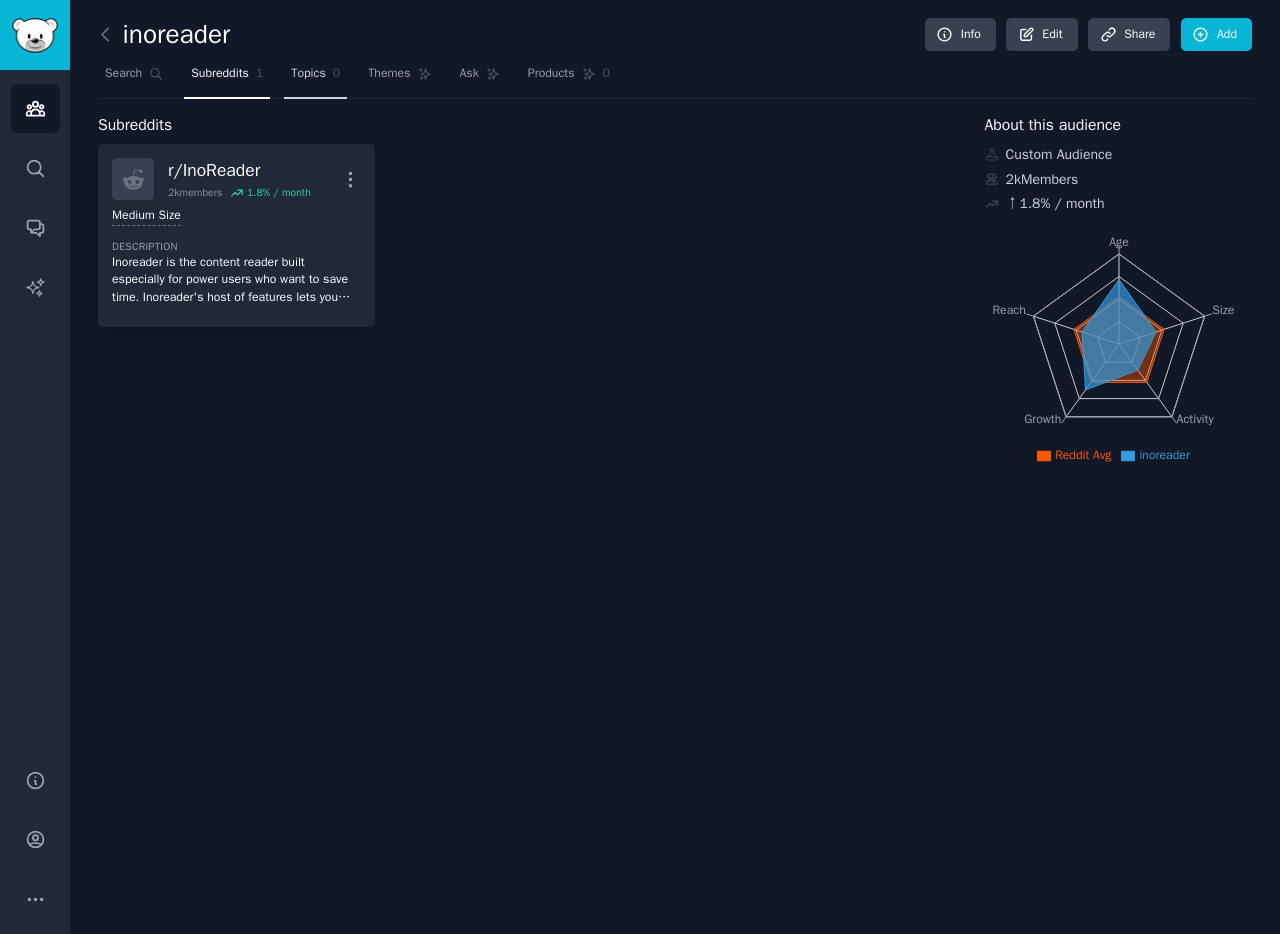 click on "Topics" at bounding box center [308, 74] 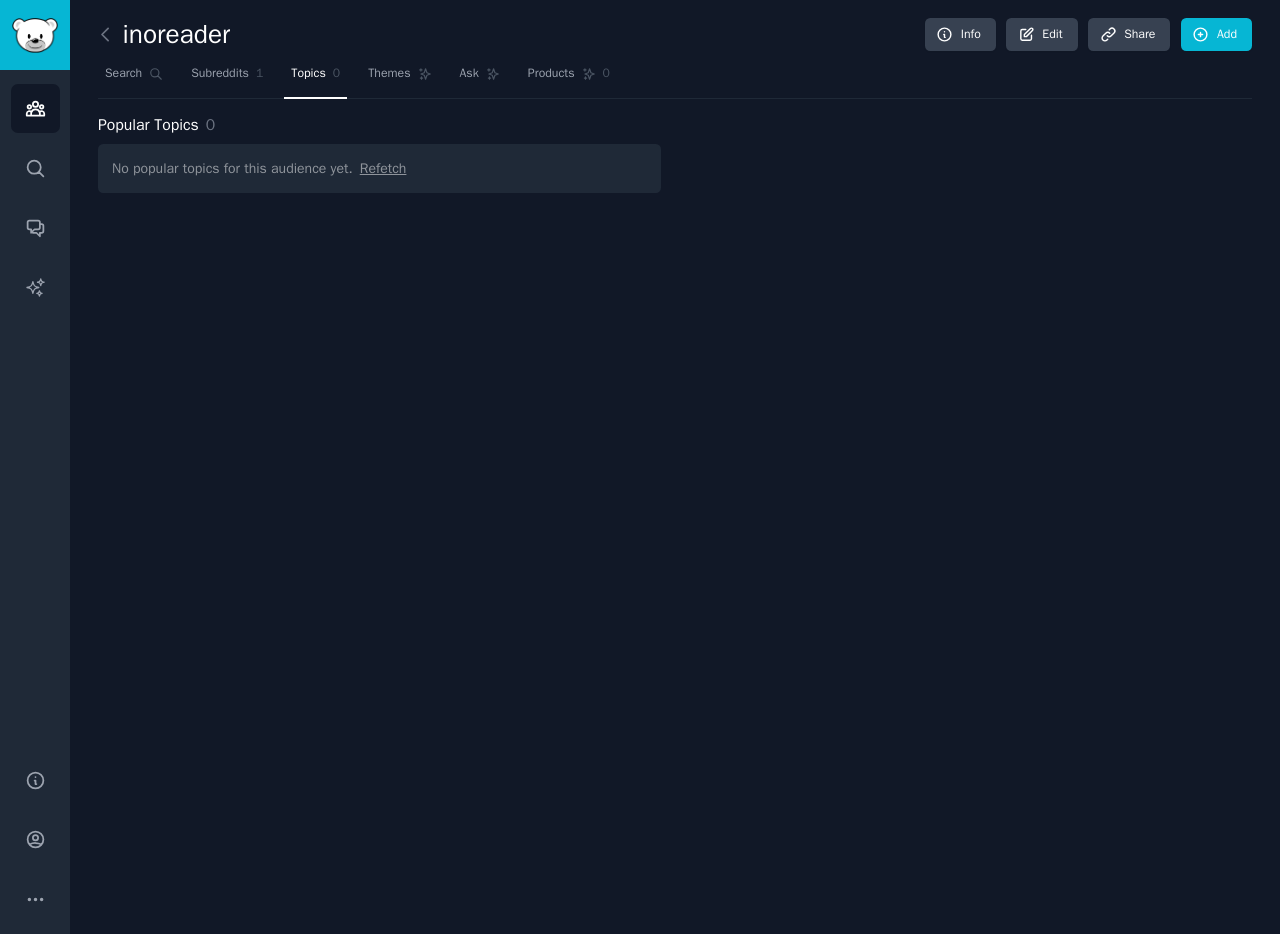 click on "Refetch" at bounding box center (383, 168) 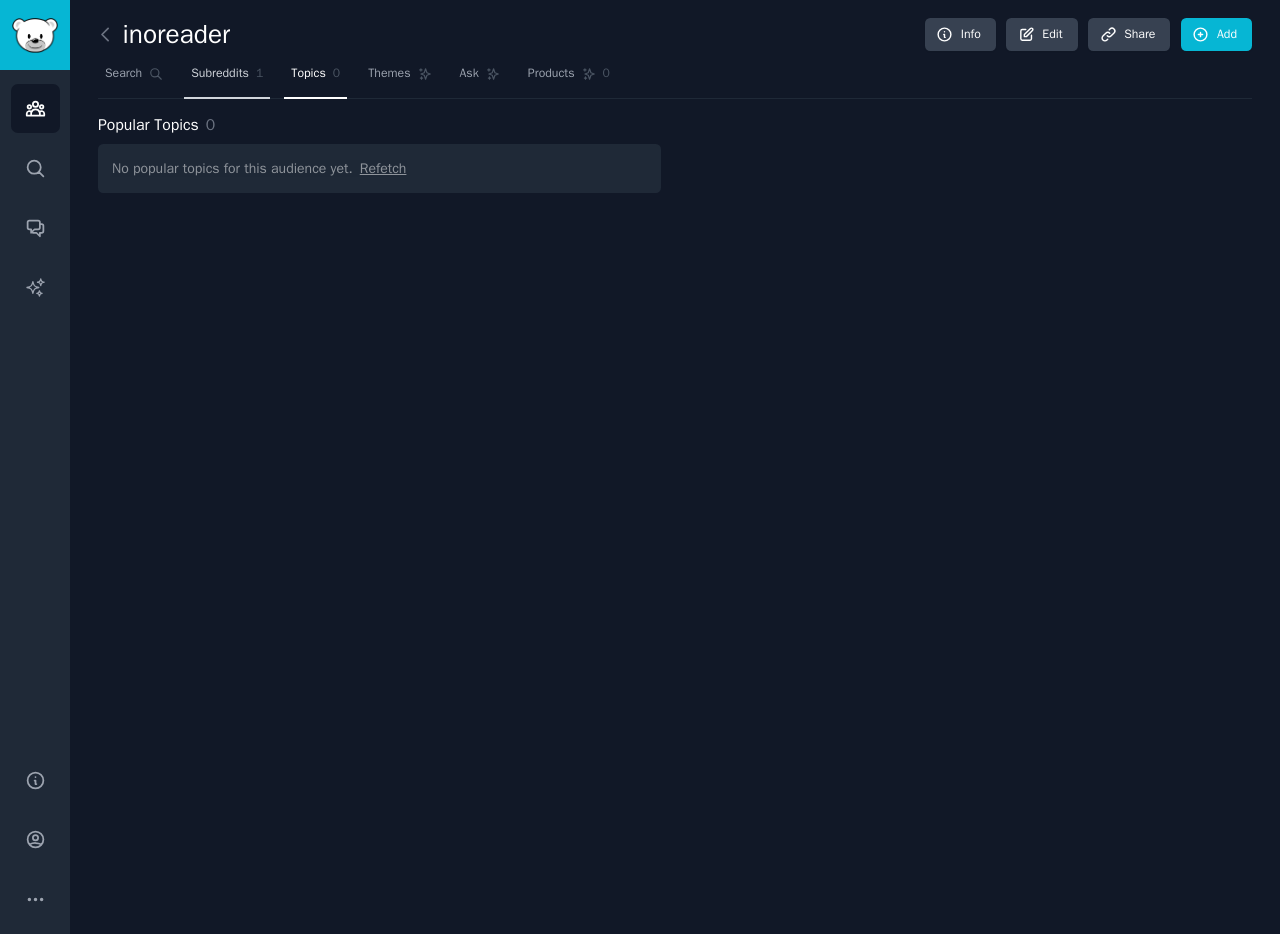 click on "Subreddits" at bounding box center (220, 74) 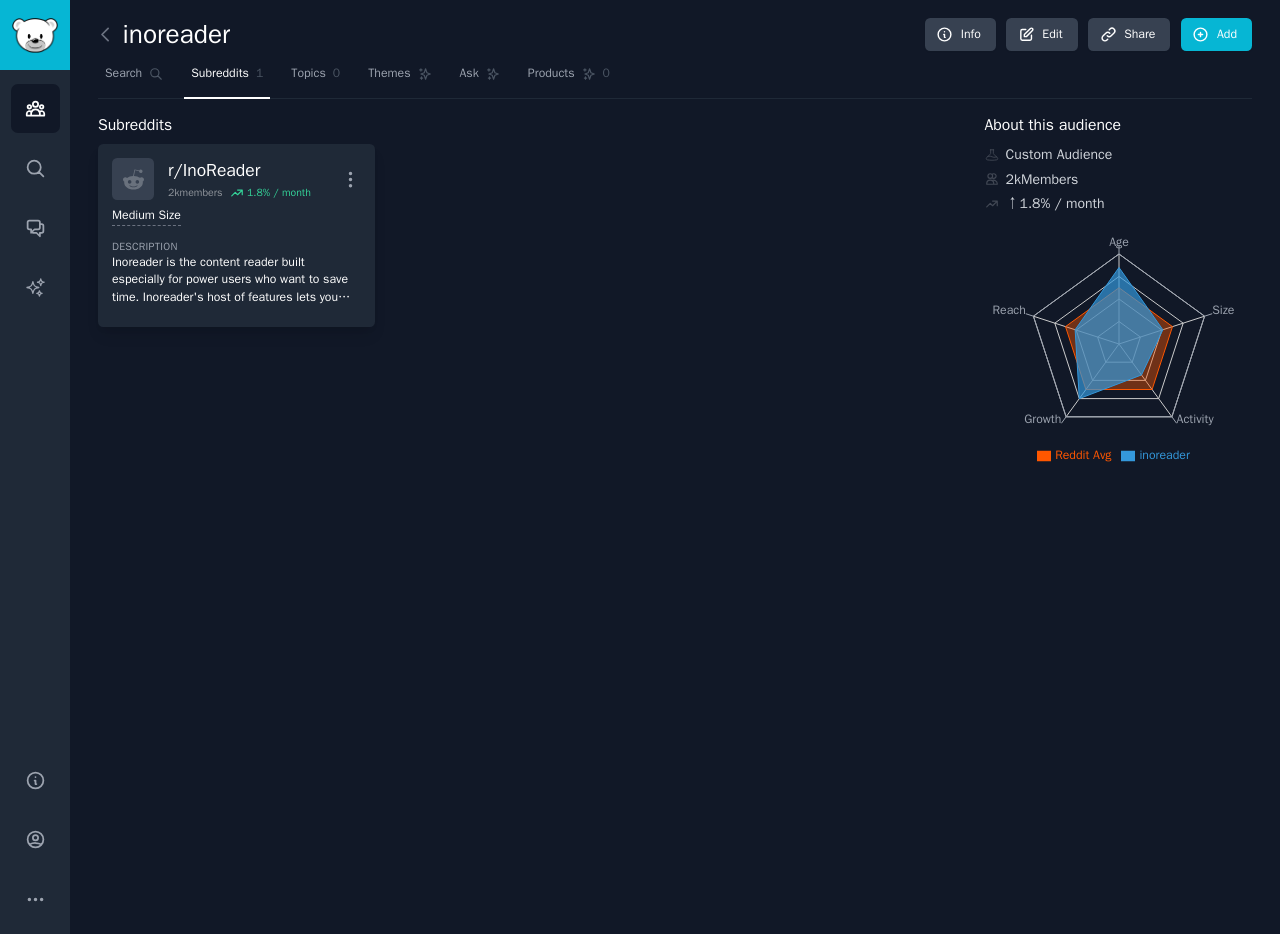 click 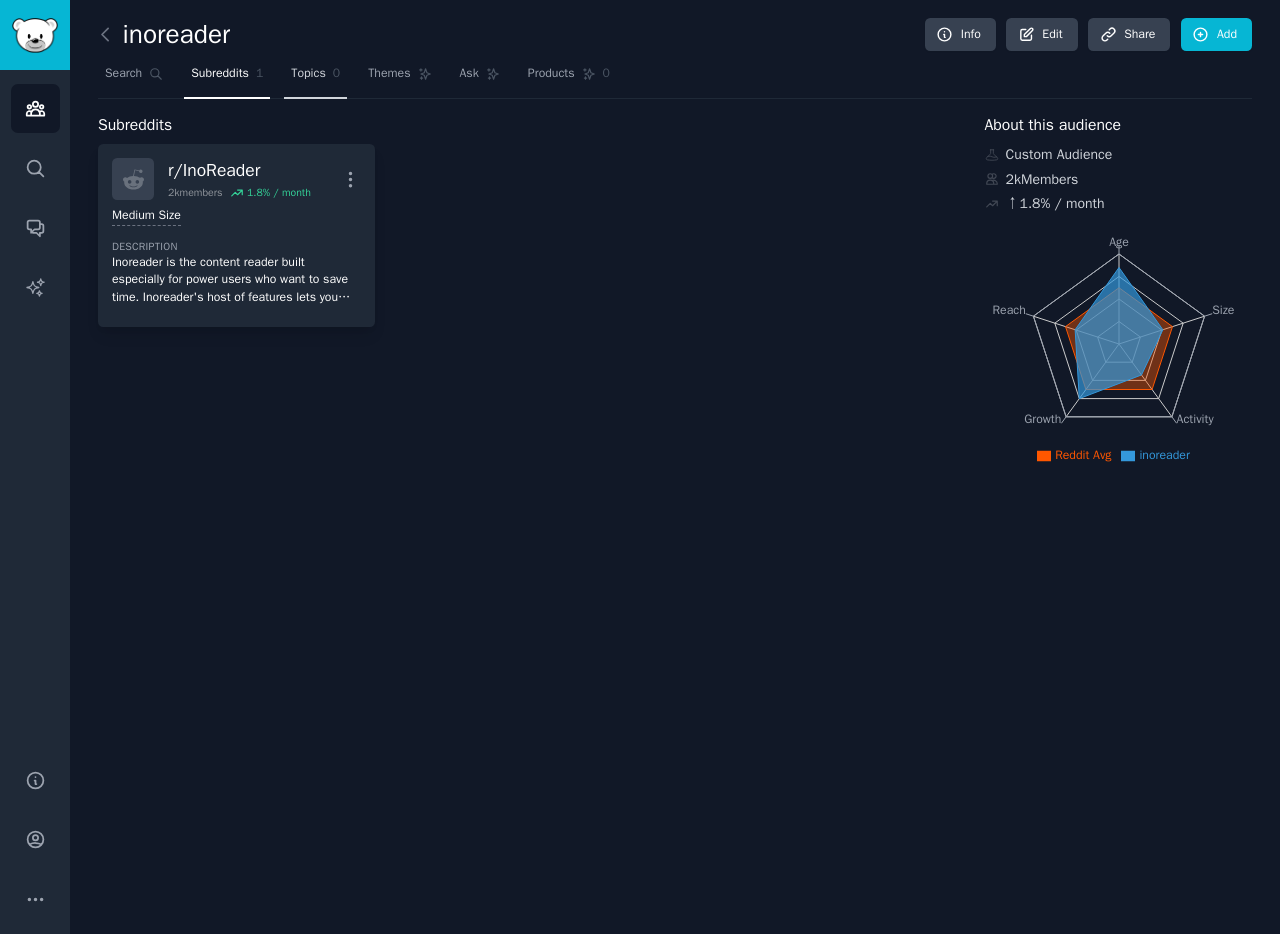click on "0" 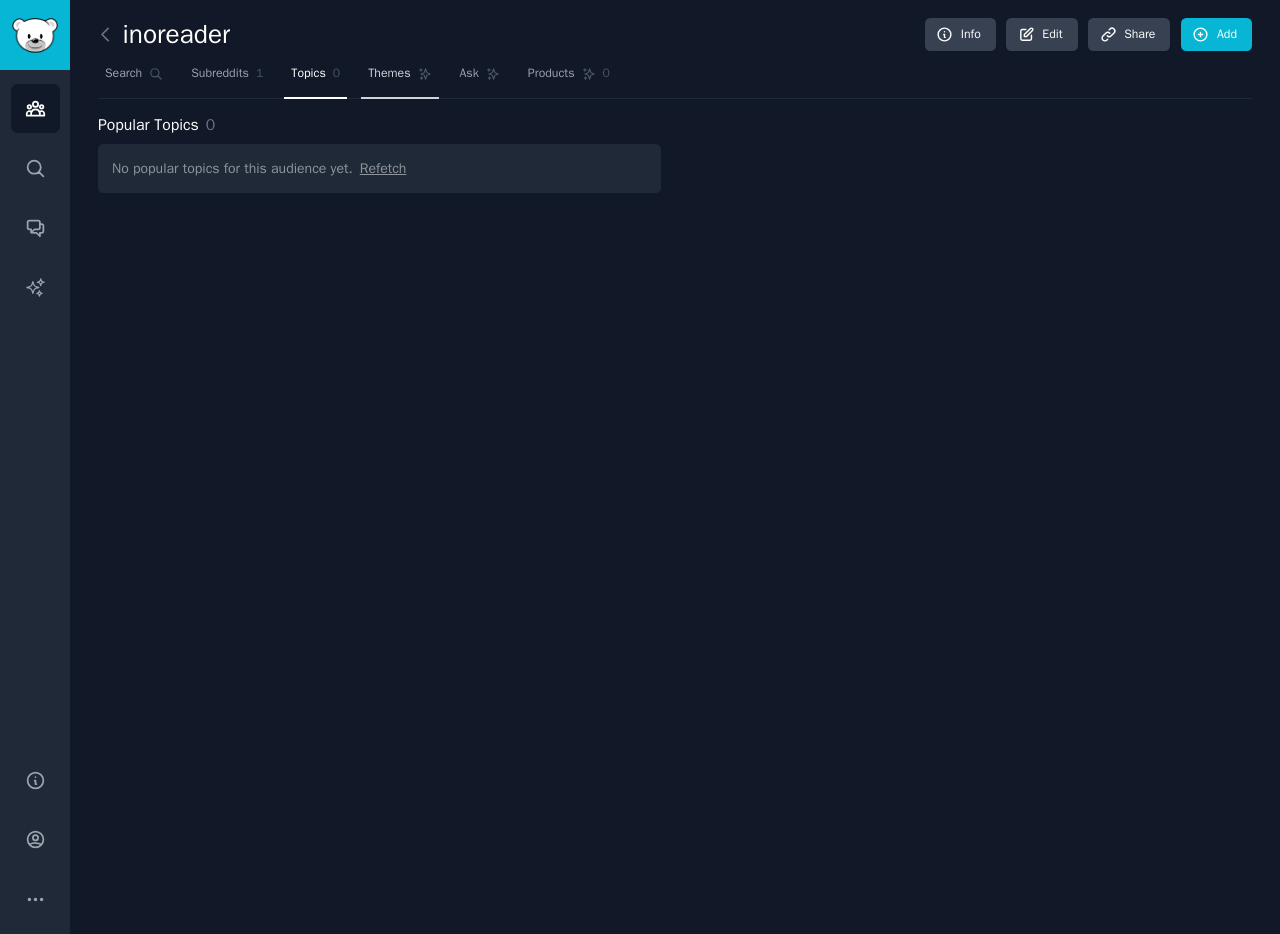 click on "Themes" at bounding box center (389, 74) 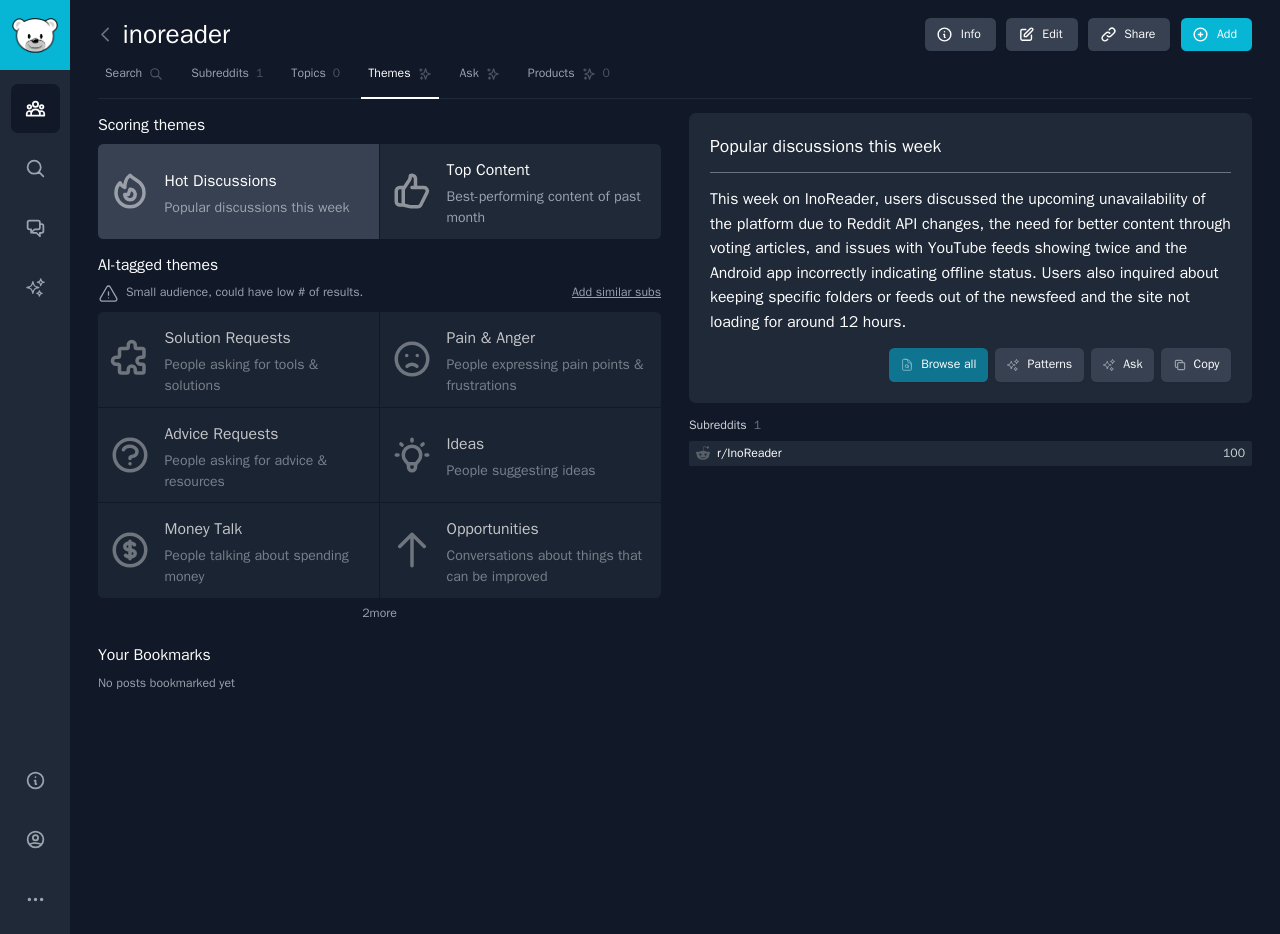 click on "Solution Requests People asking for tools & solutions Pain & Anger People expressing pain points & frustrations Advice Requests People asking for advice & resources Ideas People suggesting ideas Money Talk People talking about spending money Opportunities Conversations about things that can be improved" at bounding box center [379, 455] 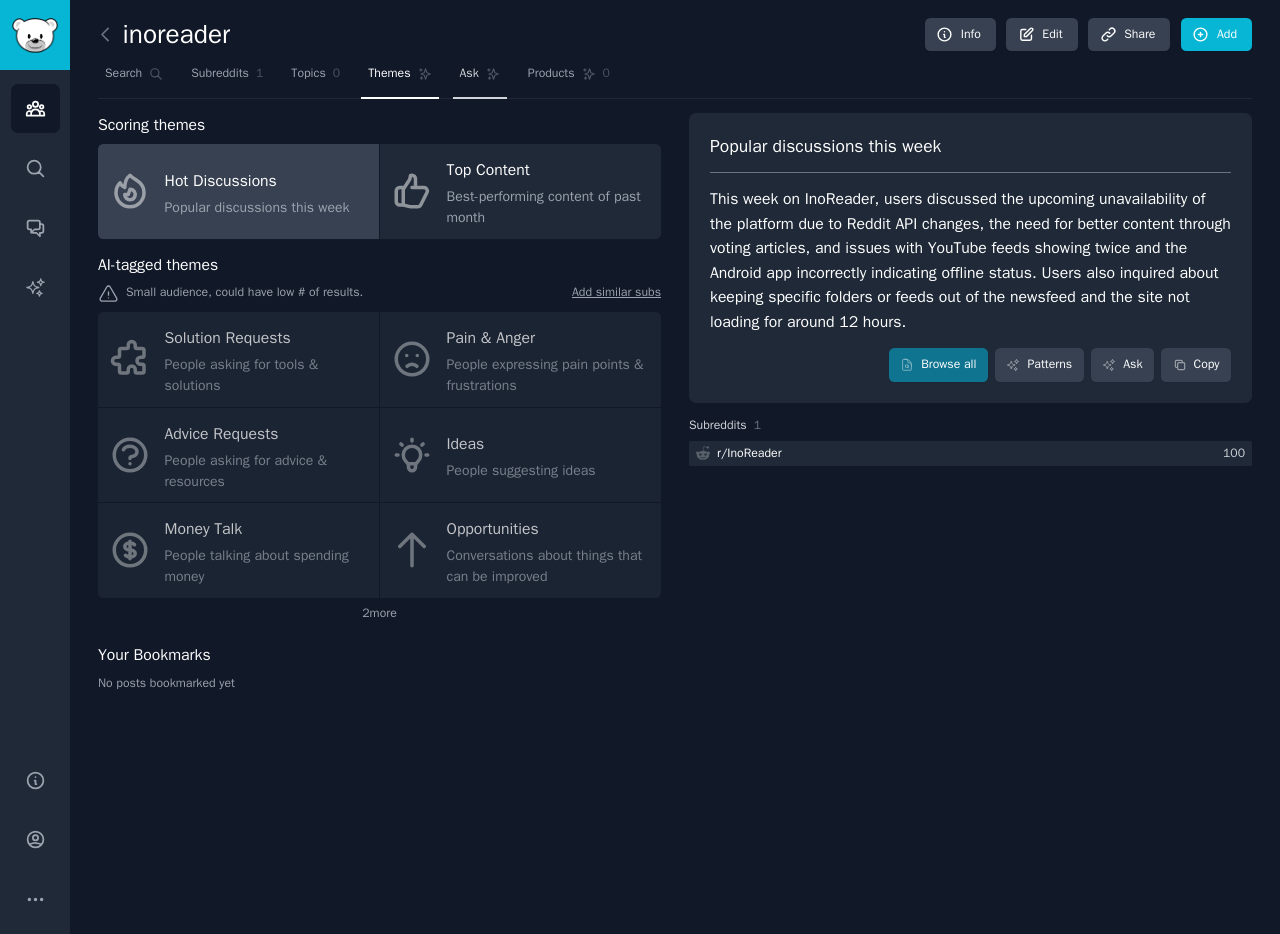 click on "Ask" at bounding box center (469, 74) 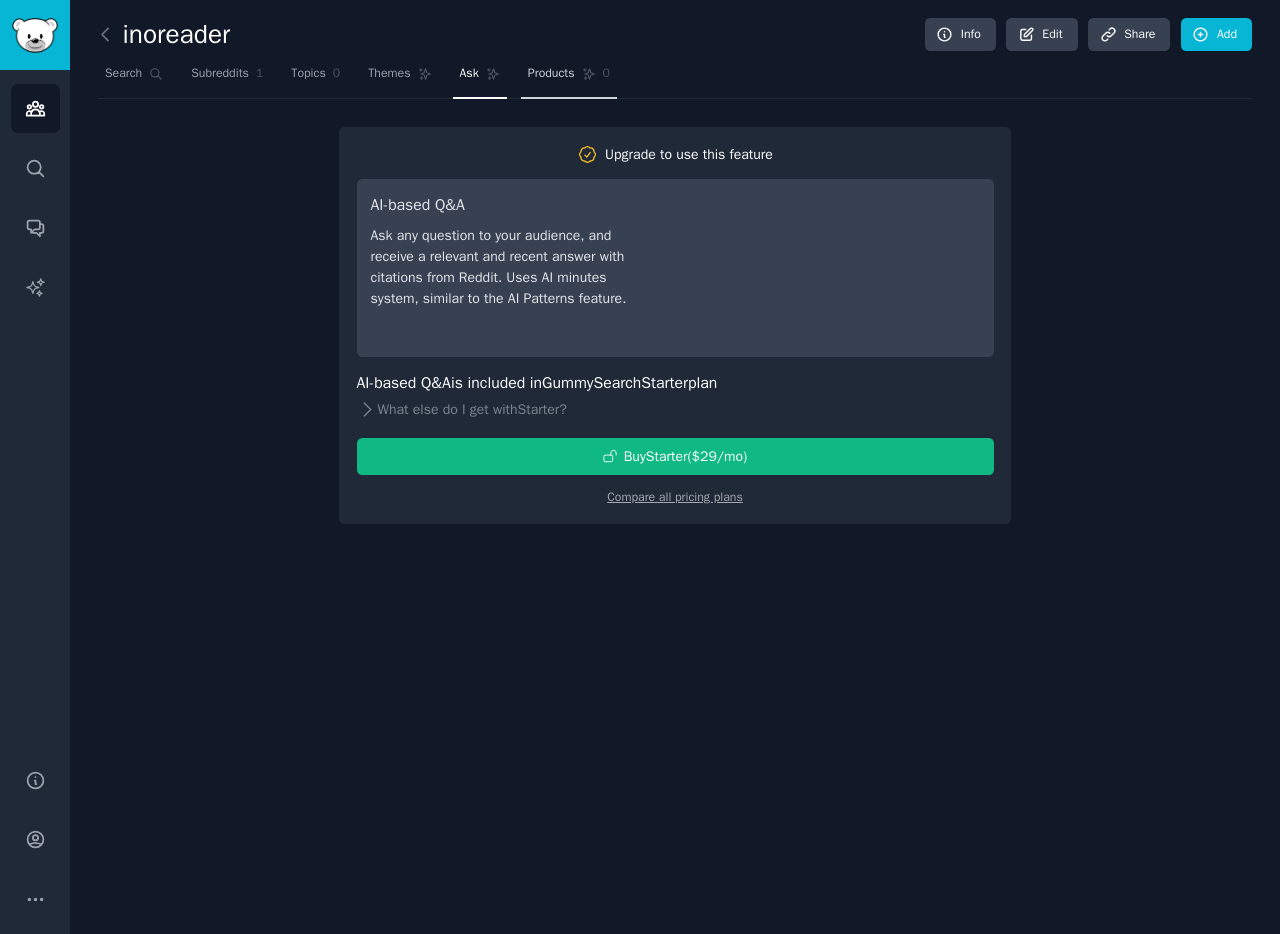 click on "Products" at bounding box center [551, 74] 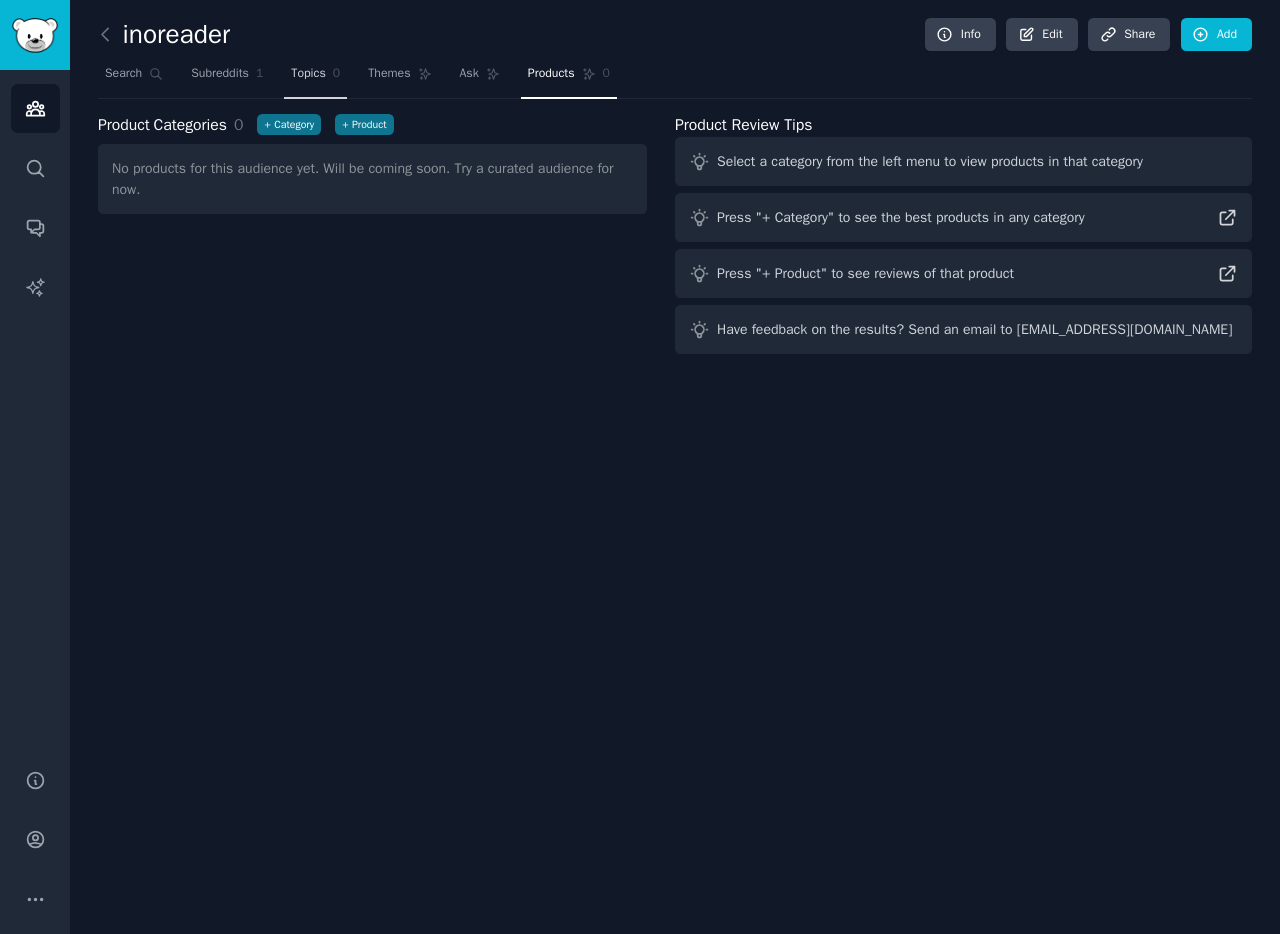 click on "Topics 0" at bounding box center [315, 78] 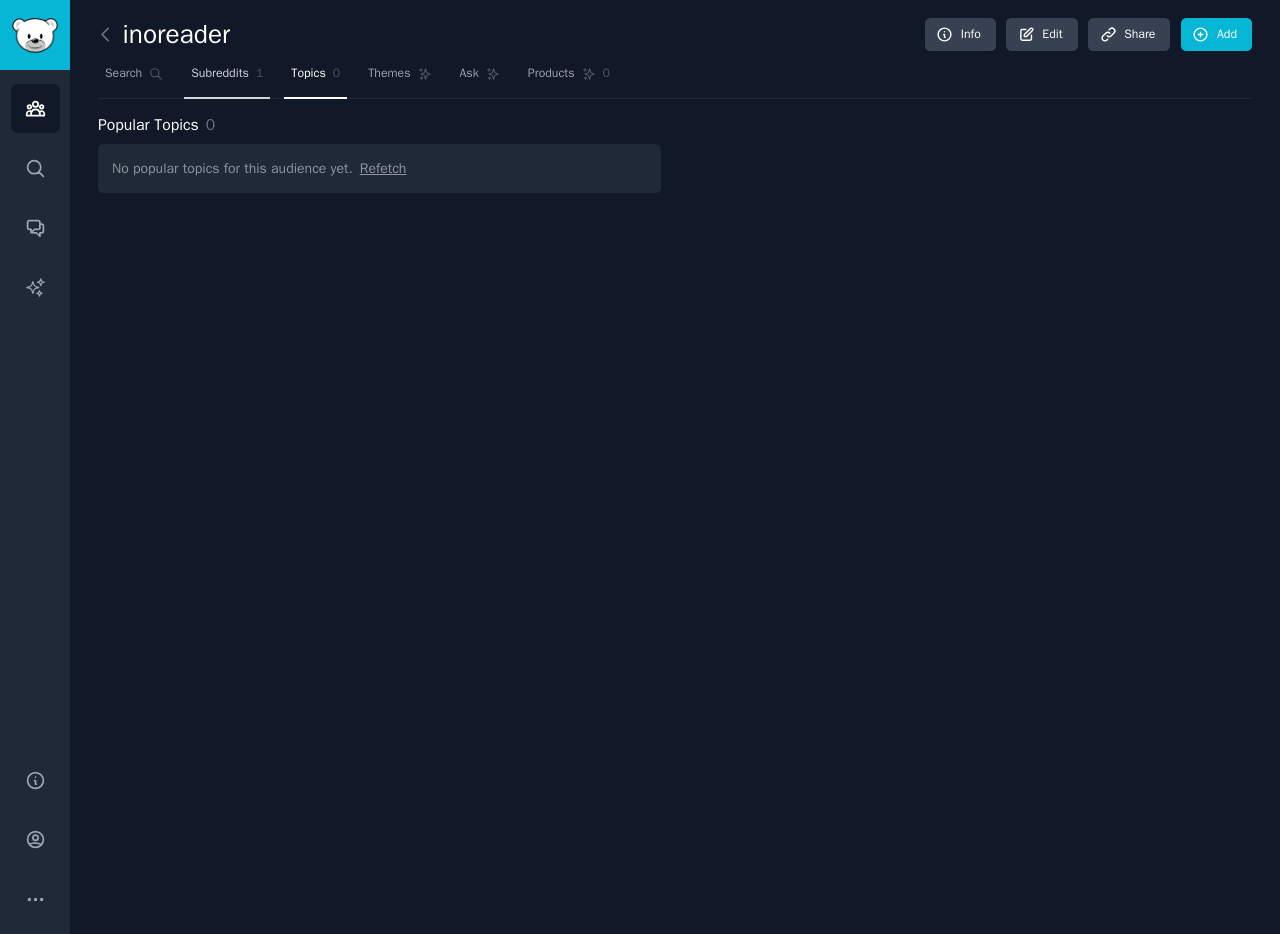 click on "Subreddits 1" at bounding box center [227, 78] 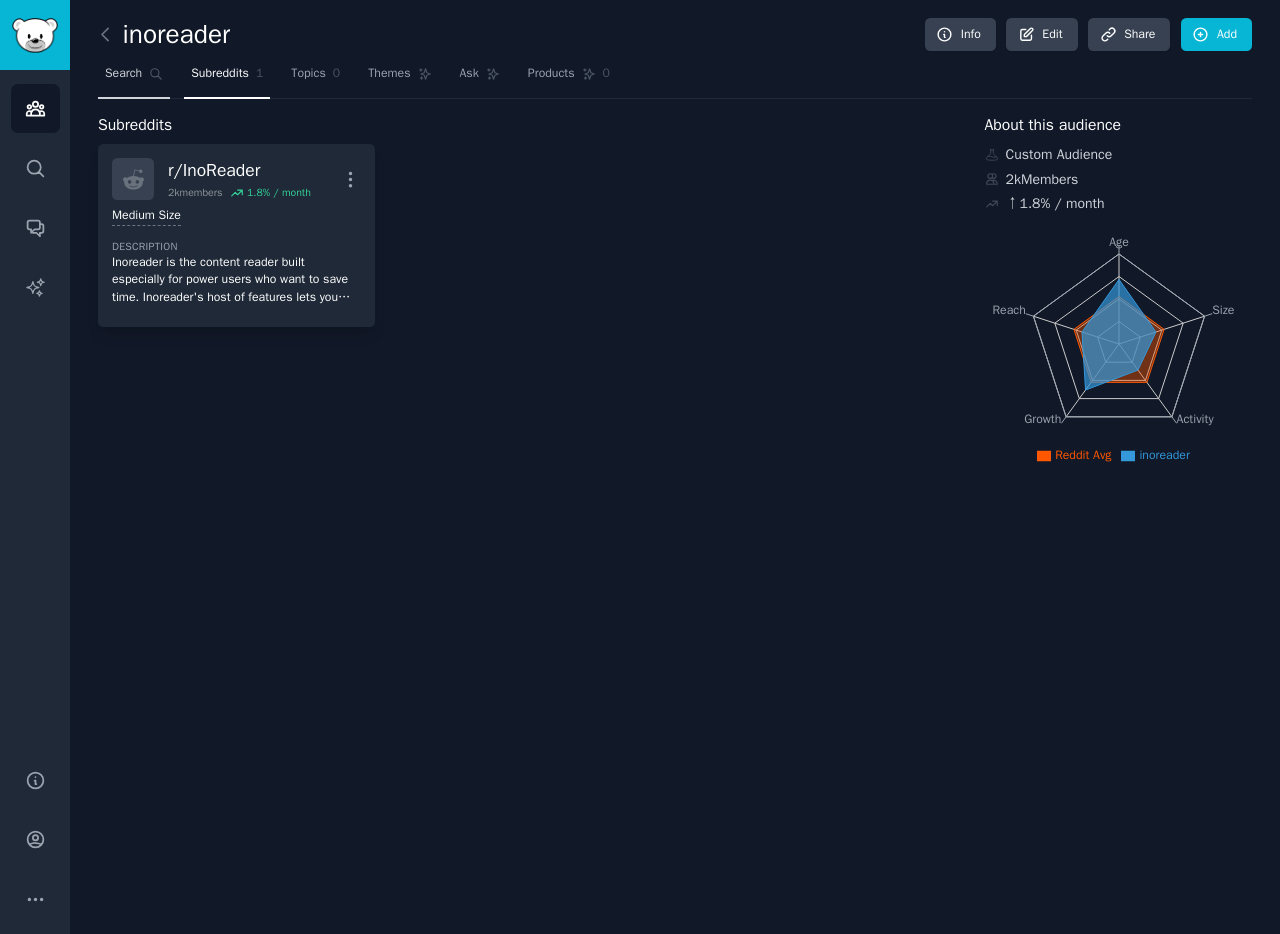 click on "Search" at bounding box center (134, 78) 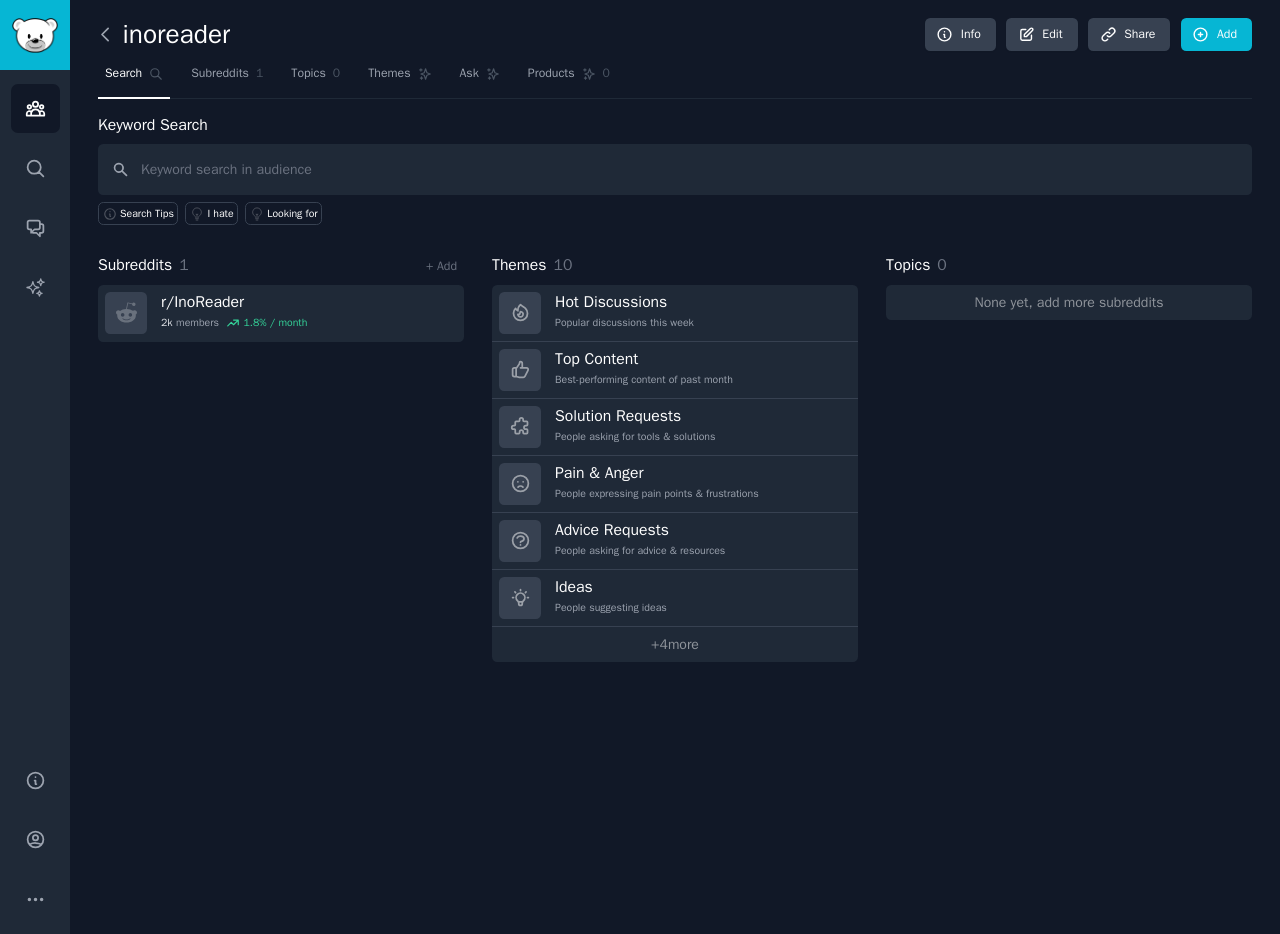 click 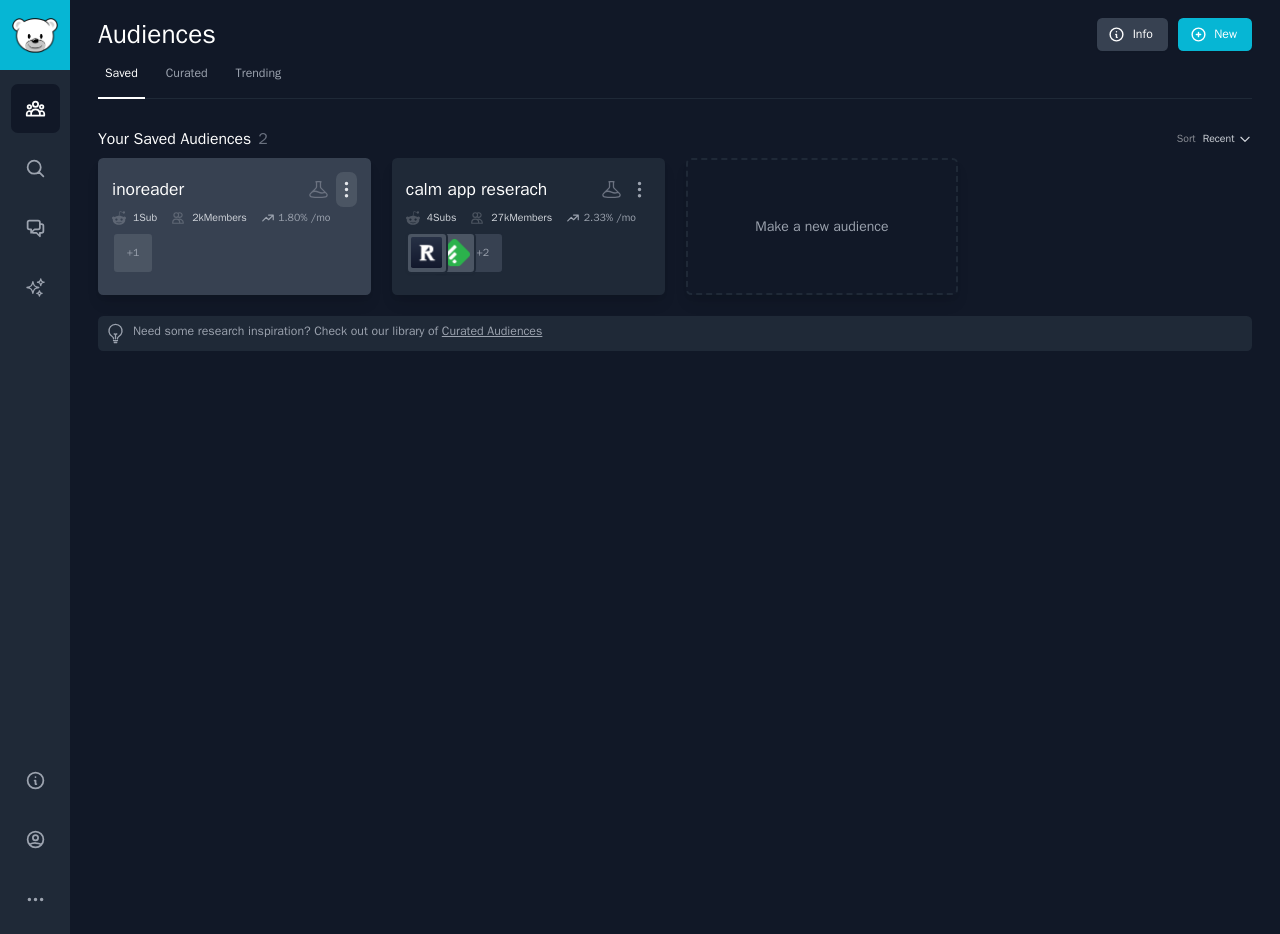 click 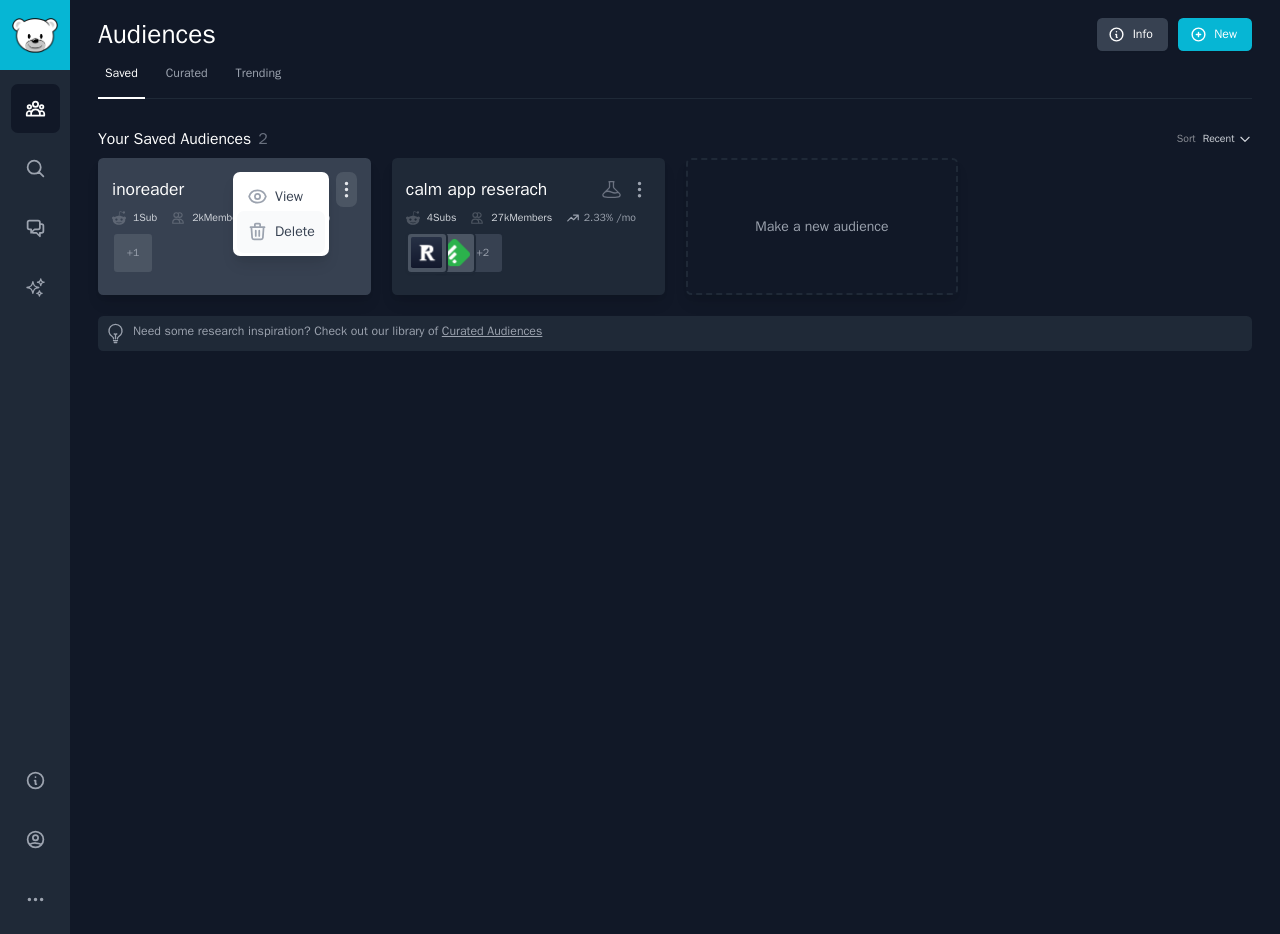 click on "Delete" at bounding box center [295, 231] 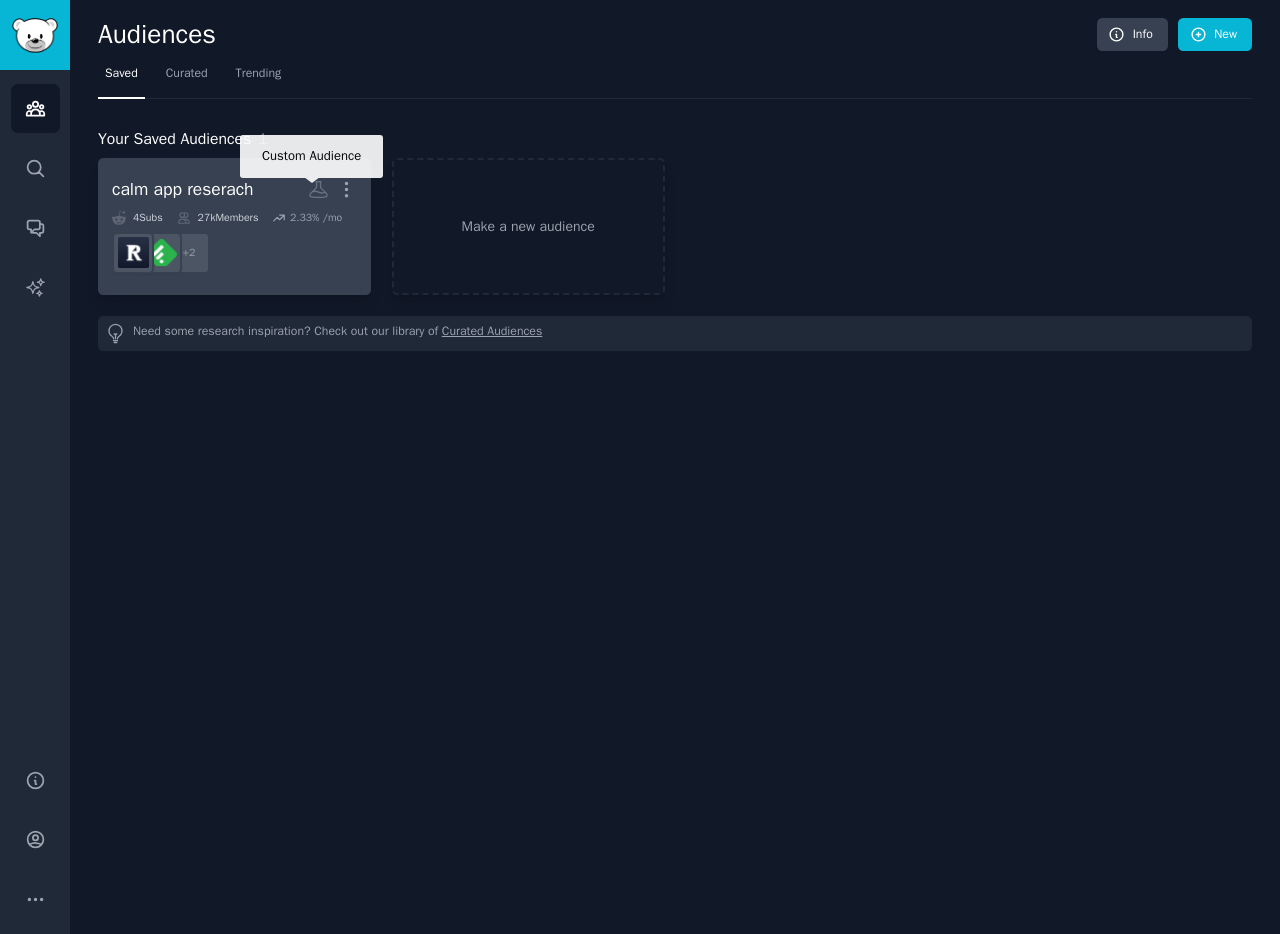 click on "+ 2" at bounding box center (234, 253) 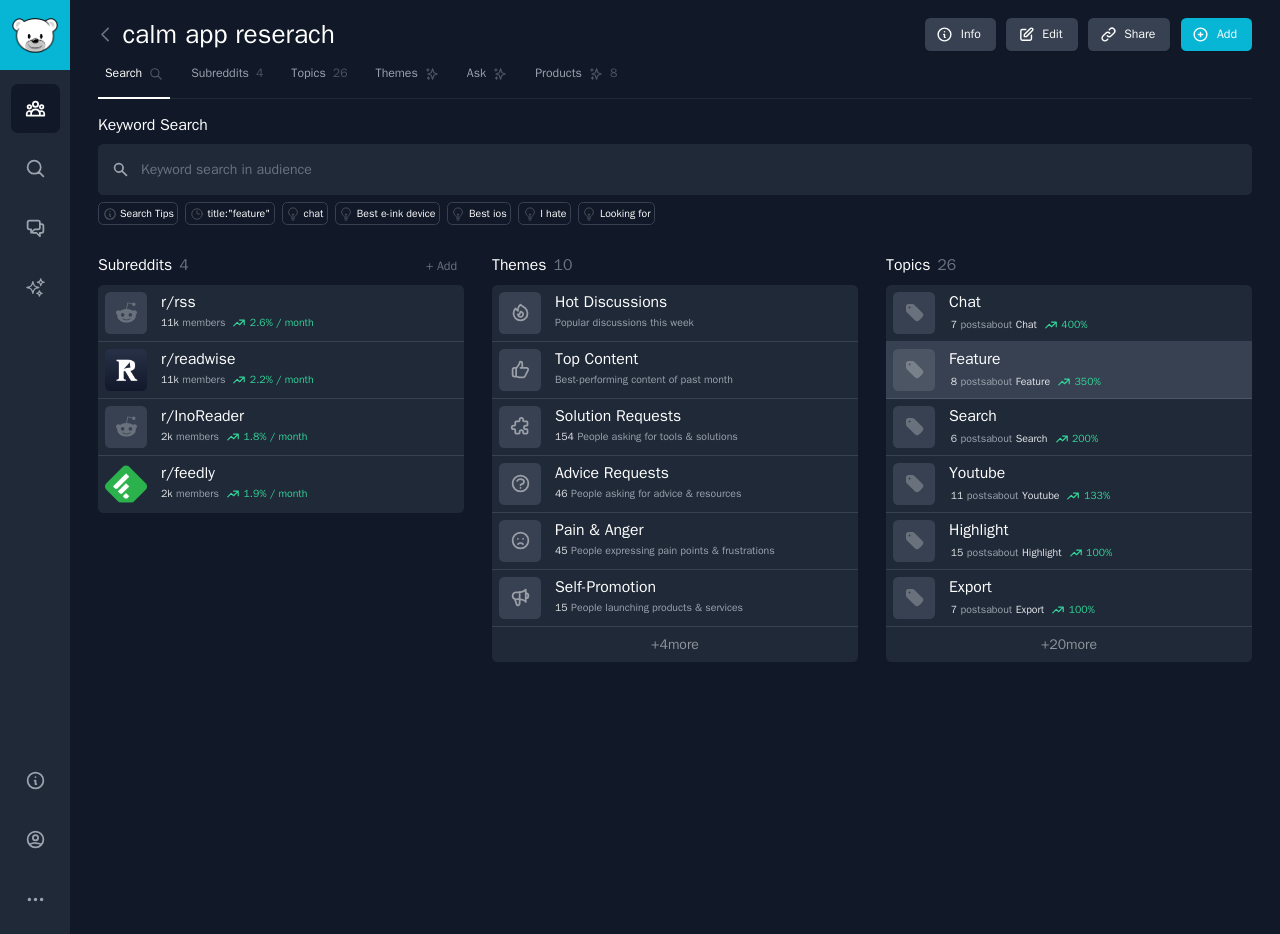 click on "Feature" at bounding box center (1093, 359) 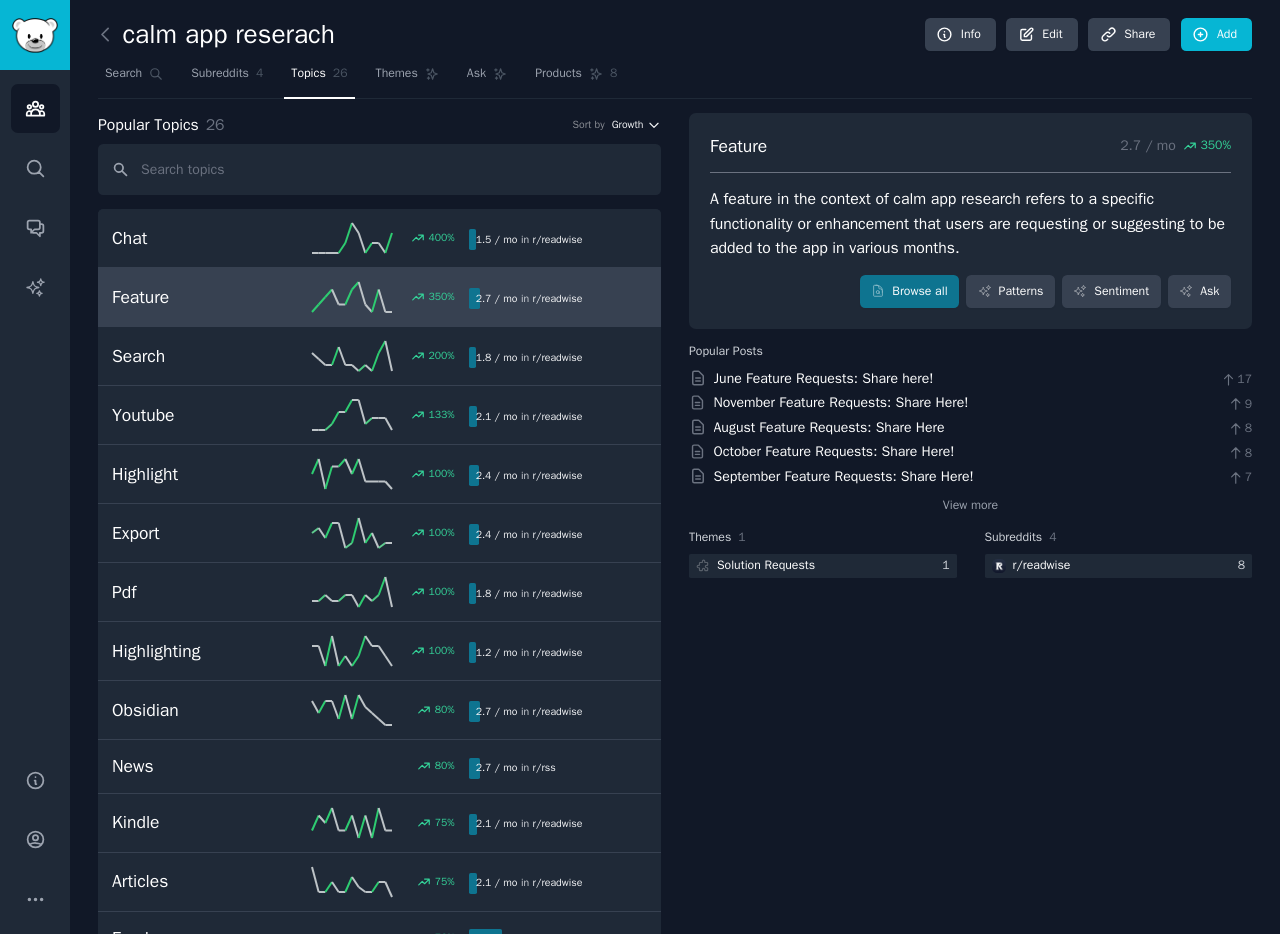 click 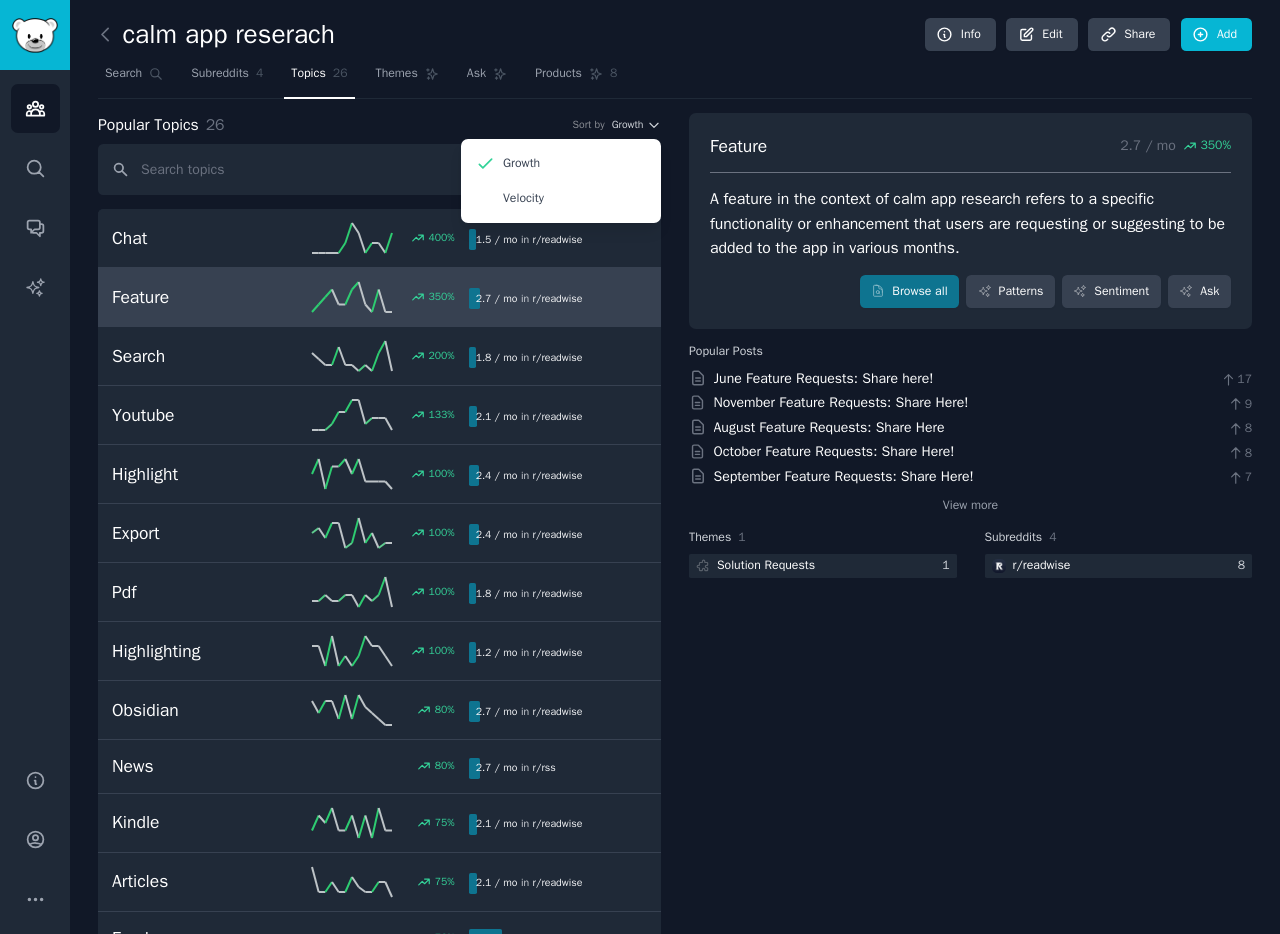 click on "calm app reserach Info Edit Share Add Search Subreddits 4 Topics 26 Themes Ask Products 8 Popular Topics 26 Sort by Growth Growth Velocity Chat 400 % 1.5 / mo  in    r/ readwise Feature 350 % 2.7 / mo  in    r/ readwise Search 200 % 1.8 / mo  in    r/ readwise Youtube 133 % 2.1 / mo  in    r/ readwise Highlight 100 % 2.4 / mo  in    r/ readwise Export 100 % 2.4 / mo  in    r/ readwise Pdf 100 % 1.8 / mo  in    r/ readwise Highlighting 100 % 1.2 / mo  in    r/ readwise Obsidian 80 % 2.7 / mo  in    r/ readwise News 80 % 2.7 / mo  in    r/ rss Kindle 75 % 2.1 / mo  in    r/ readwise Articles 75 % 2.1 / mo  in    r/ readwise Feeds 73 % 1.8 / week  in    r/ rss Integration 67 % 1.5 / mo  in    r/ readwise App 61 % 2.0 / week  in    r/ readwise ,  r/ rss Tags 50 % 1.8 / mo  in    r/ readwise Sync 40 % 2.1 / mo  in    r/ readwise Highlights 33 % 1.7 / week  in    r/ readwise Epub 33 % 1.2 / mo  in    r/ readwise Feed 6 % 2.5 / week  in    r/ rss Reader 4 % 6.4 / week  in    r/ readwise ,  r/ rss Rss 2 % 1.2 / day" at bounding box center (675, 872) 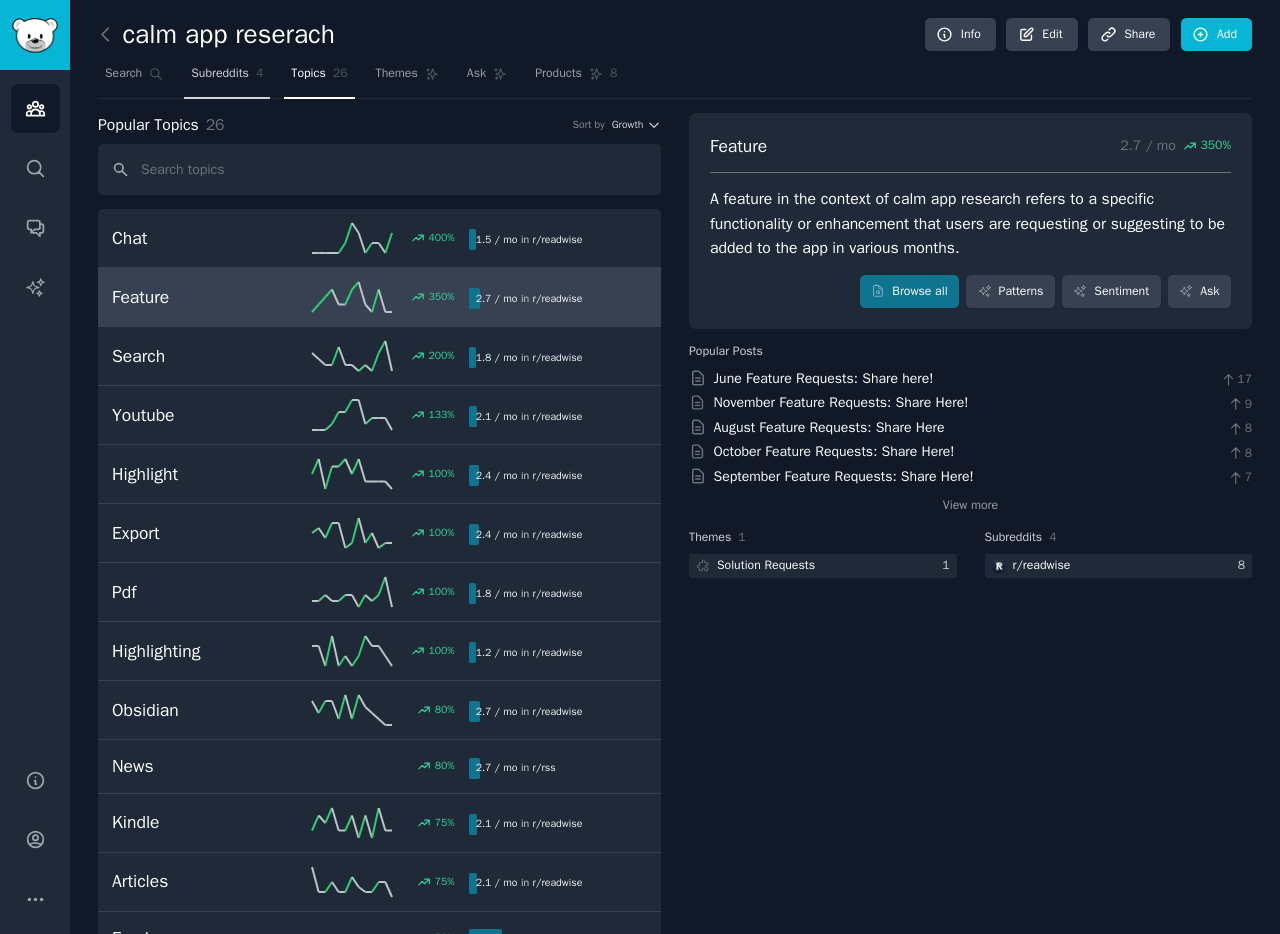 click on "Subreddits 4" at bounding box center [227, 78] 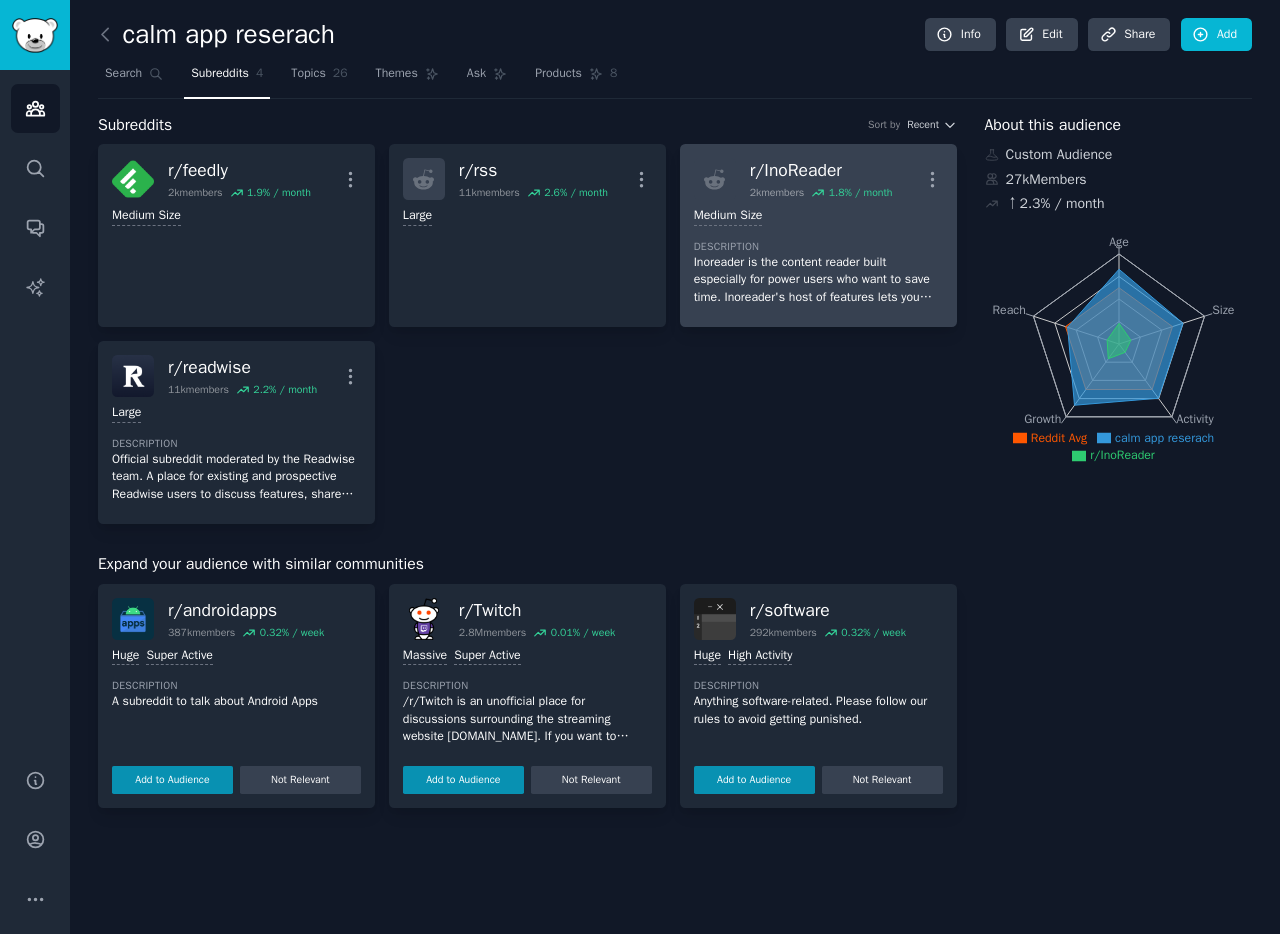 click on "Inoreader is the content reader built especially for power users who want to save time. Inoreader's host of features lets you harness the full potential of RSS to fully automate your content - save, share and organize your daily reading. **This is an unofficial subreddit for Inoreader**." at bounding box center (818, 280) 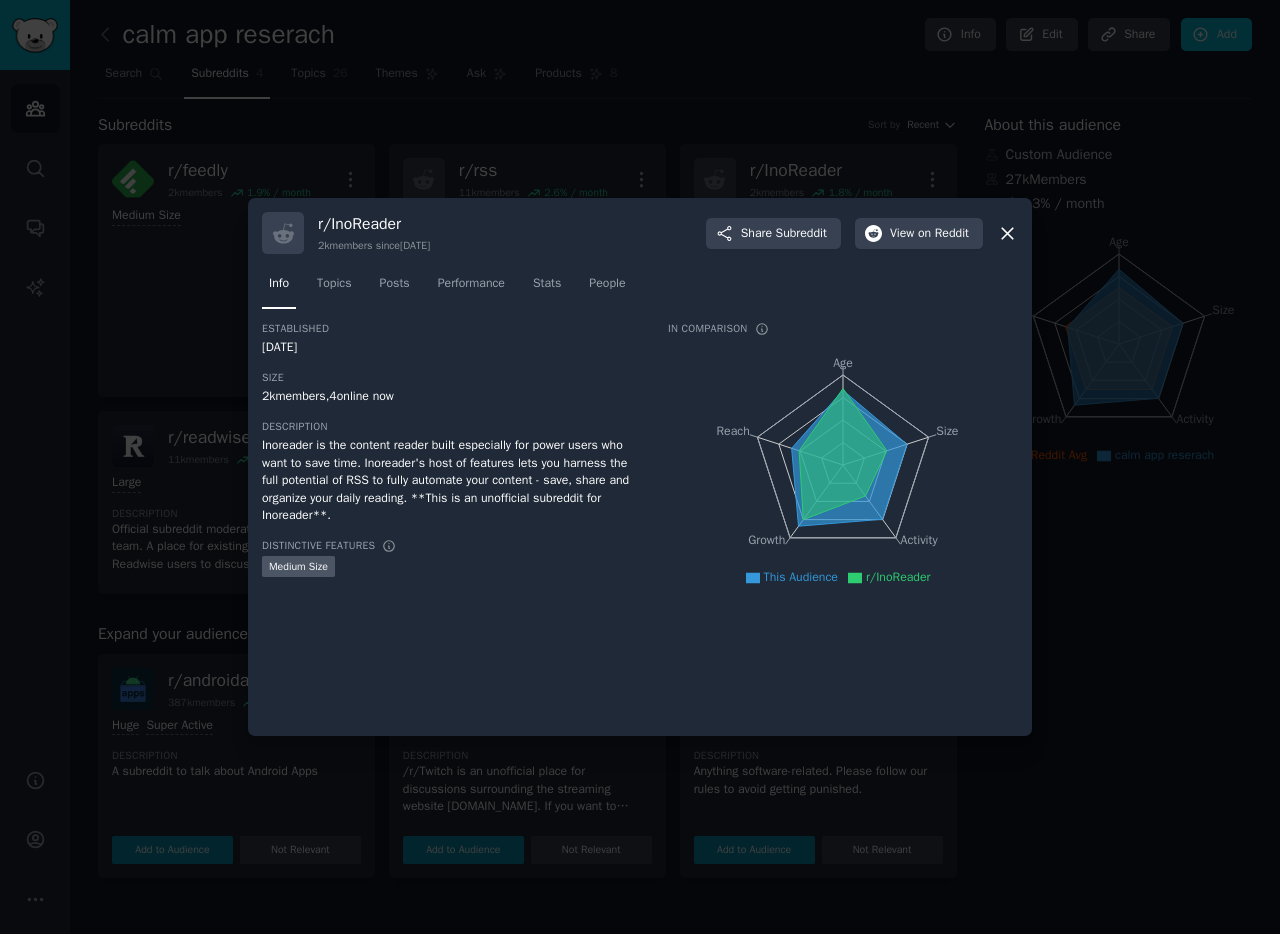 click 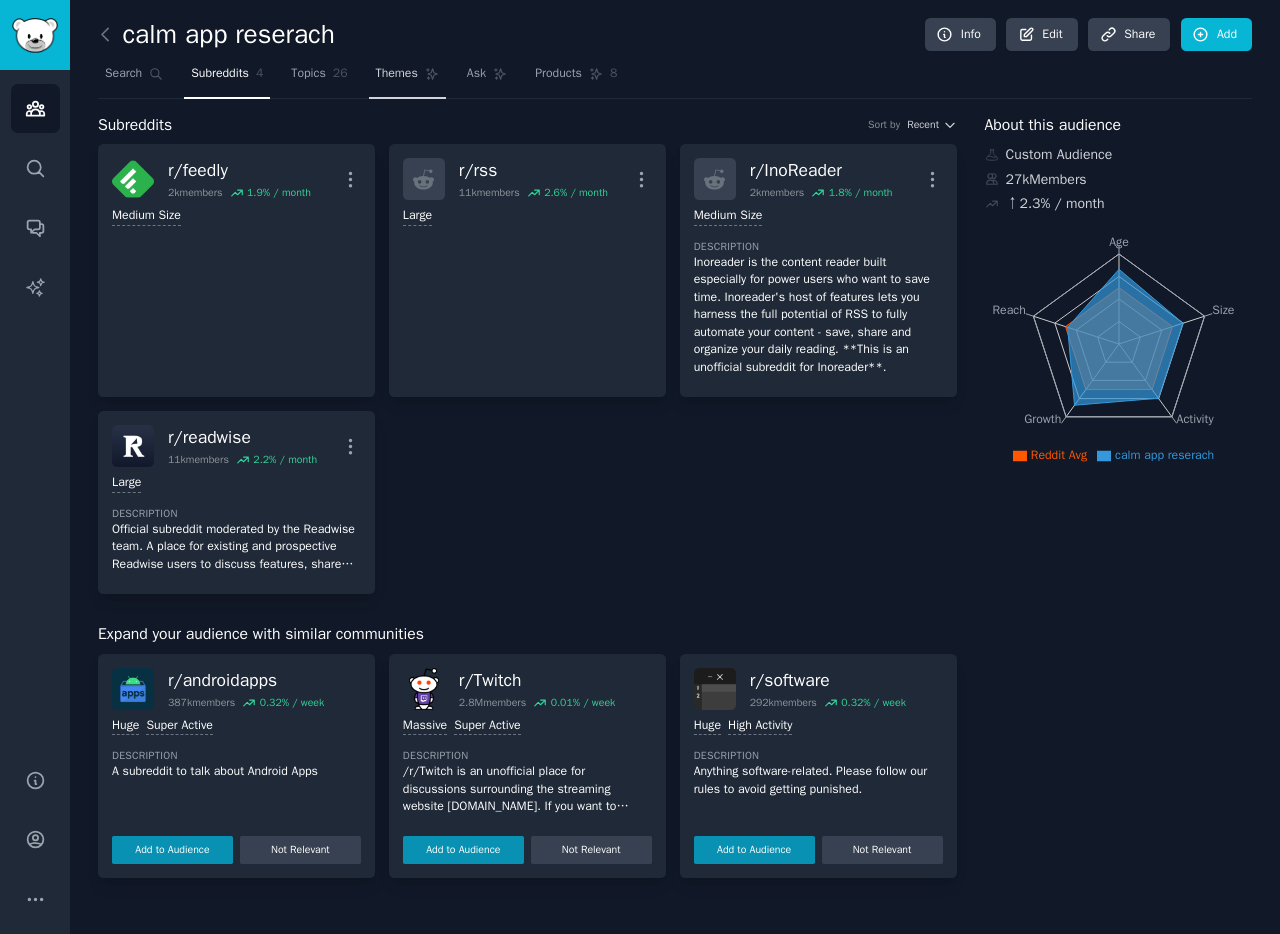 click on "Themes" at bounding box center (397, 74) 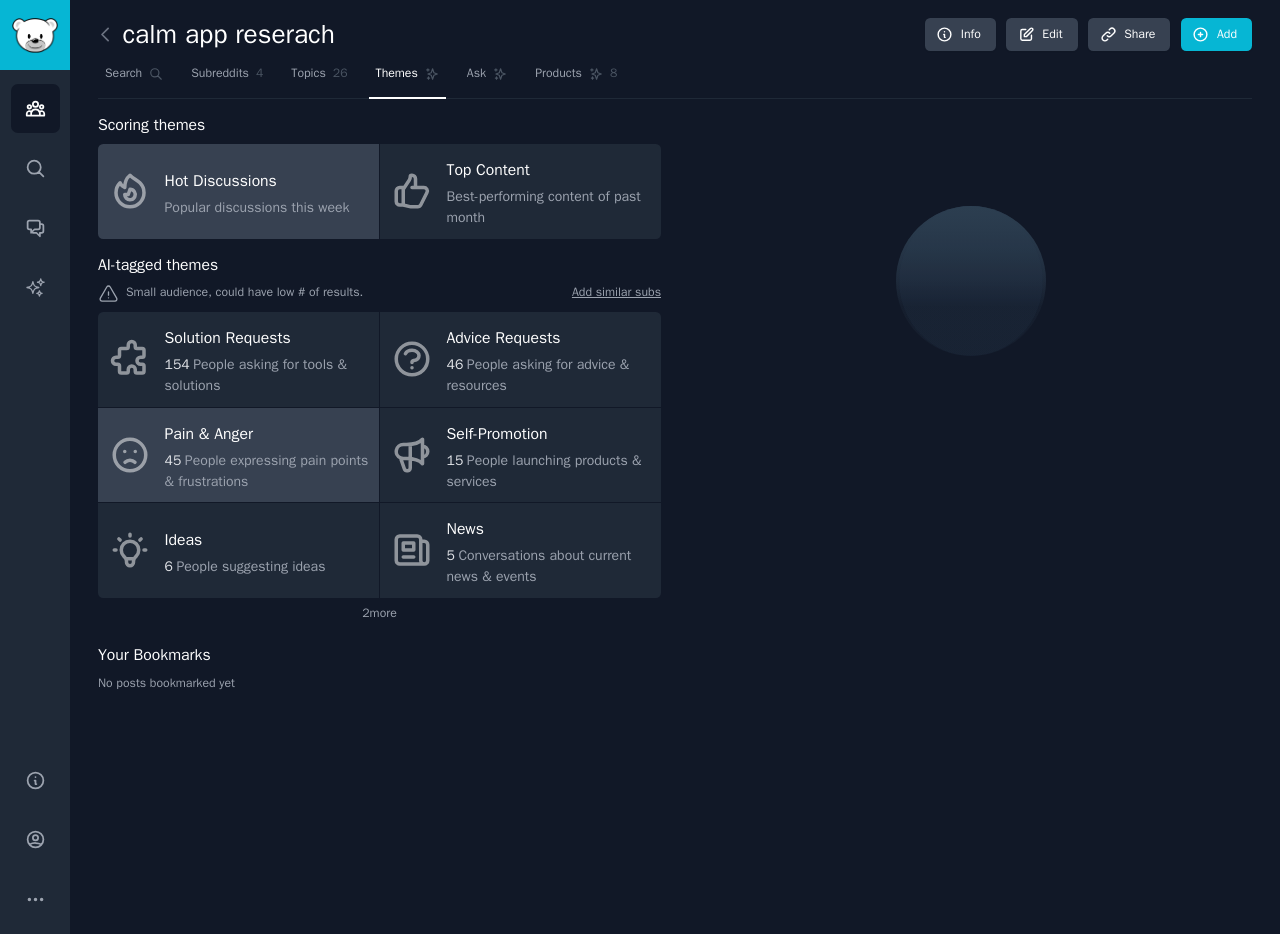 click on "People expressing pain points & frustrations" at bounding box center (267, 471) 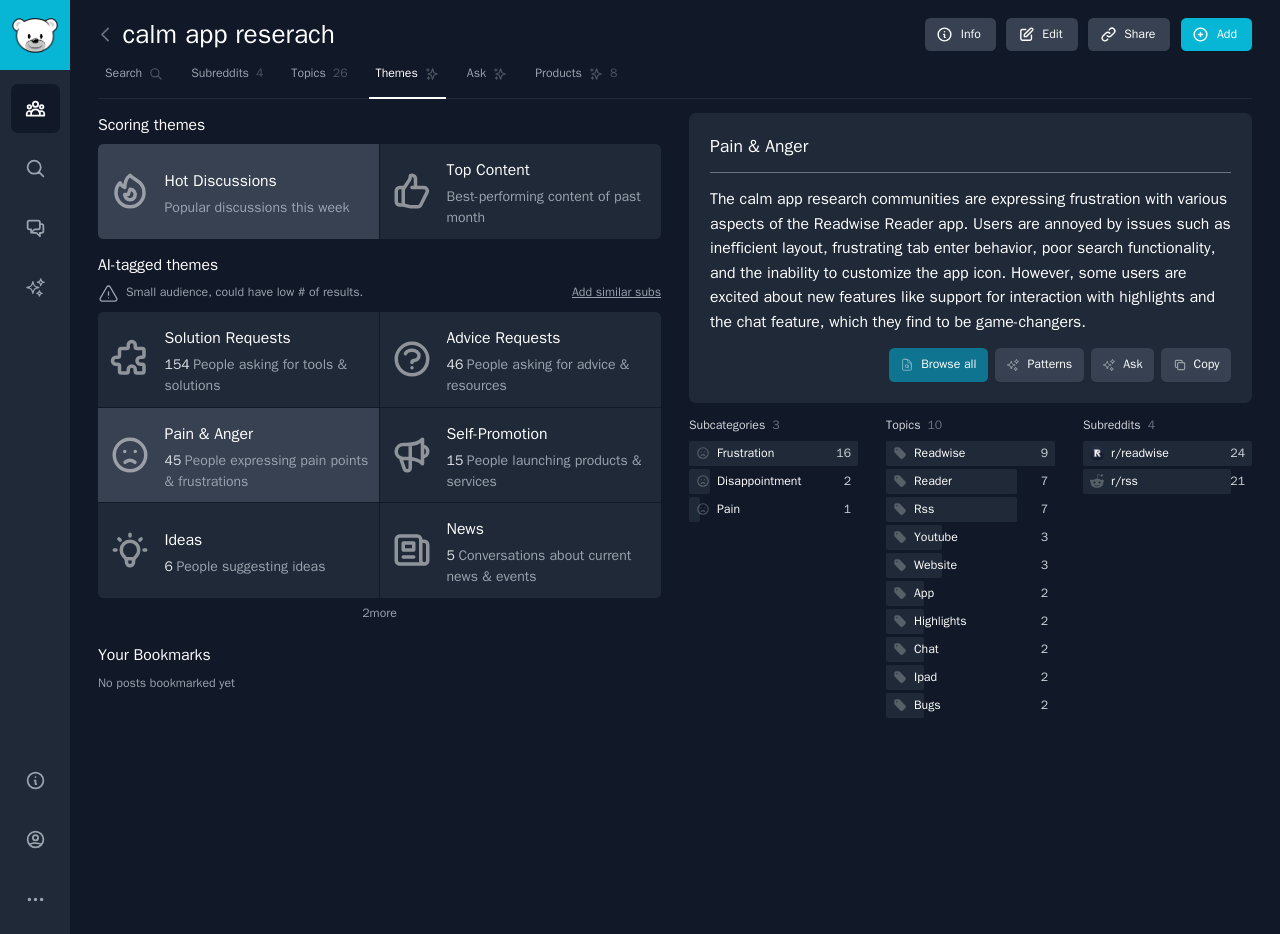 click on "Popular discussions this week" at bounding box center (257, 207) 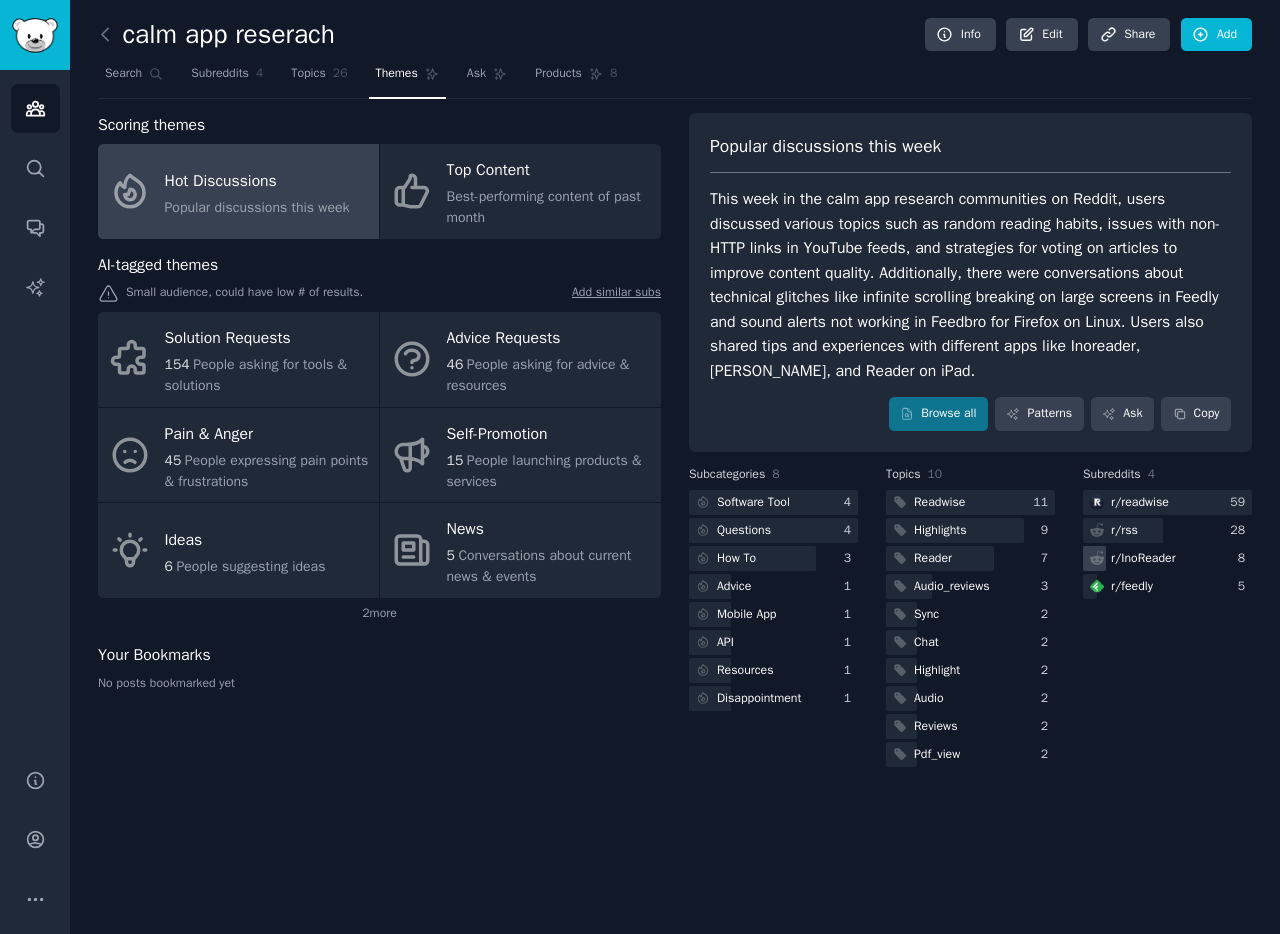 click on "r/ InoReader" at bounding box center [1143, 559] 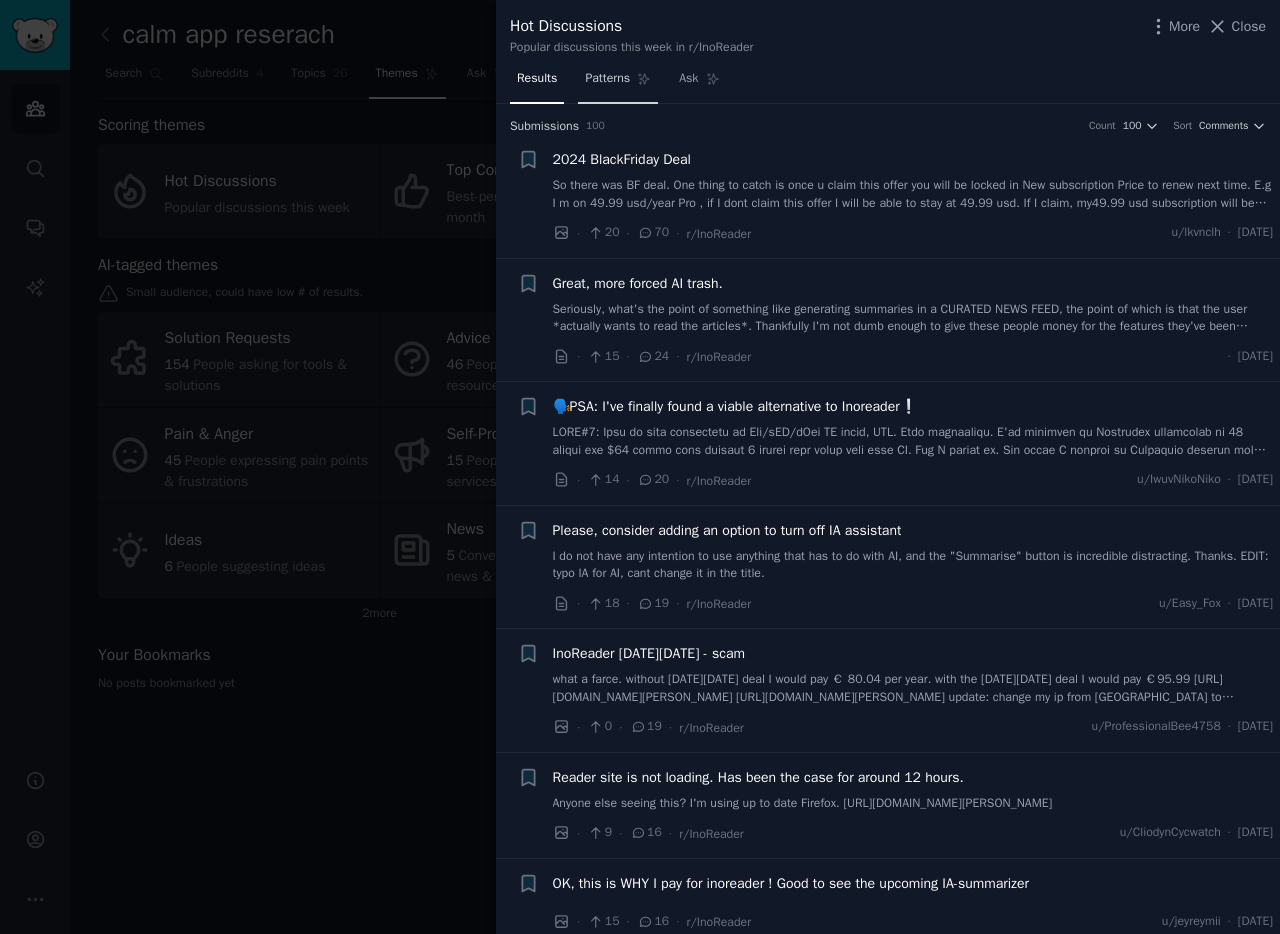 click on "Patterns" at bounding box center [607, 79] 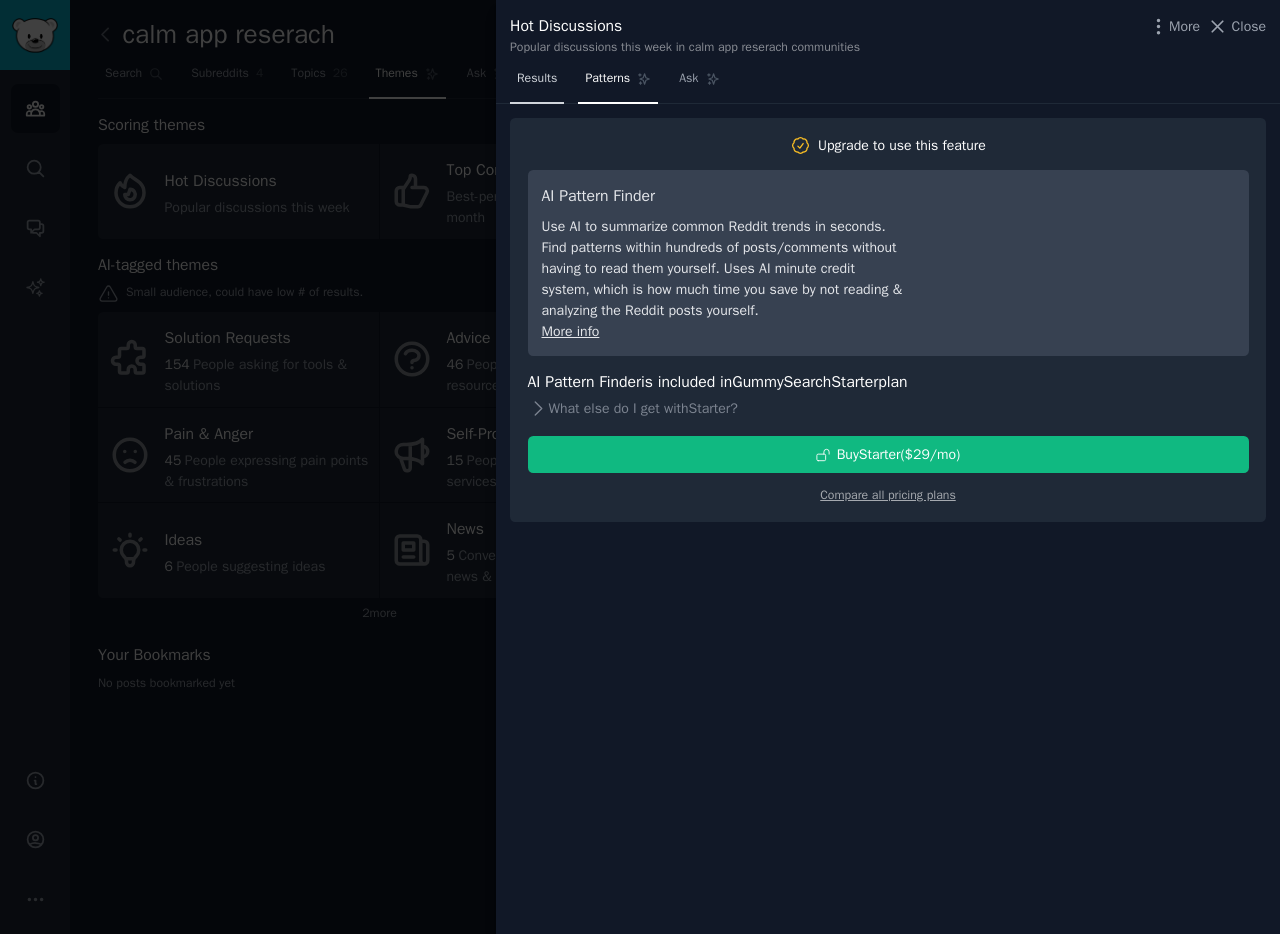 click on "Results" at bounding box center (537, 83) 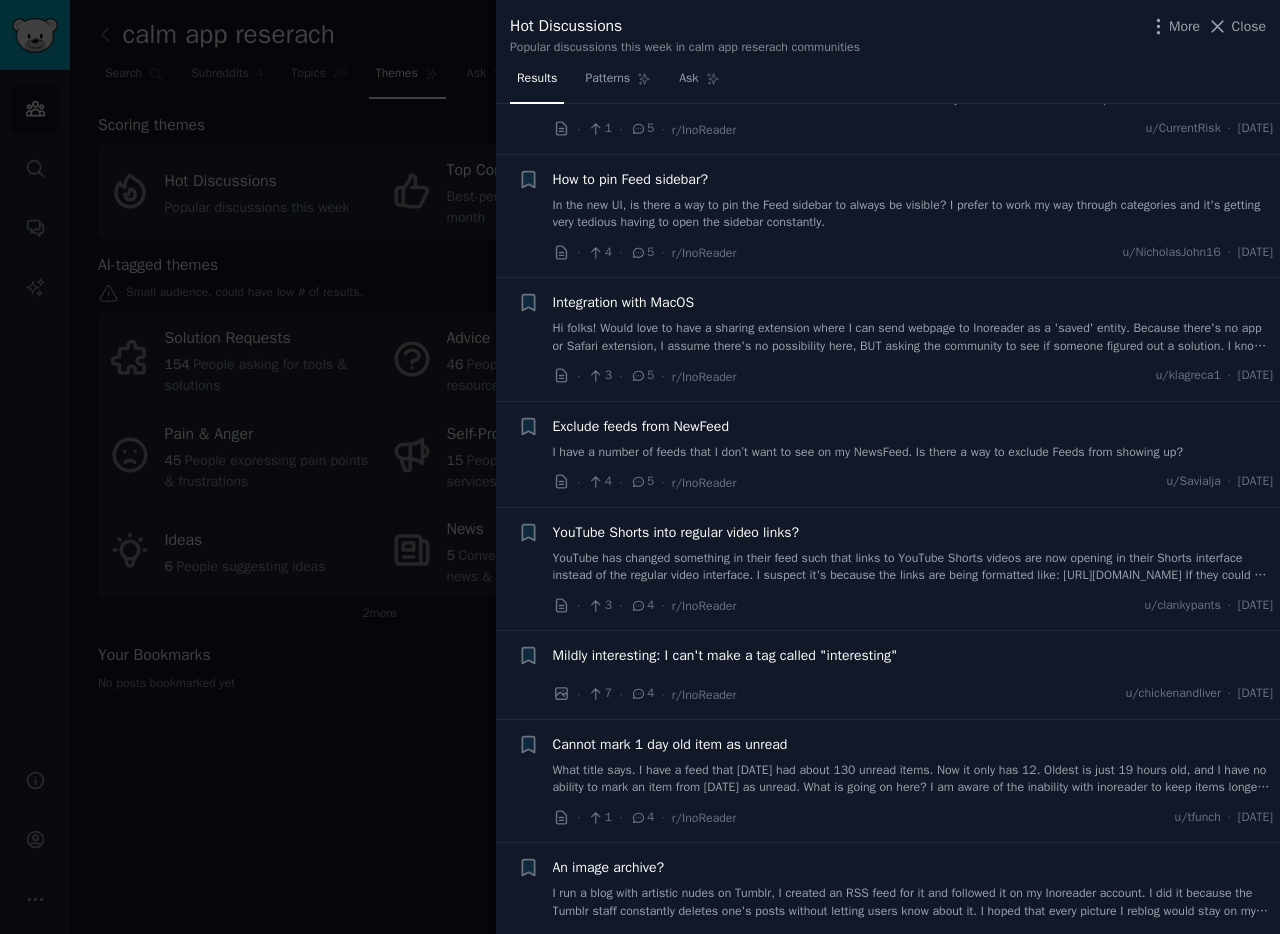 scroll, scrollTop: 5059, scrollLeft: 0, axis: vertical 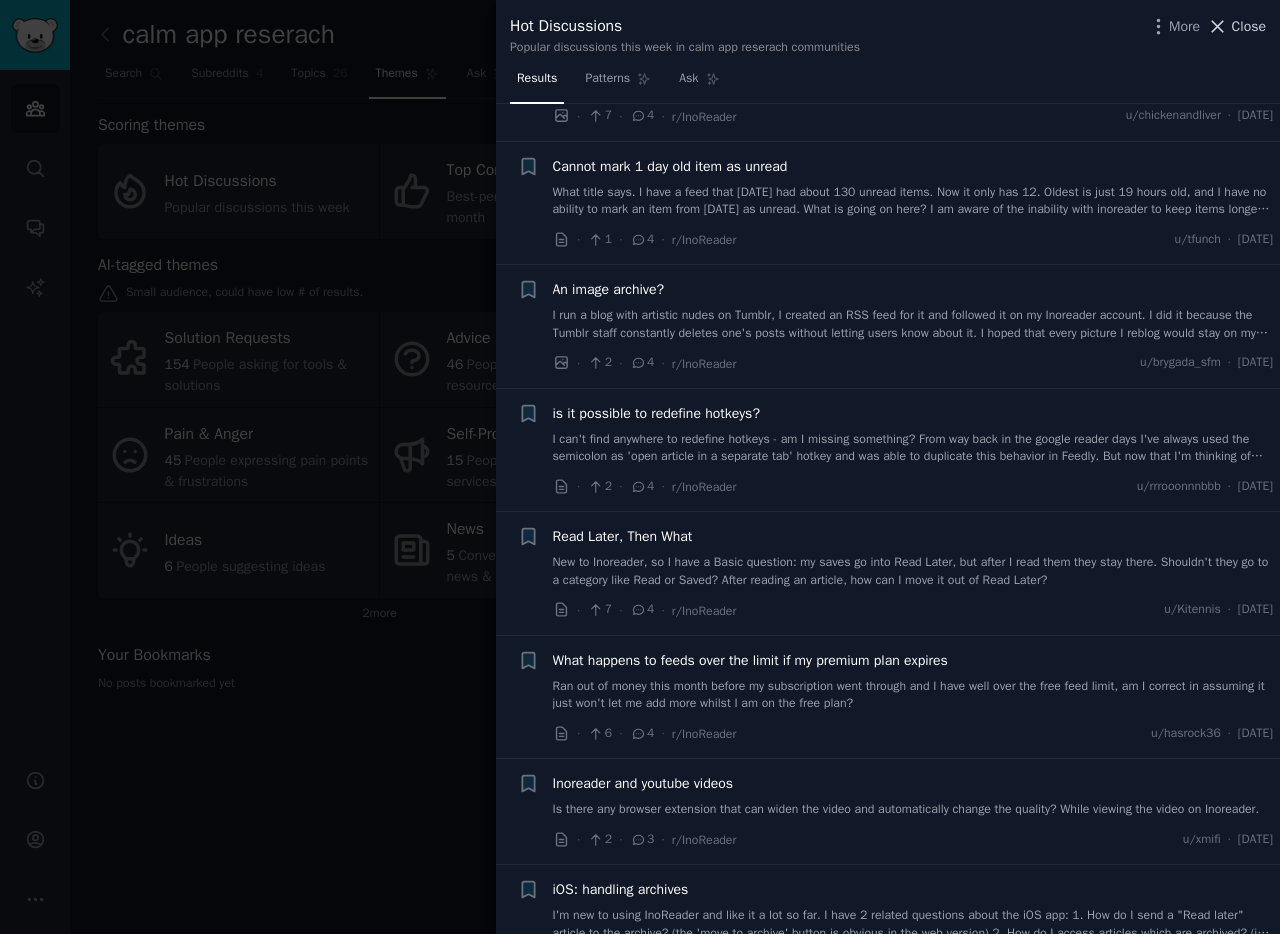 click on "Close" at bounding box center [1249, 26] 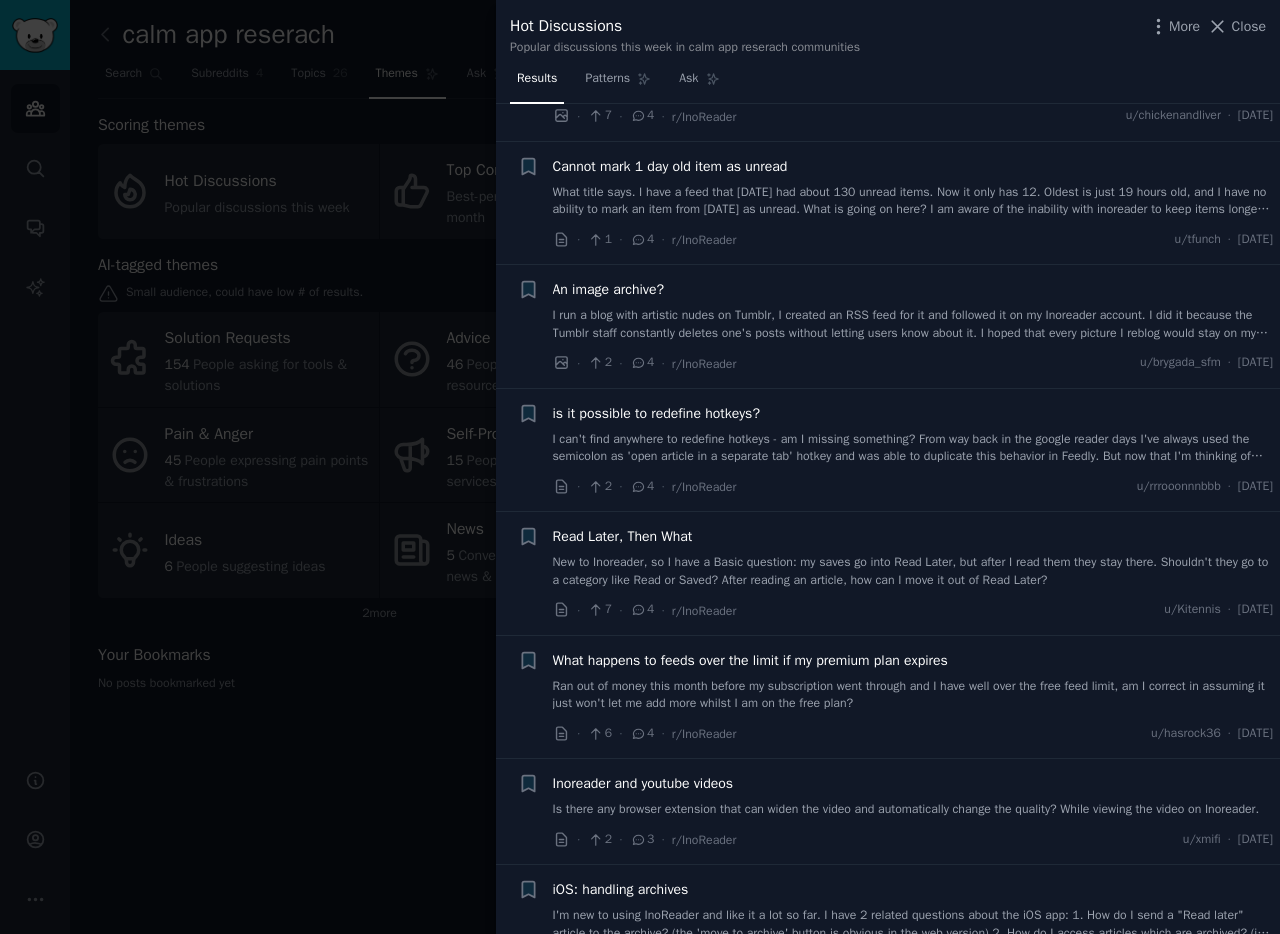 click on "Add" at bounding box center [1216, 35] 